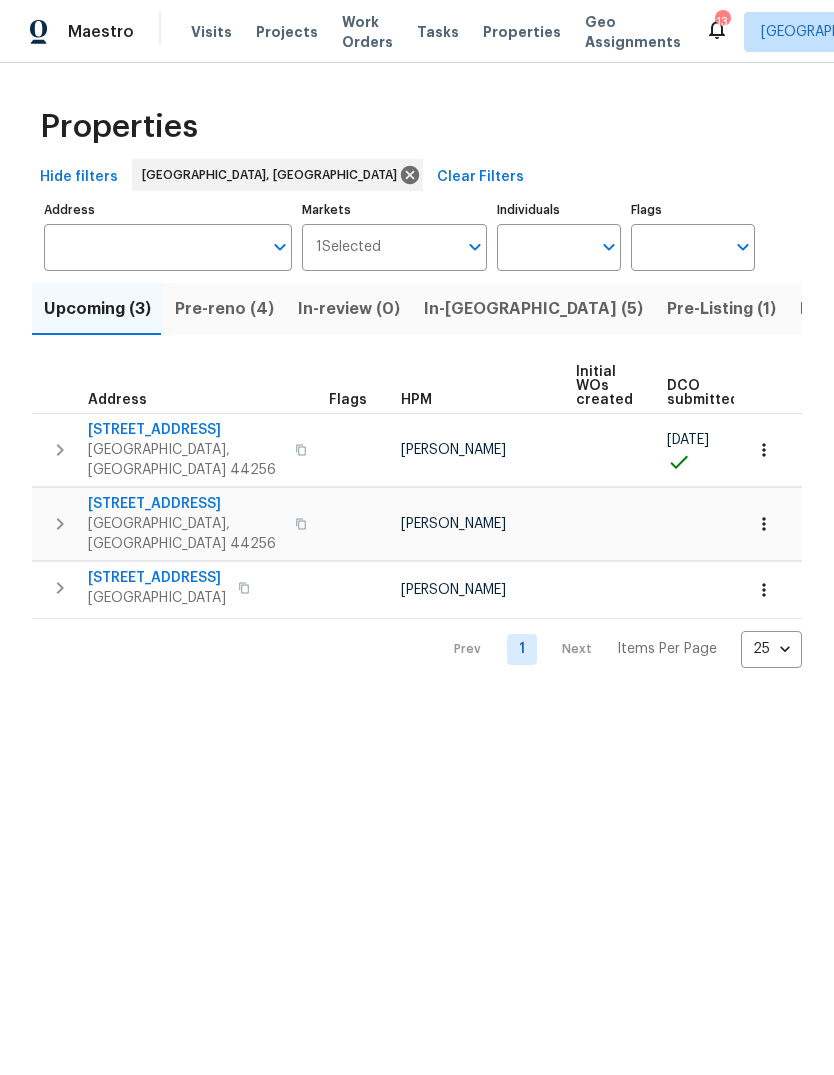 scroll, scrollTop: -11, scrollLeft: 0, axis: vertical 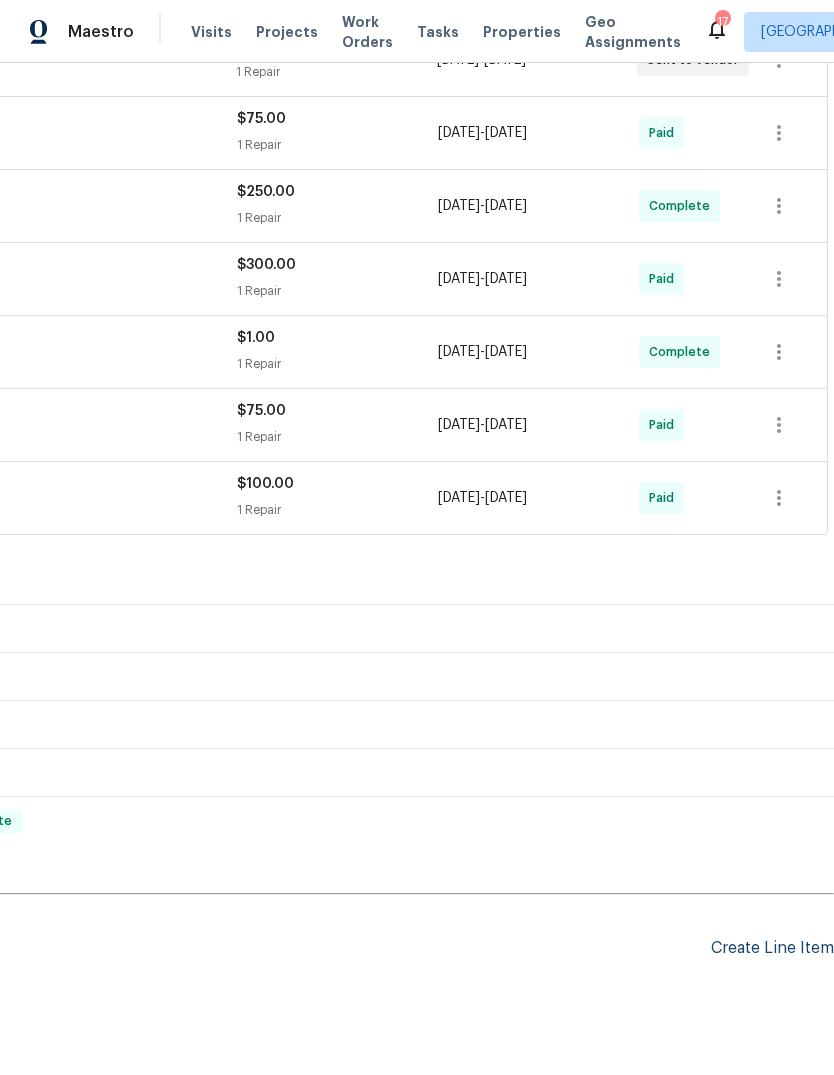 click on "Create Line Item" at bounding box center [772, 948] 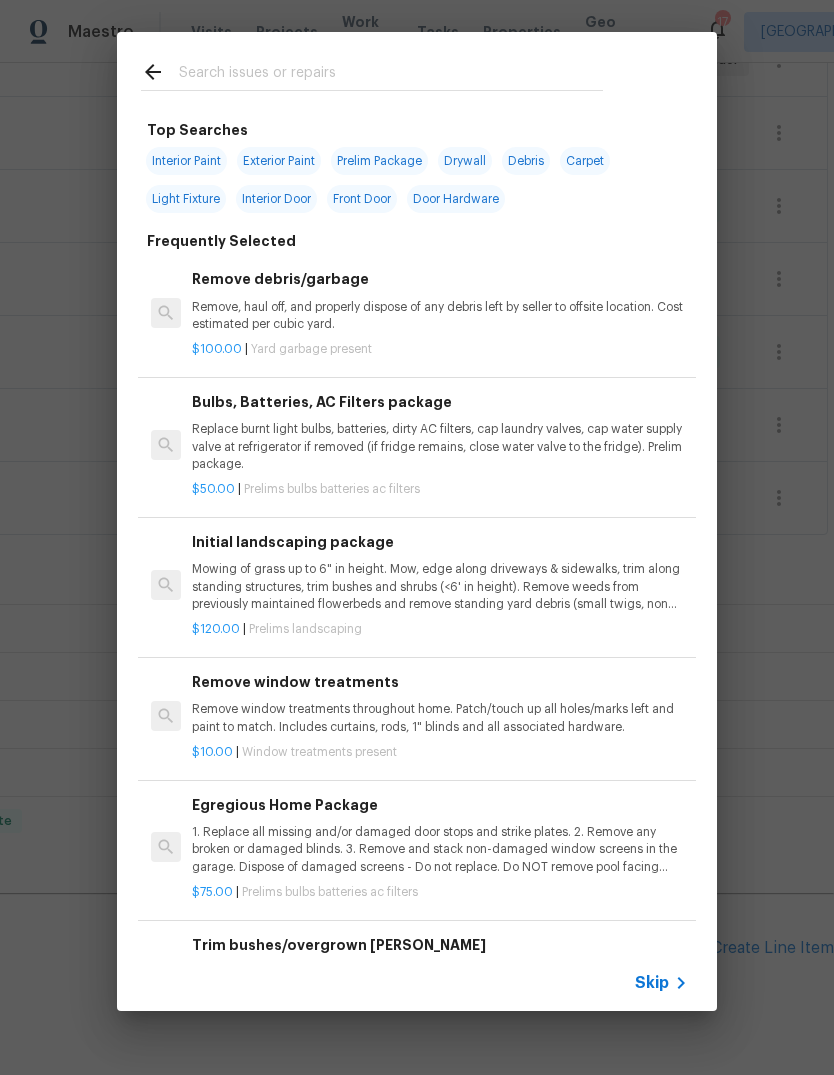 click at bounding box center [391, 75] 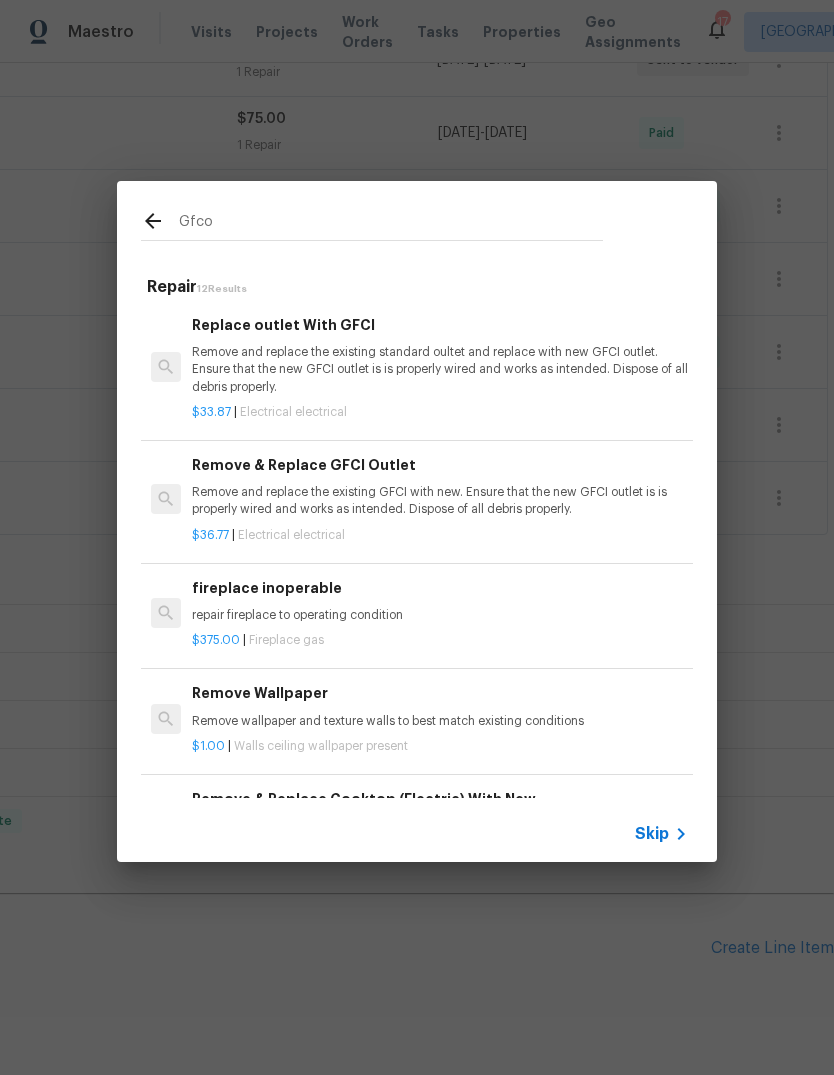 type on "Gfc" 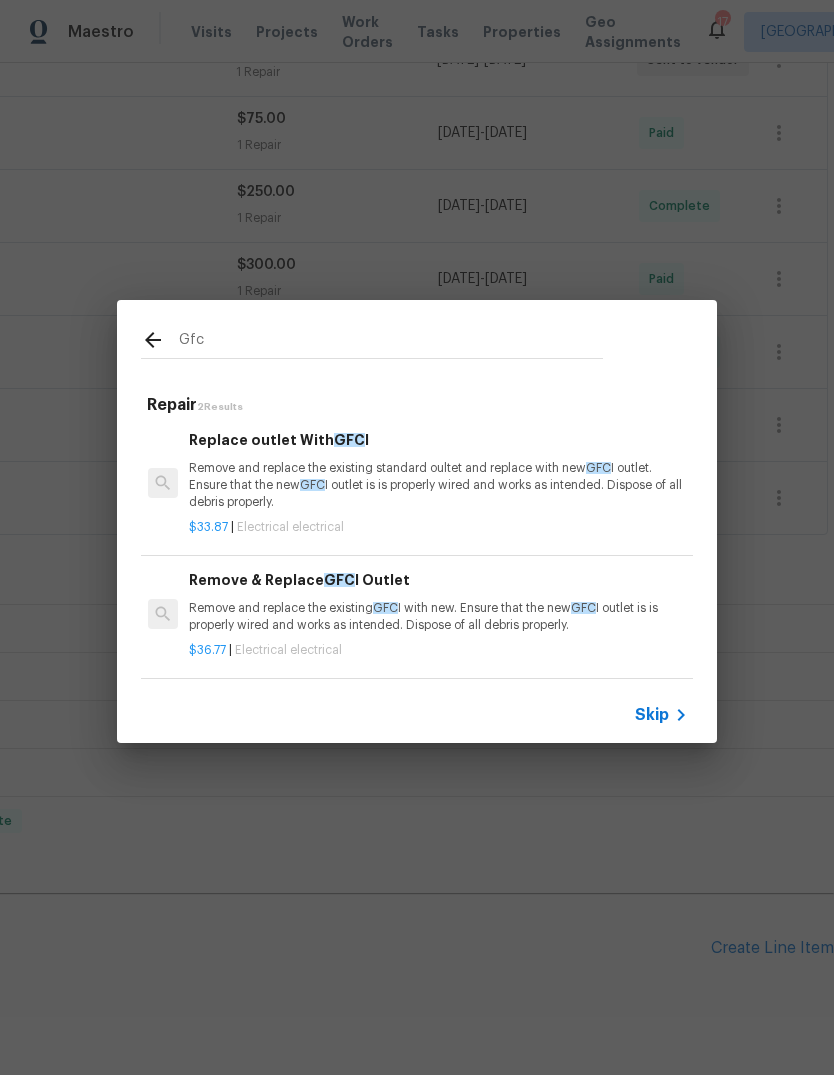 scroll, scrollTop: 3, scrollLeft: 3, axis: both 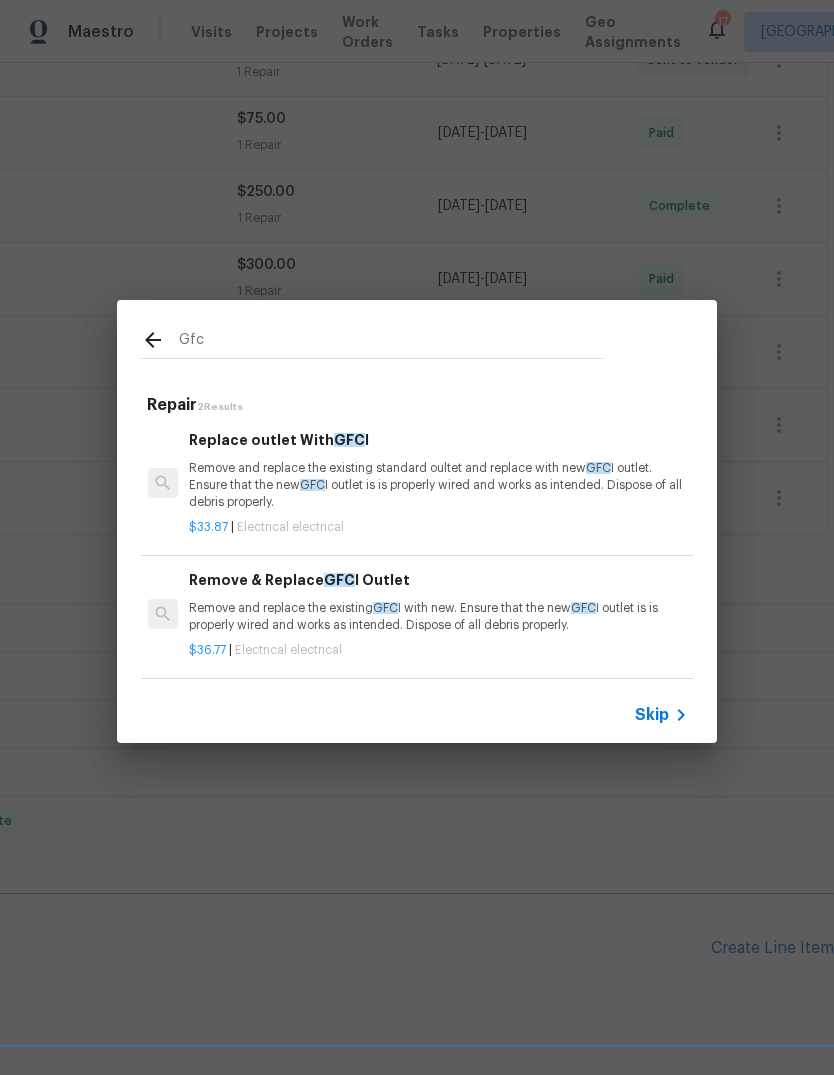 click on "Remove and replace the existing standard oultet and replace with new  GFC I outlet. Ensure that the new  GFC I outlet is is properly wired and works as intended. Dispose of all debris properly." at bounding box center [437, 485] 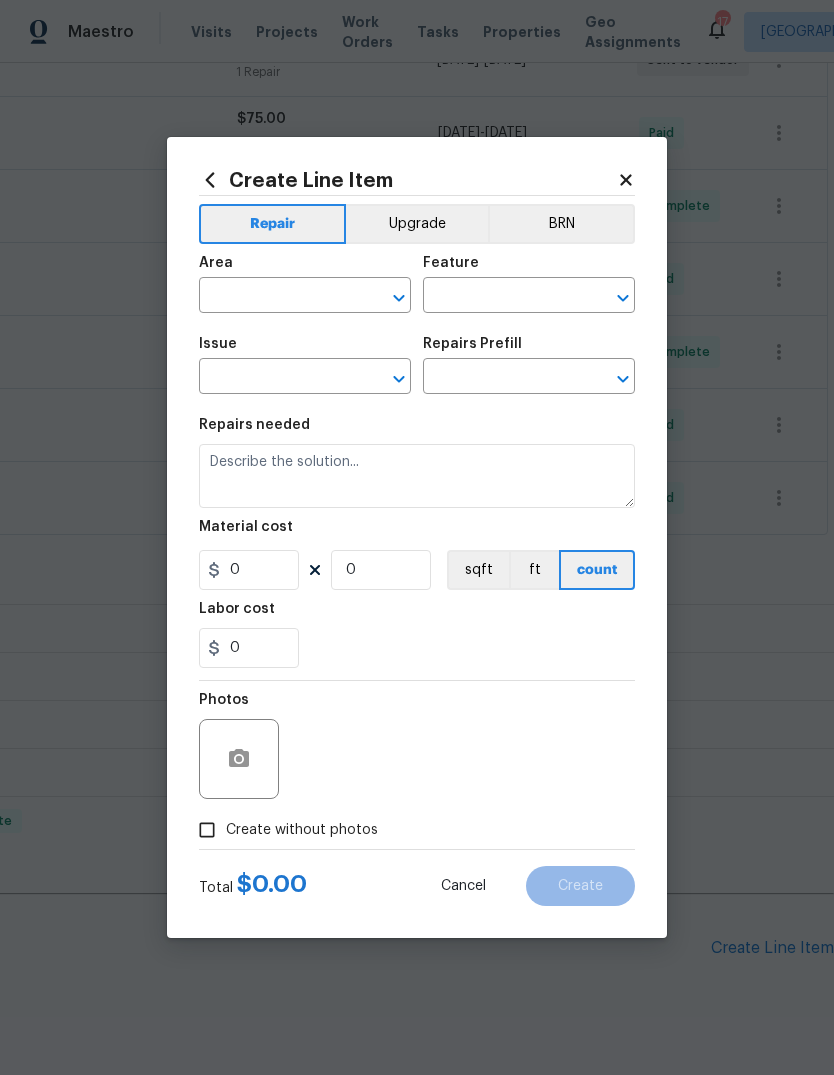 type on "Electrical" 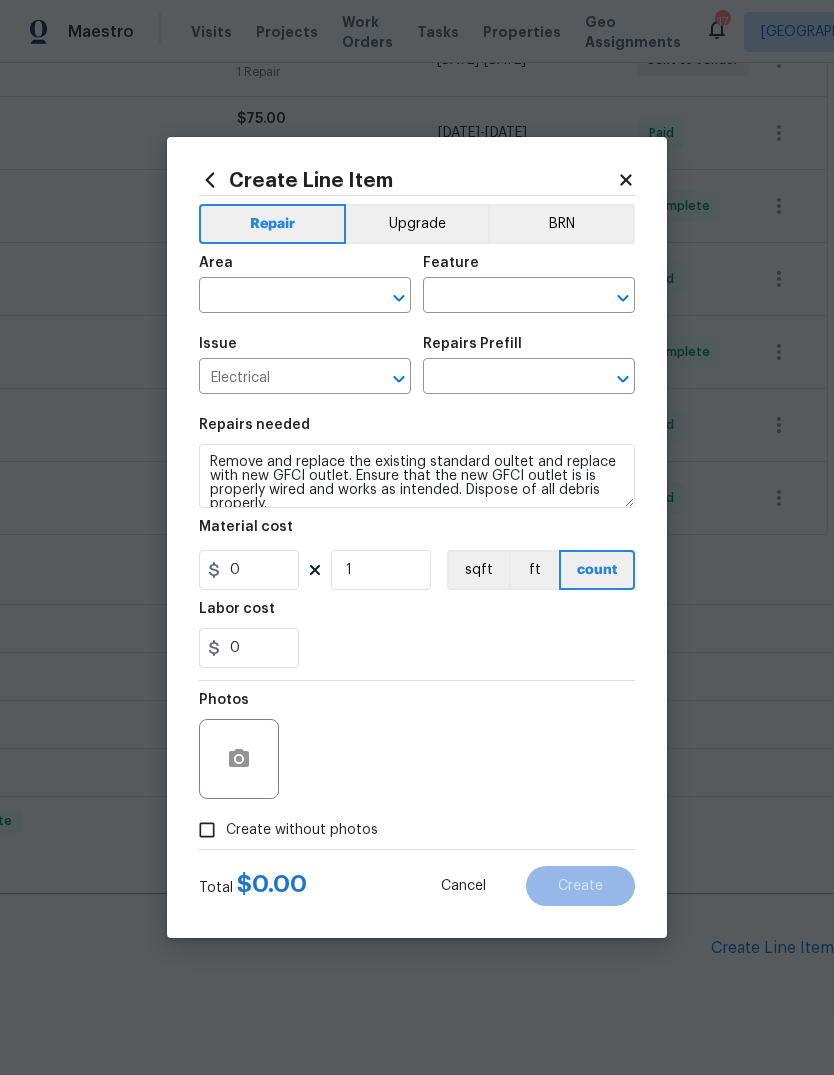 type on "Replace outlet With GFCI $33.87" 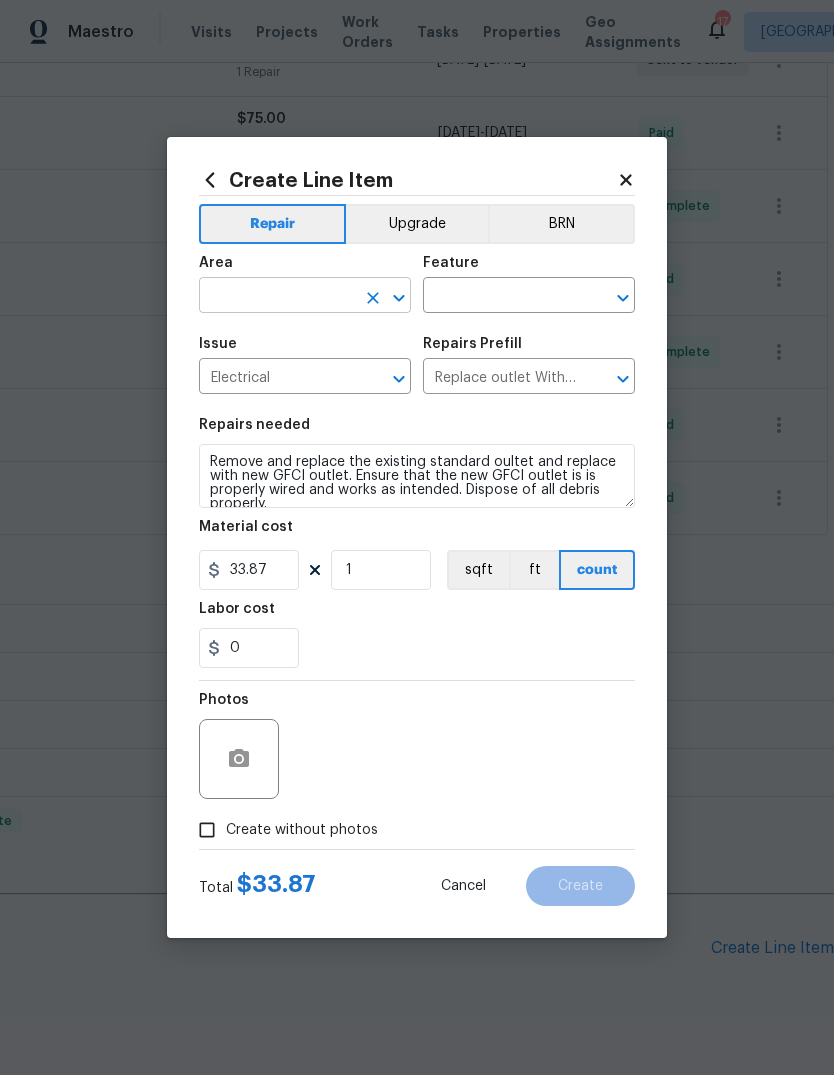 click at bounding box center [277, 297] 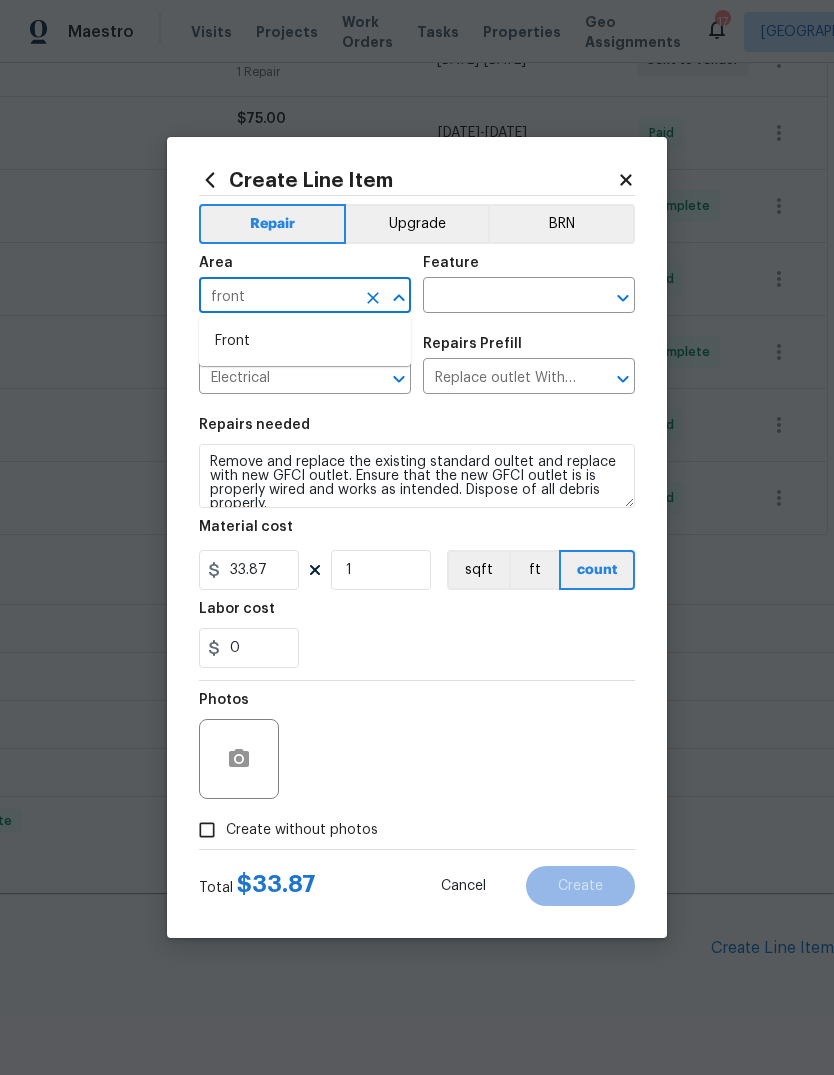 click on "Front" at bounding box center [305, 341] 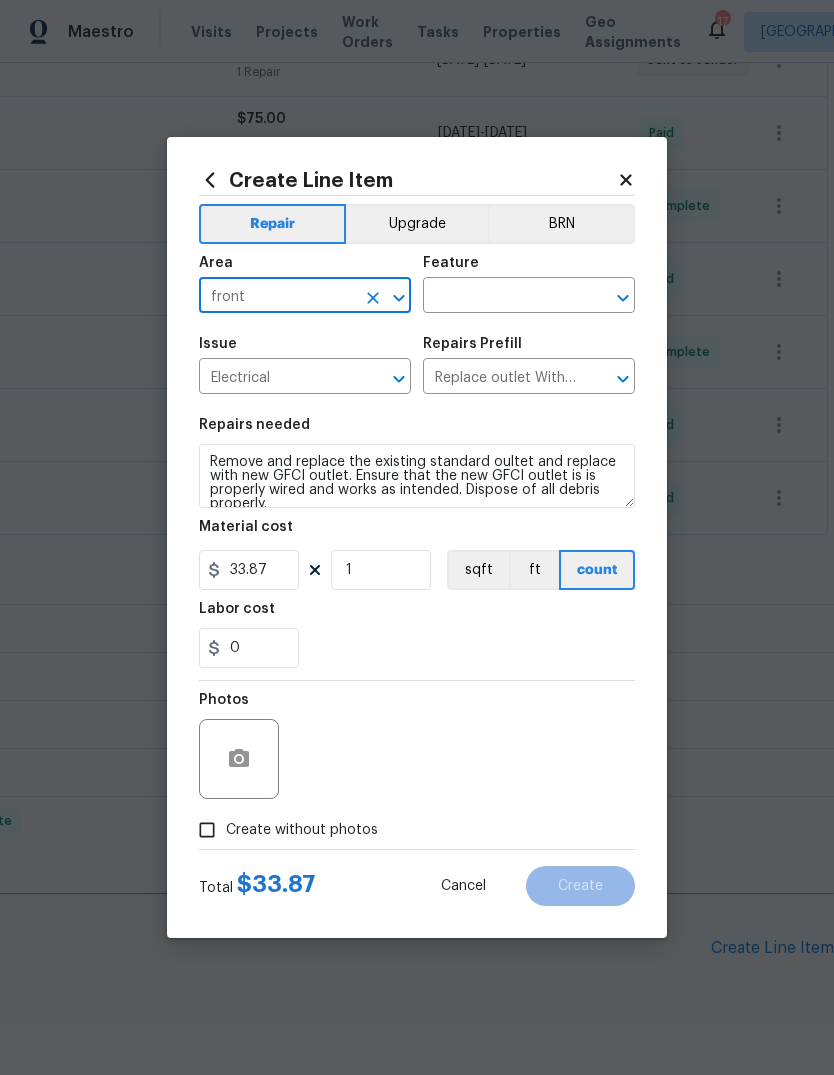type on "Front" 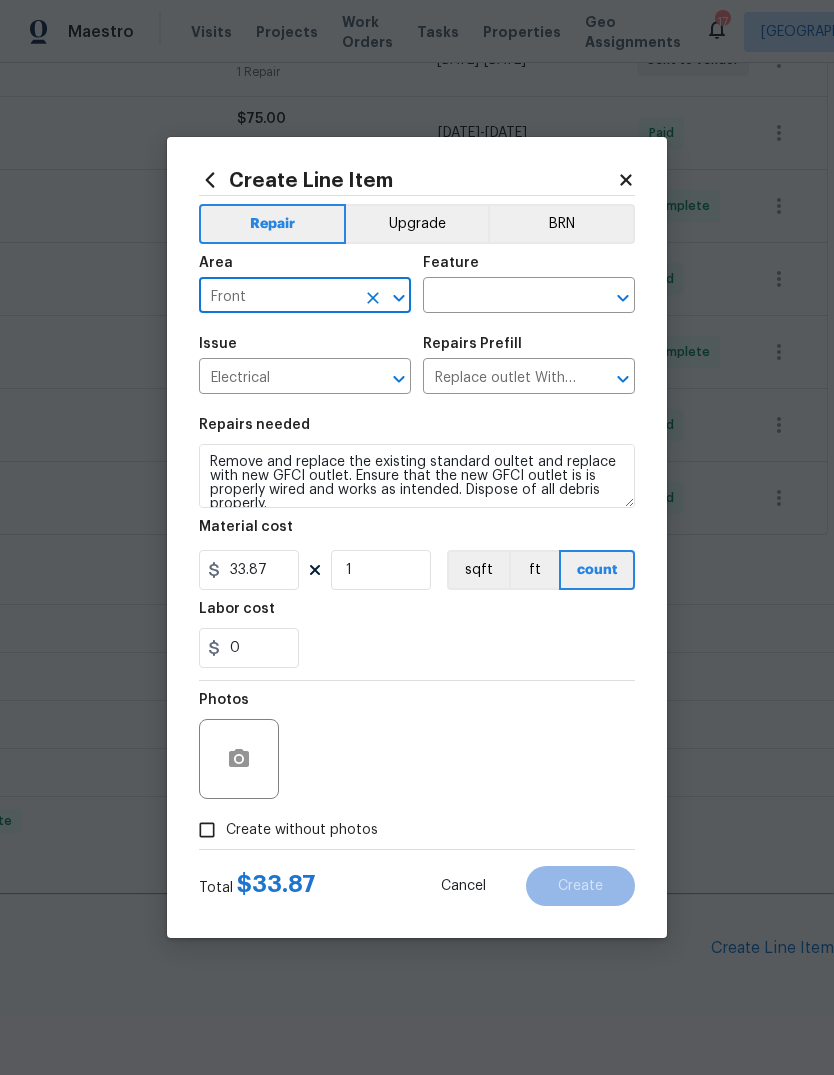 click on "Issue" at bounding box center [305, 350] 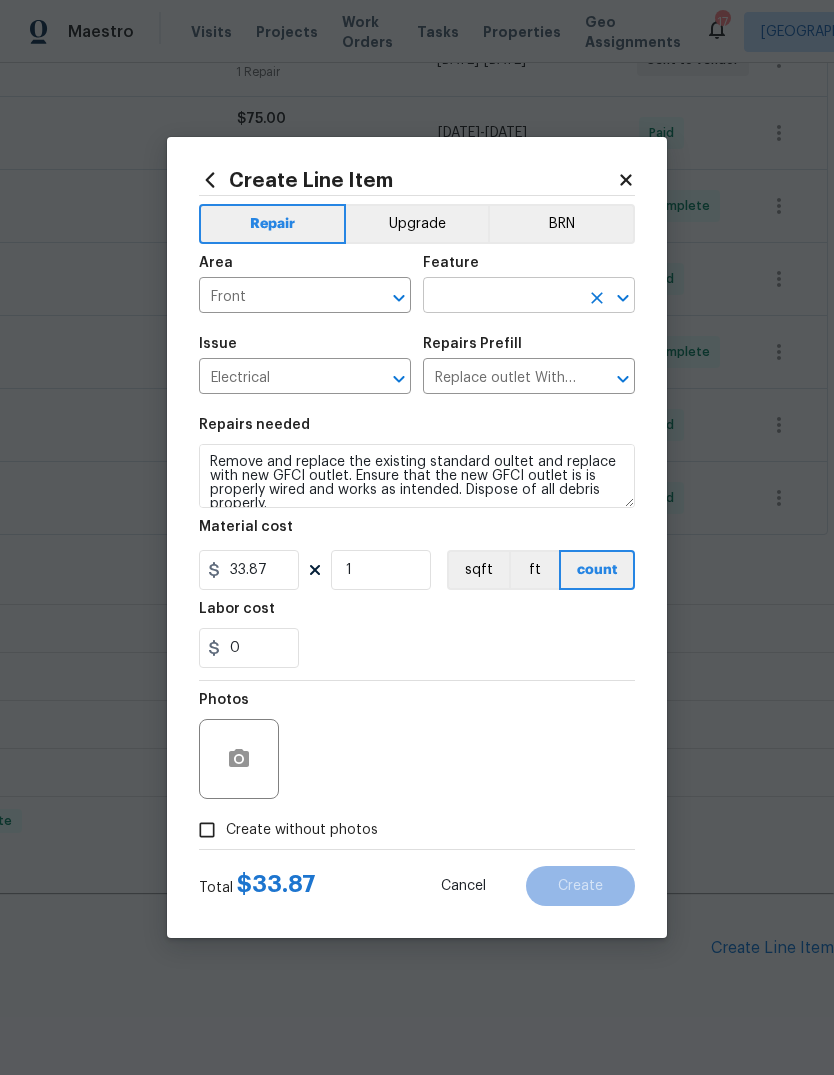 click at bounding box center [501, 297] 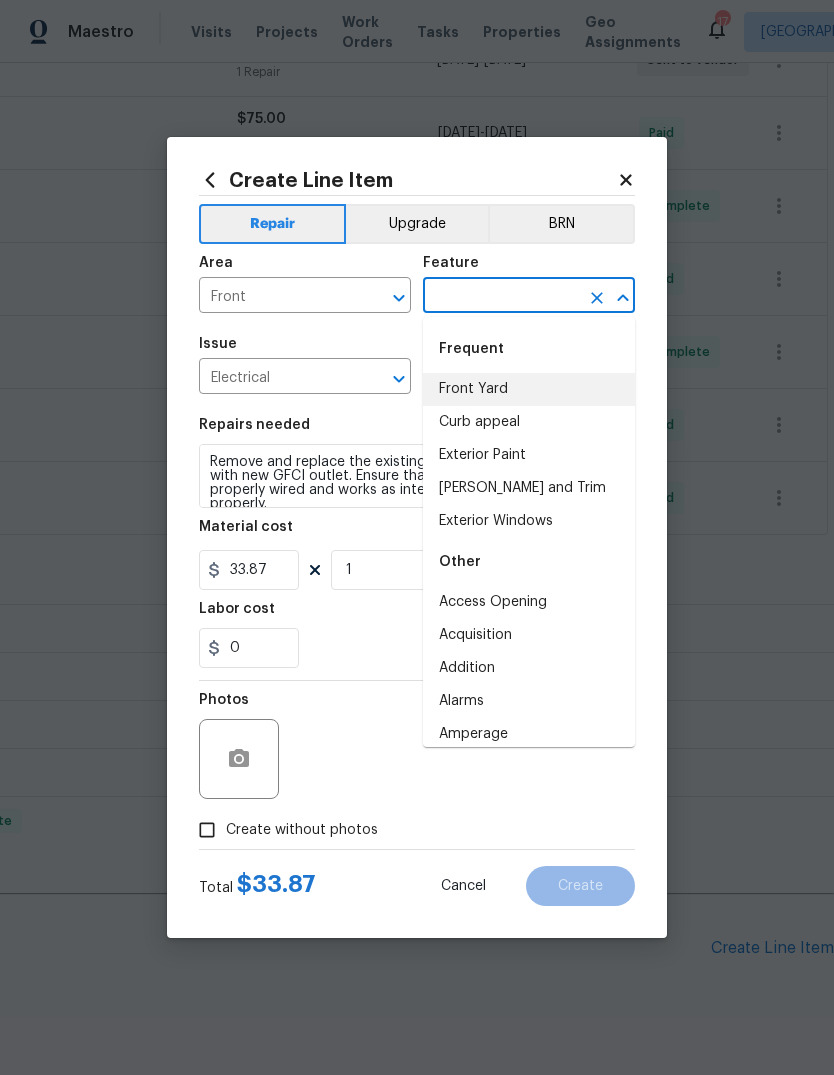 click on "Front Yard" at bounding box center [529, 389] 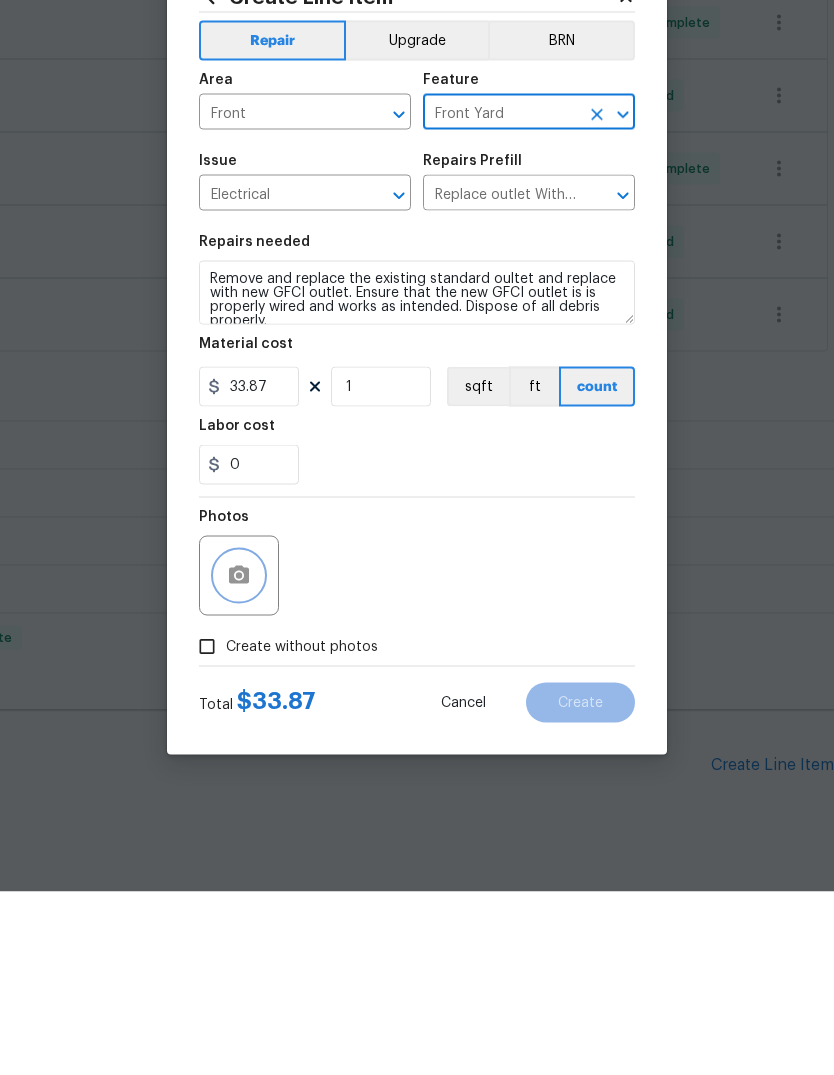 click at bounding box center (239, 759) 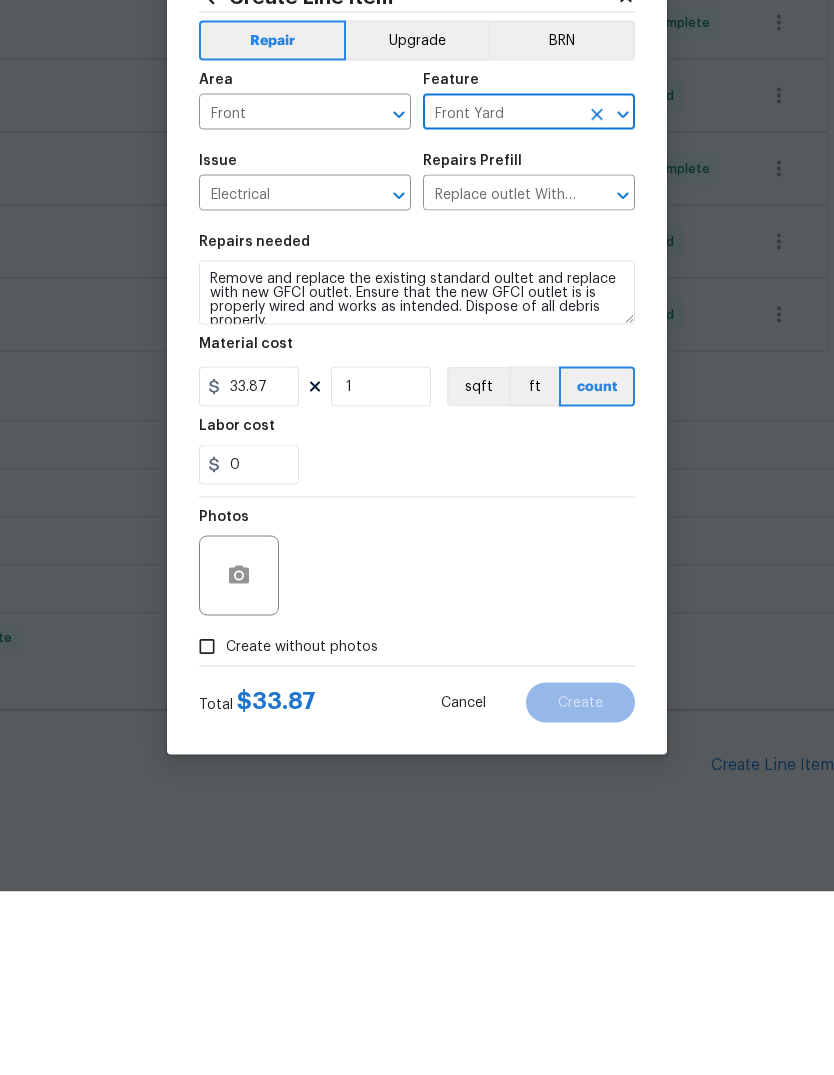 scroll, scrollTop: 75, scrollLeft: 0, axis: vertical 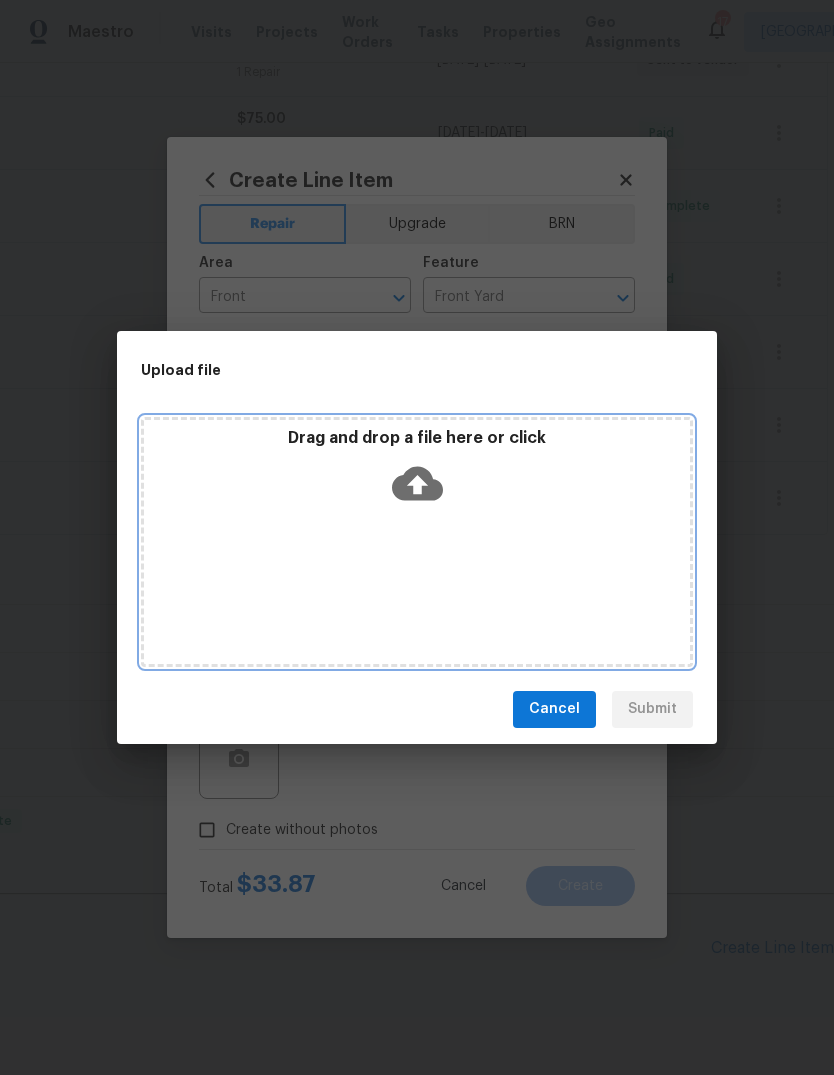 click 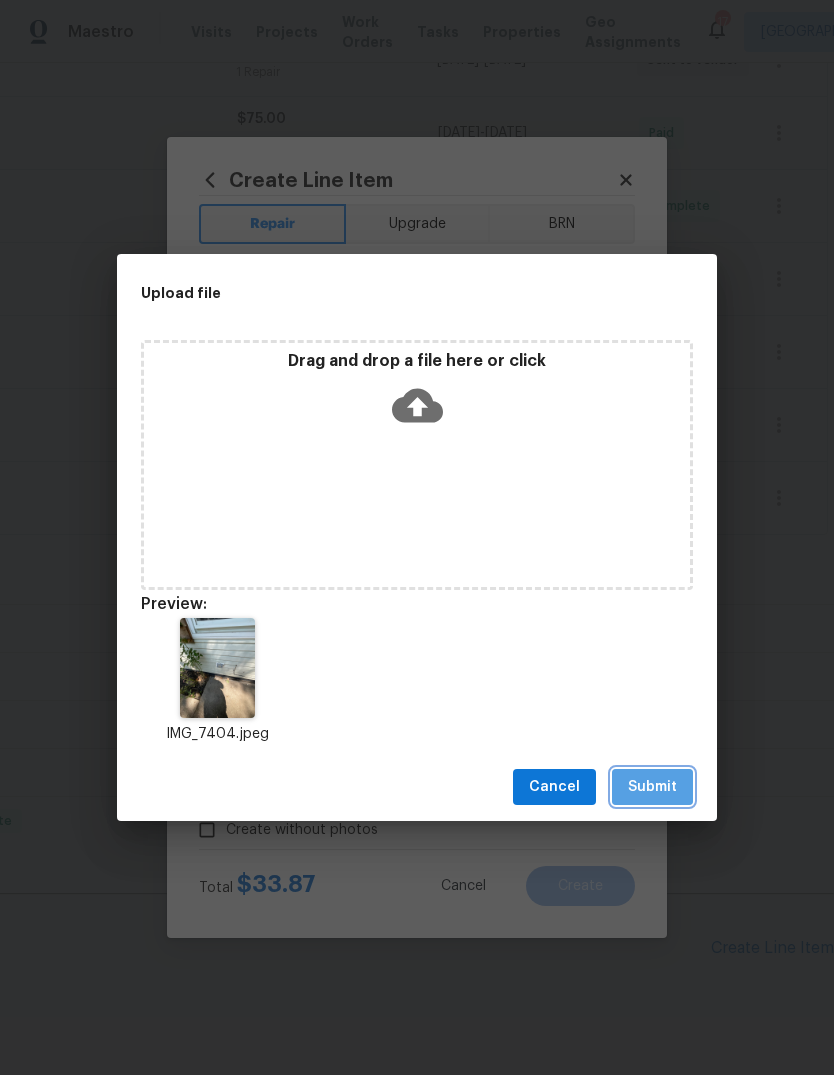 click on "Submit" at bounding box center [652, 787] 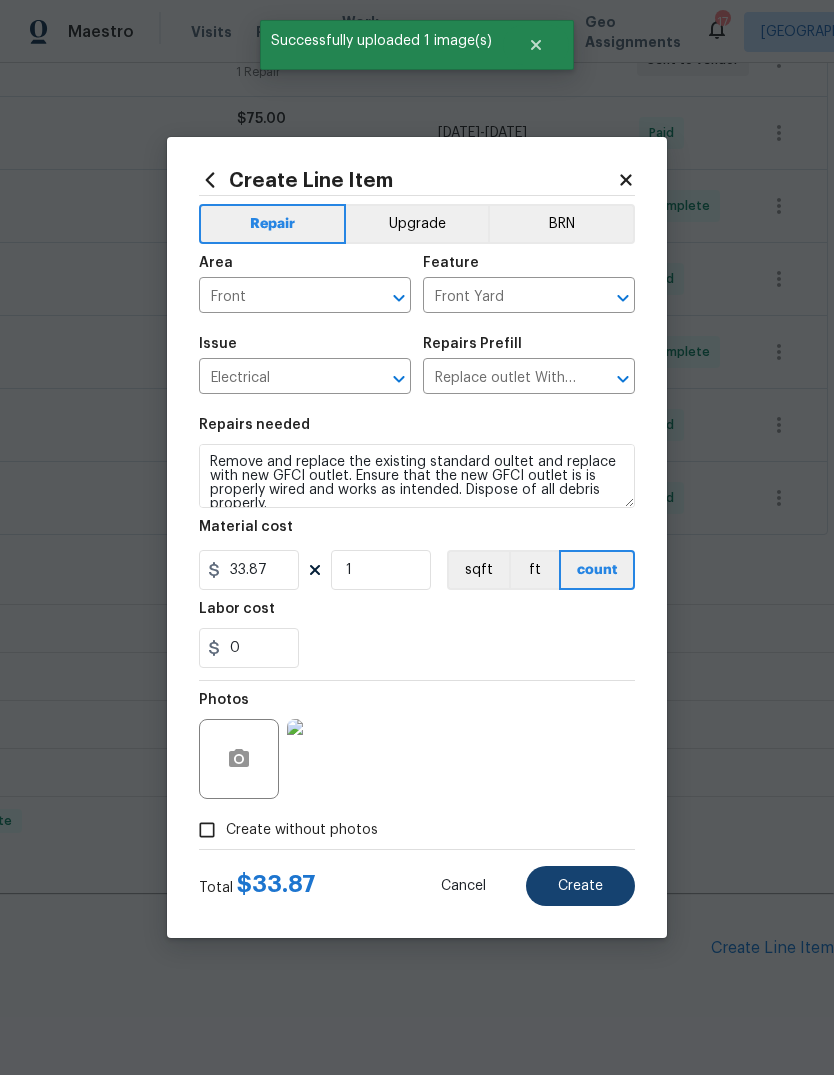 click on "Create" at bounding box center [580, 886] 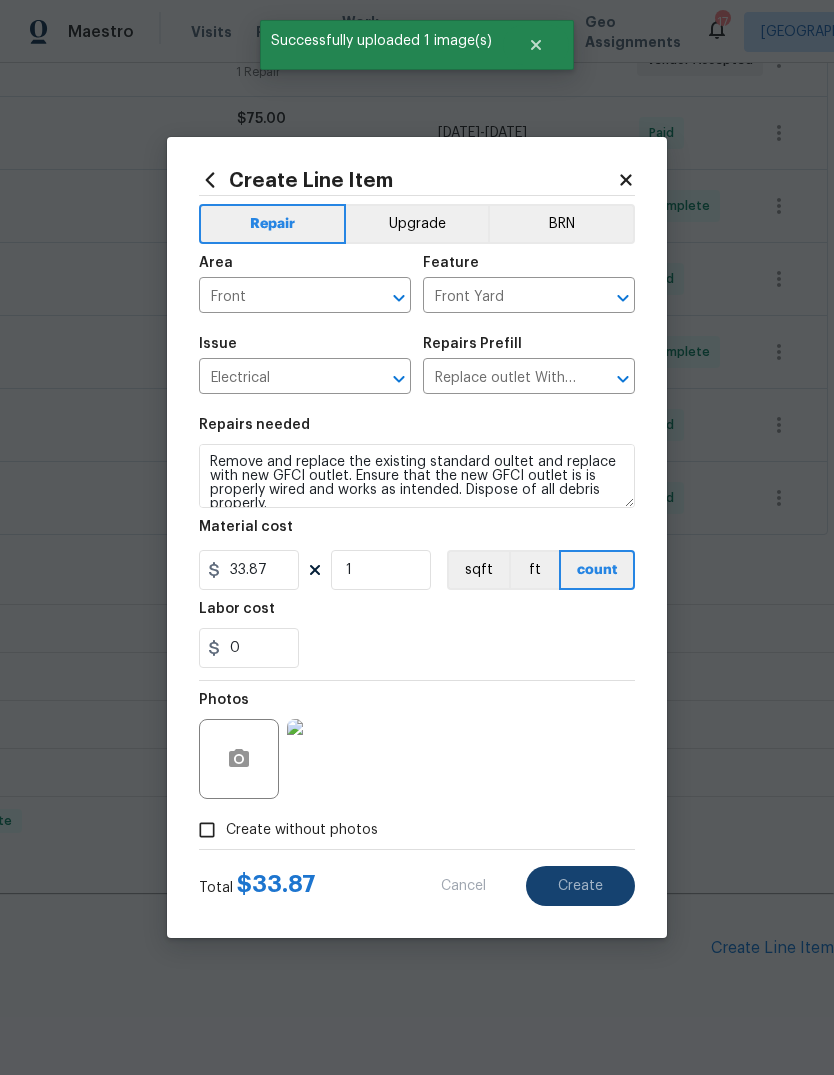 type 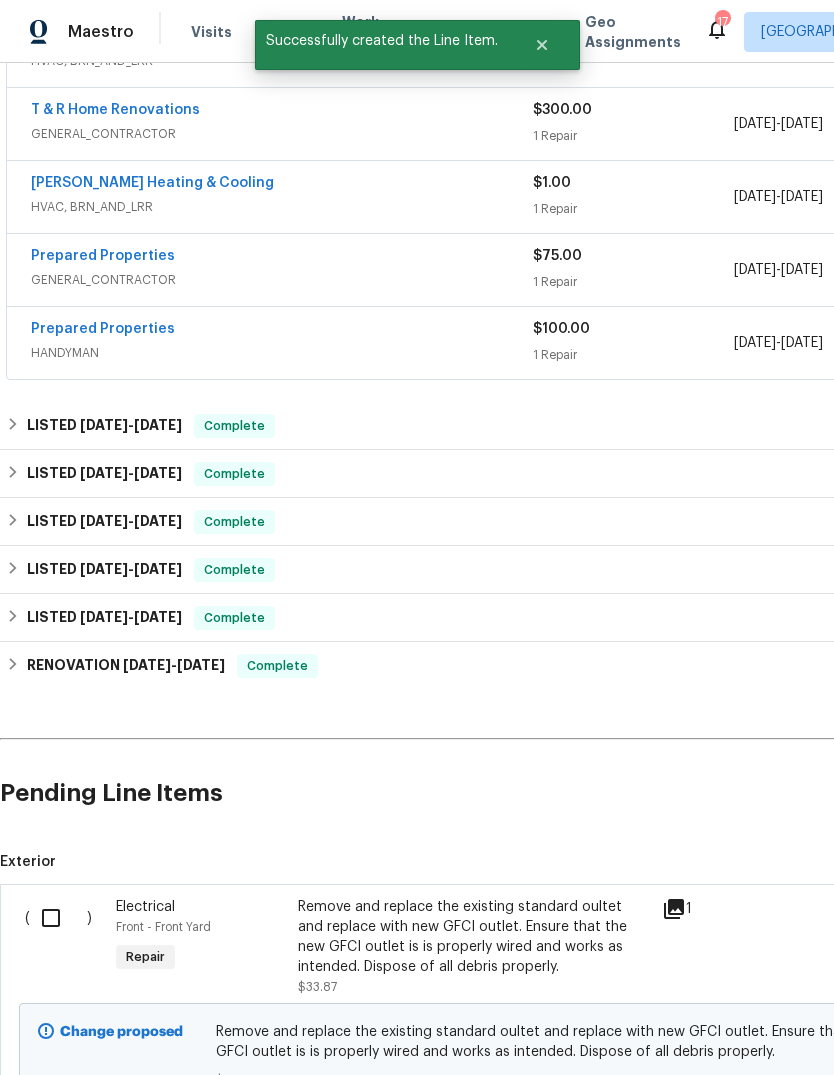 scroll, scrollTop: 651, scrollLeft: 0, axis: vertical 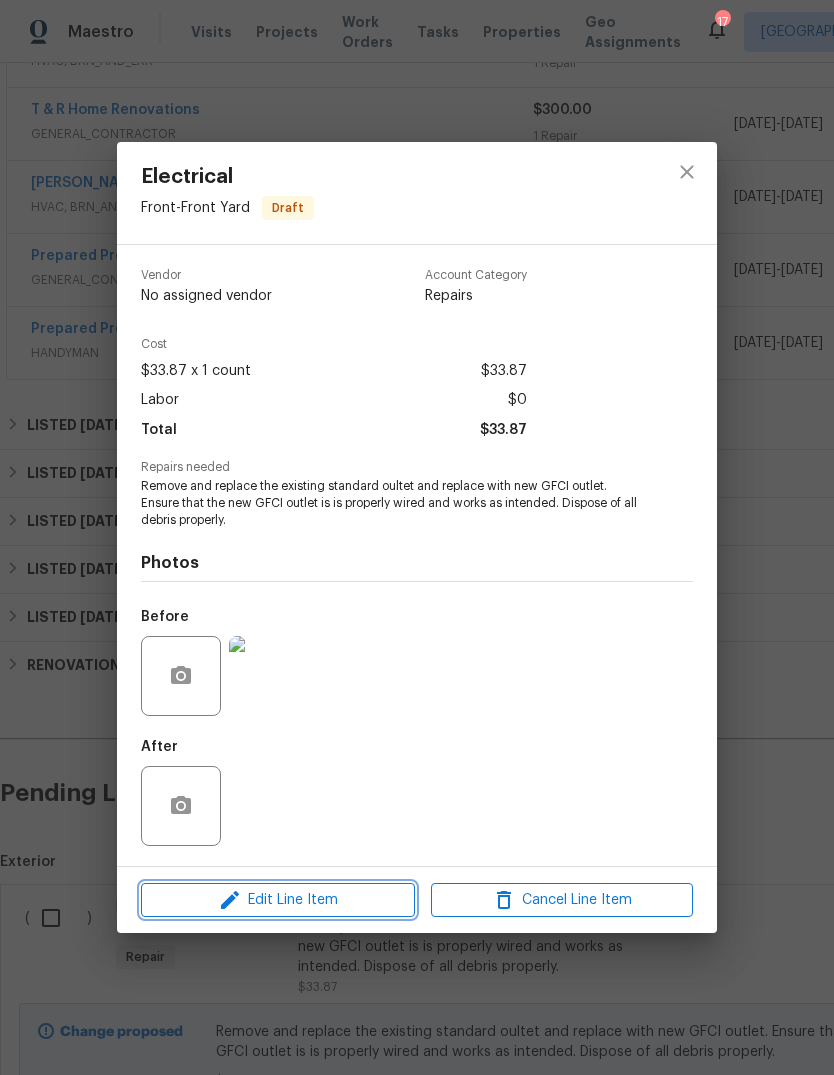 click on "Edit Line Item" at bounding box center [278, 900] 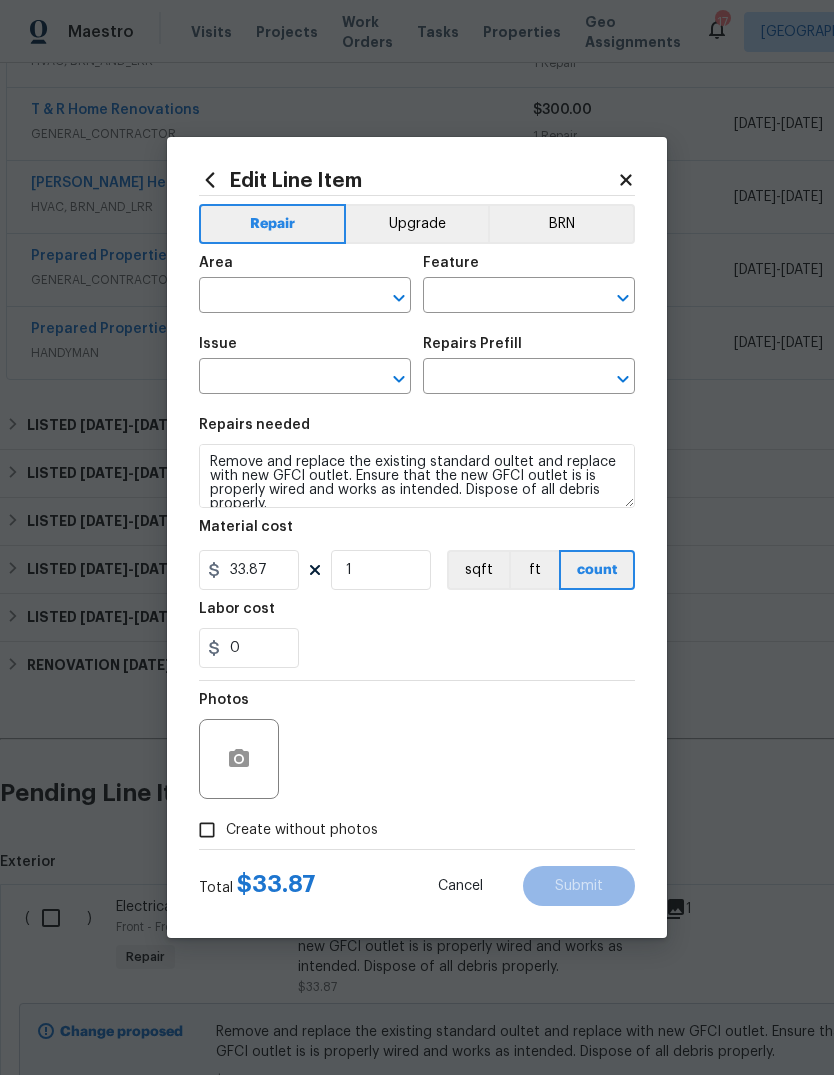 type on "Front" 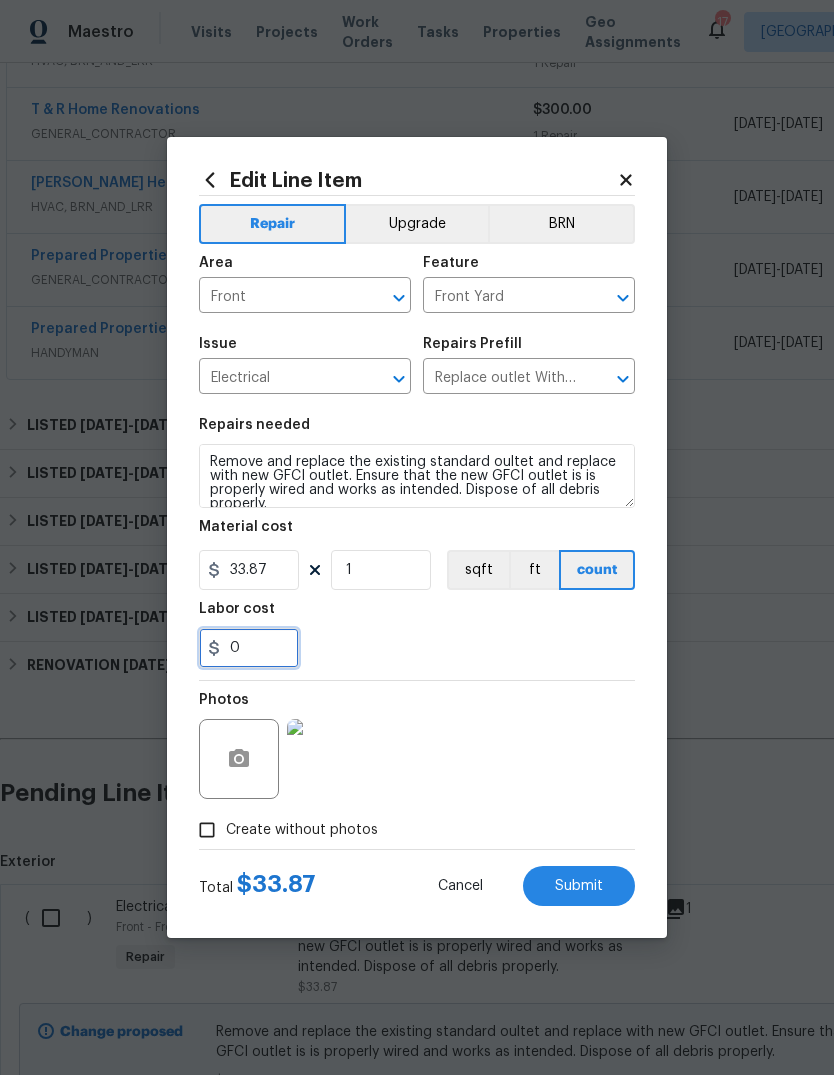 click on "0" at bounding box center (249, 648) 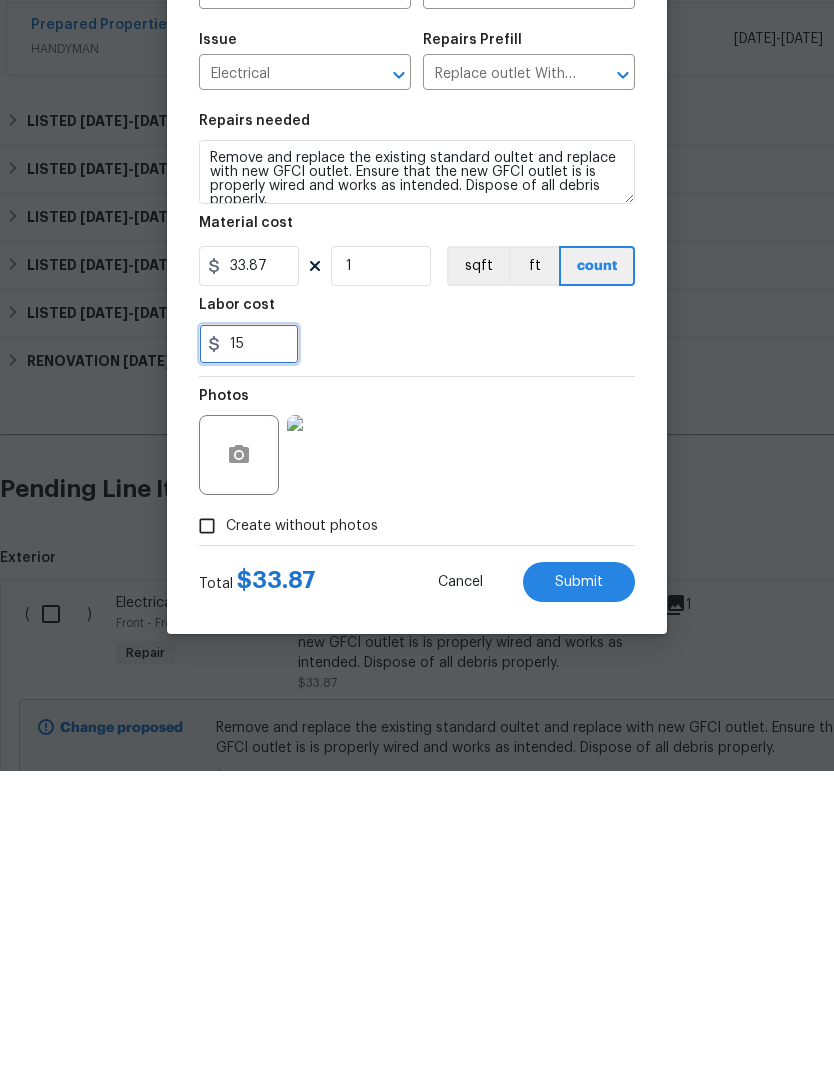 type on "1" 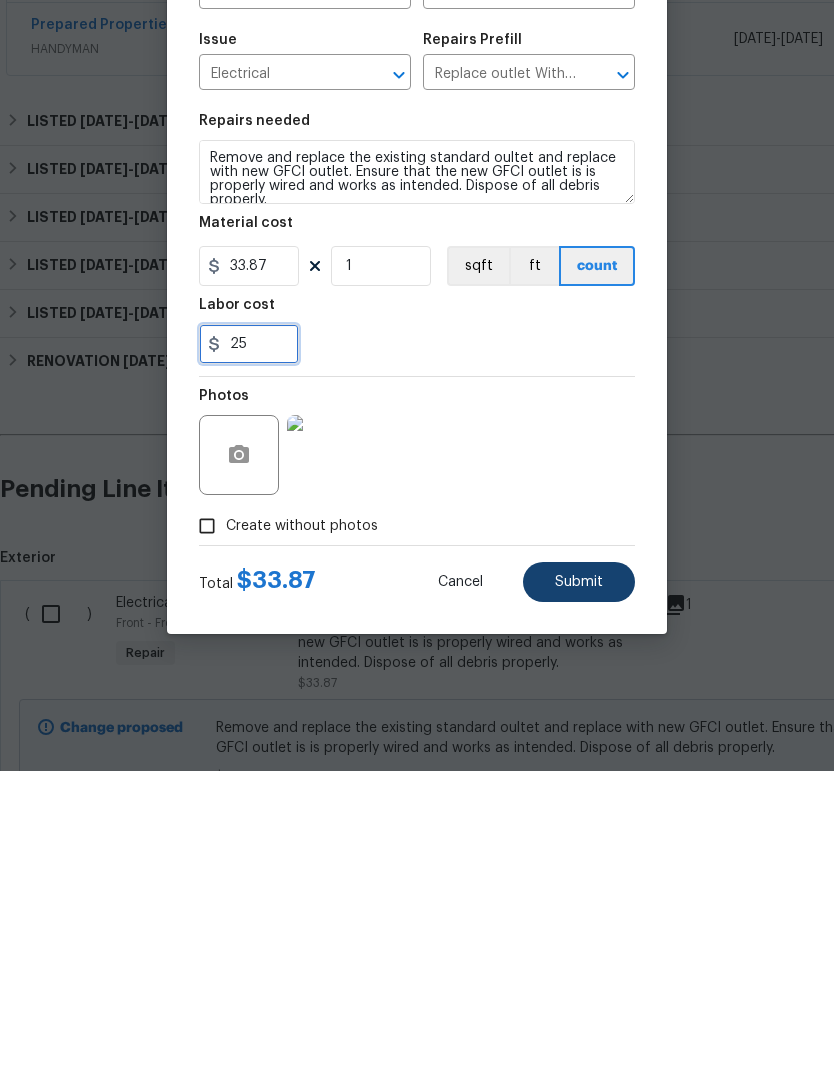 type on "25" 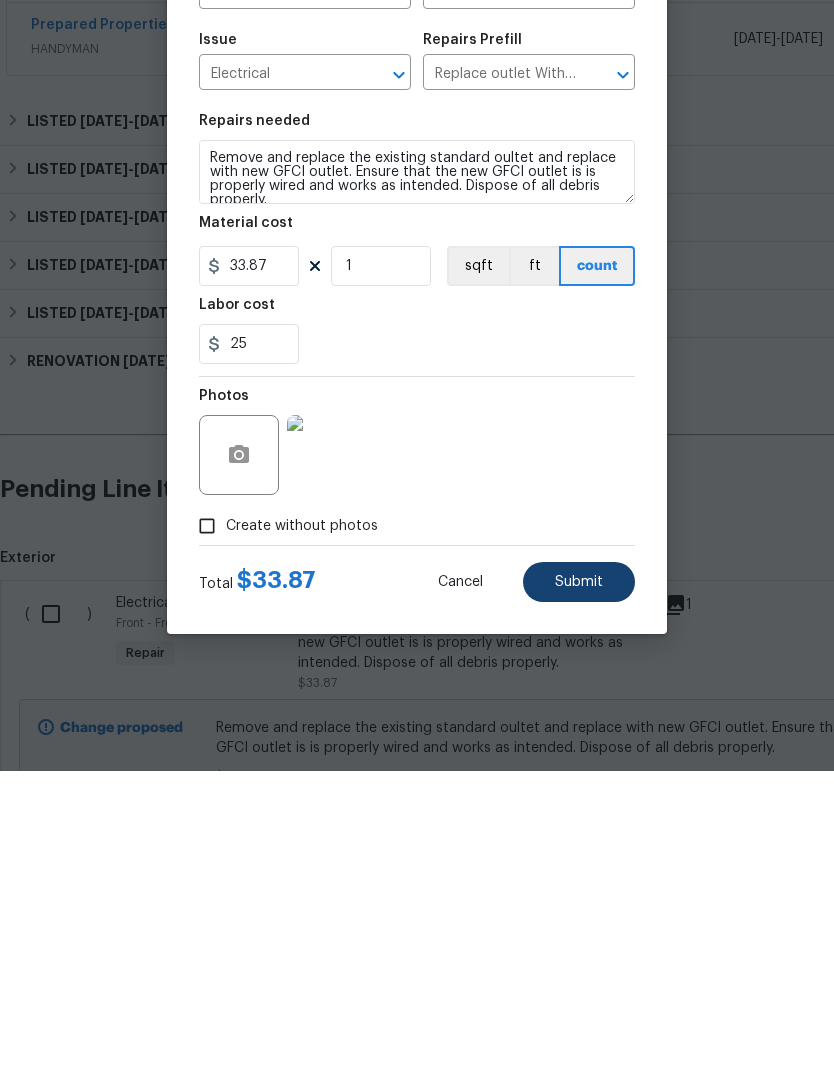 click on "Submit" at bounding box center [579, 886] 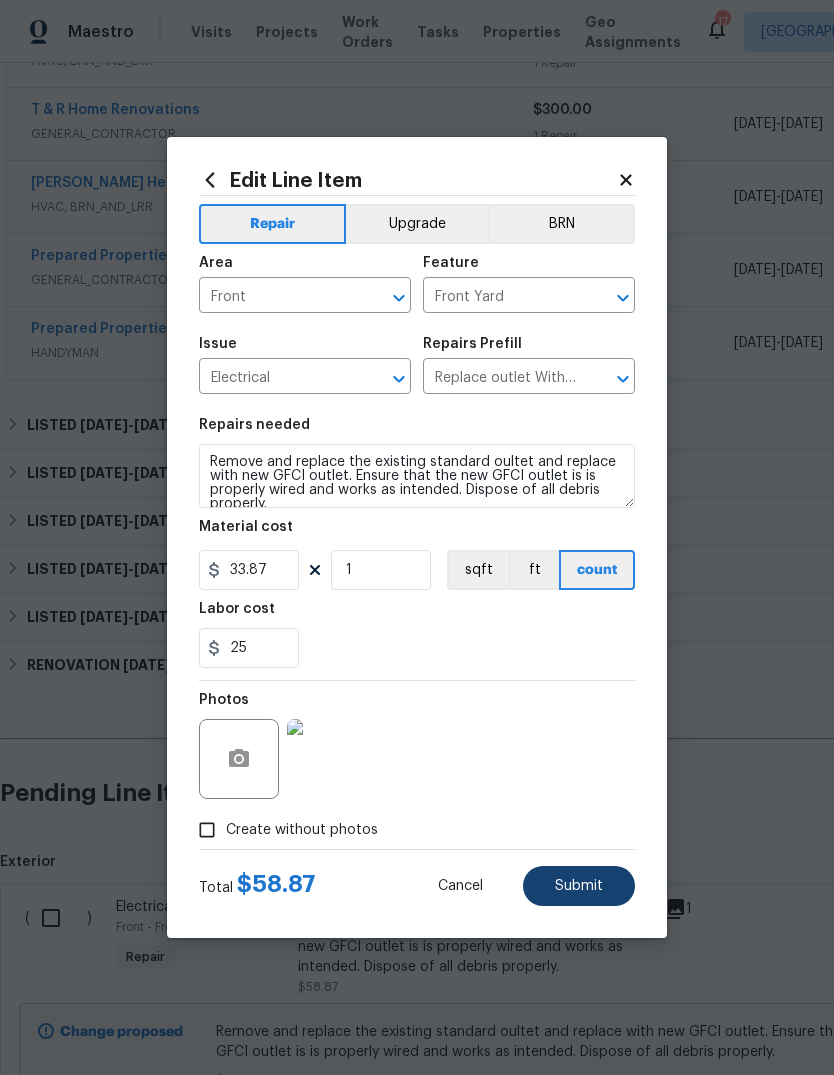 click on "Submit" at bounding box center (579, 886) 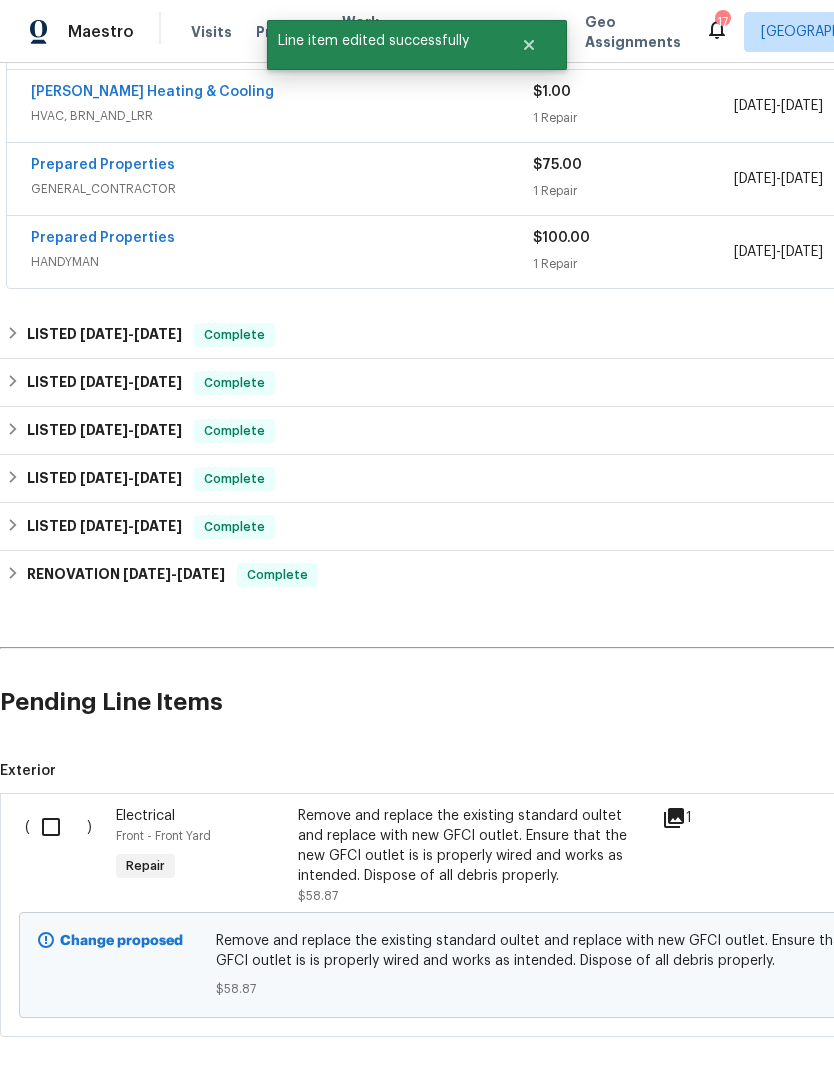 scroll, scrollTop: 743, scrollLeft: 0, axis: vertical 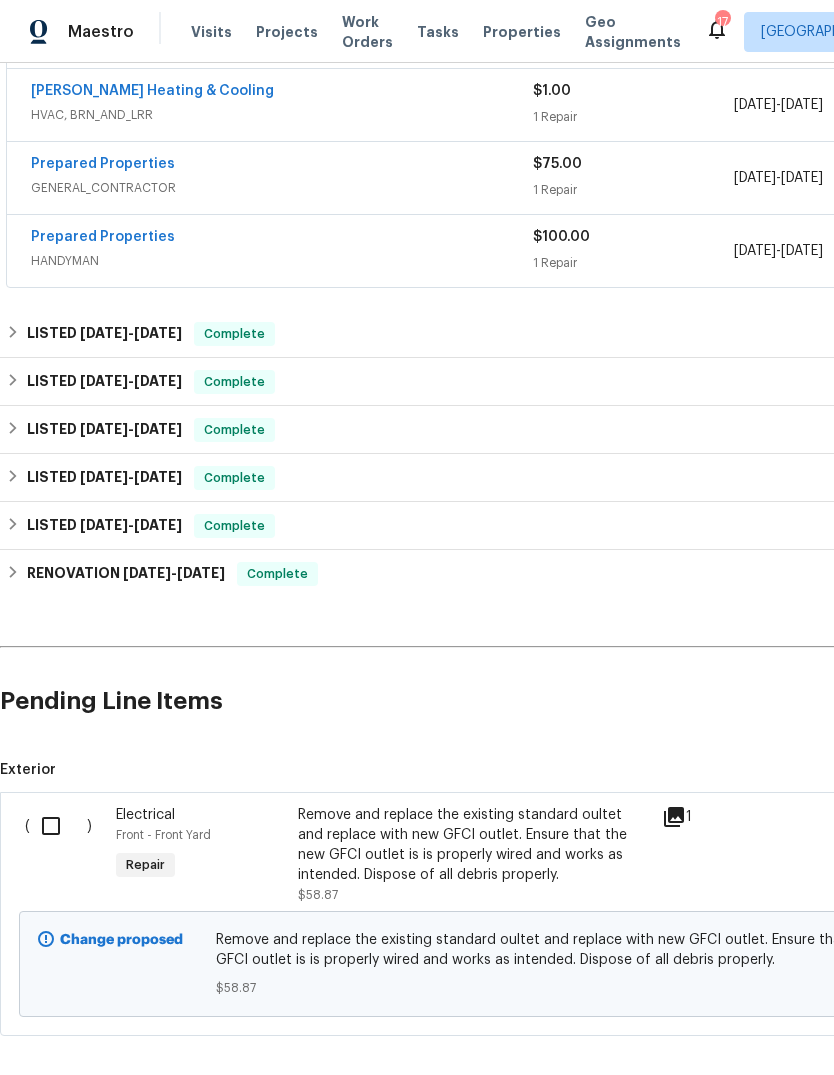 click on "Remove and replace the existing standard oultet and replace with new GFCI outlet. Ensure that the new GFCI outlet is is properly wired and works as intended. Dispose of all debris properly." at bounding box center [474, 845] 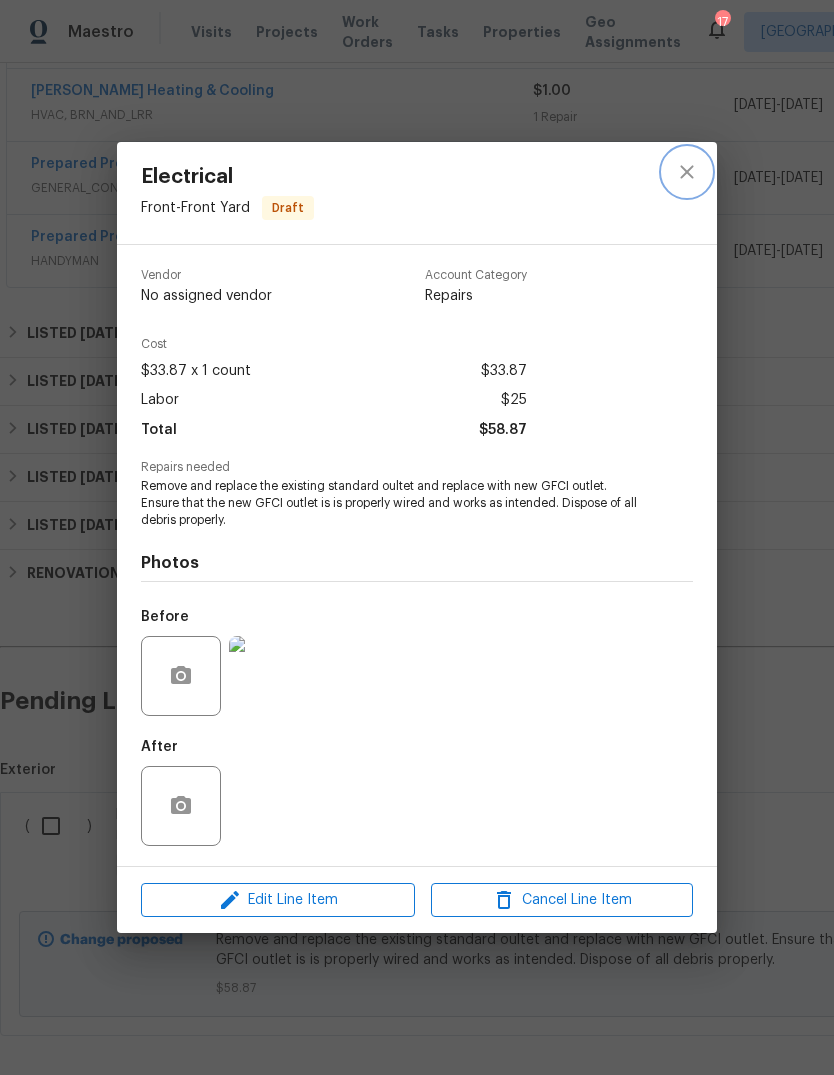 click 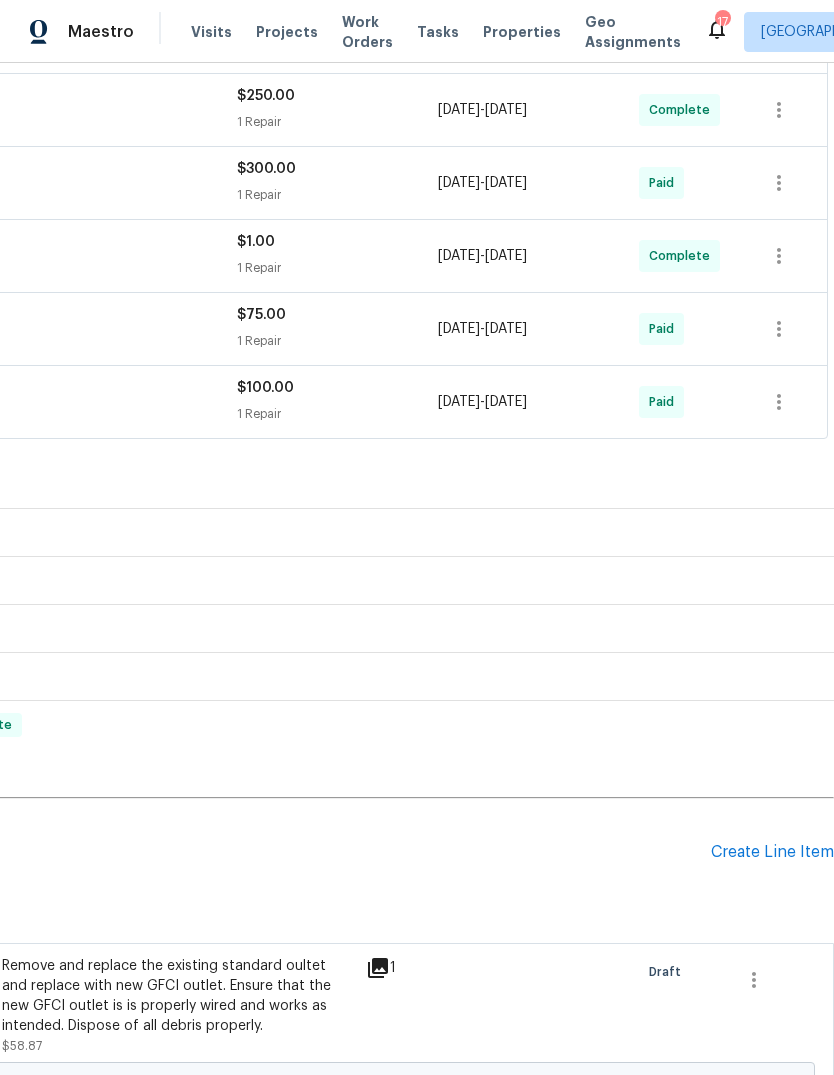 scroll, scrollTop: 591, scrollLeft: 296, axis: both 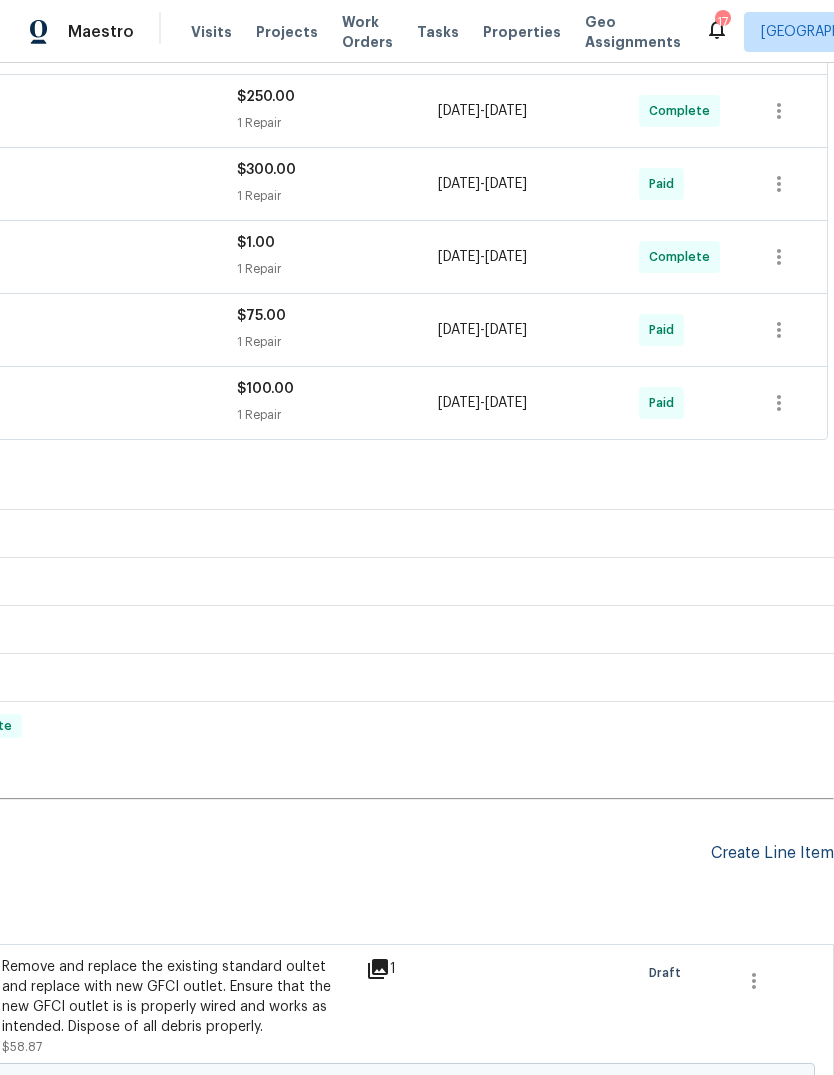 click on "Create Line Item" at bounding box center [772, 853] 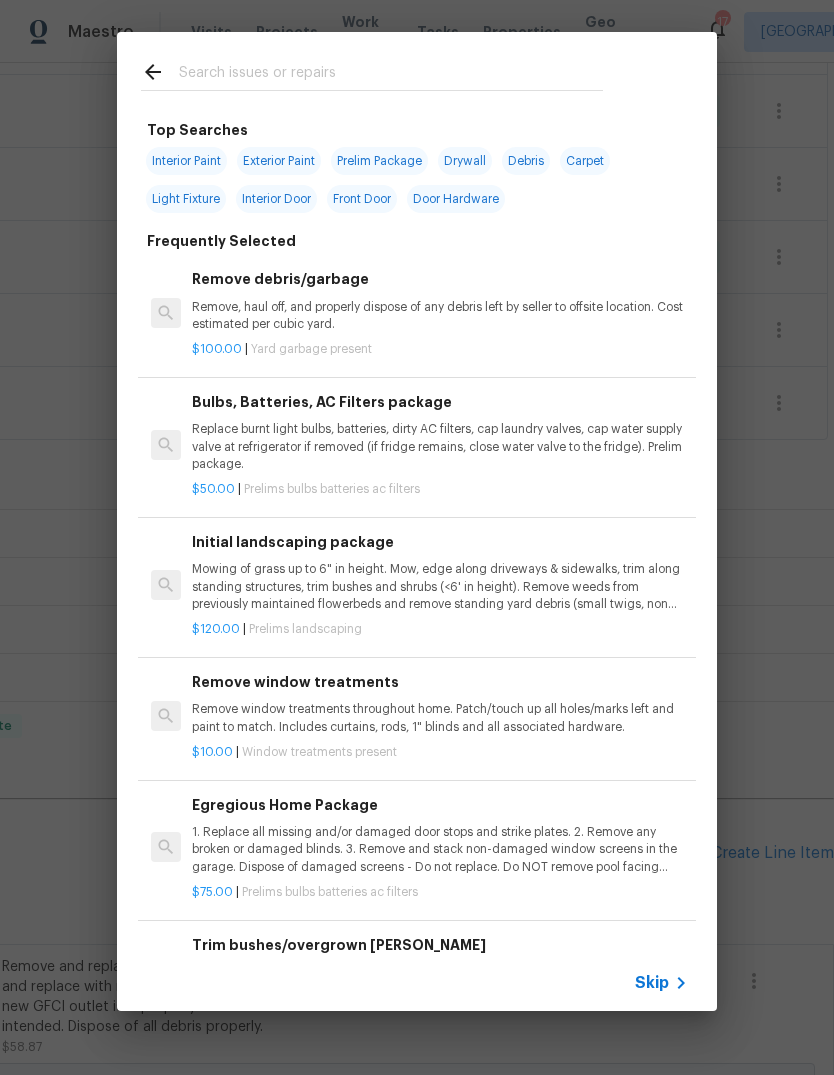 click at bounding box center [391, 75] 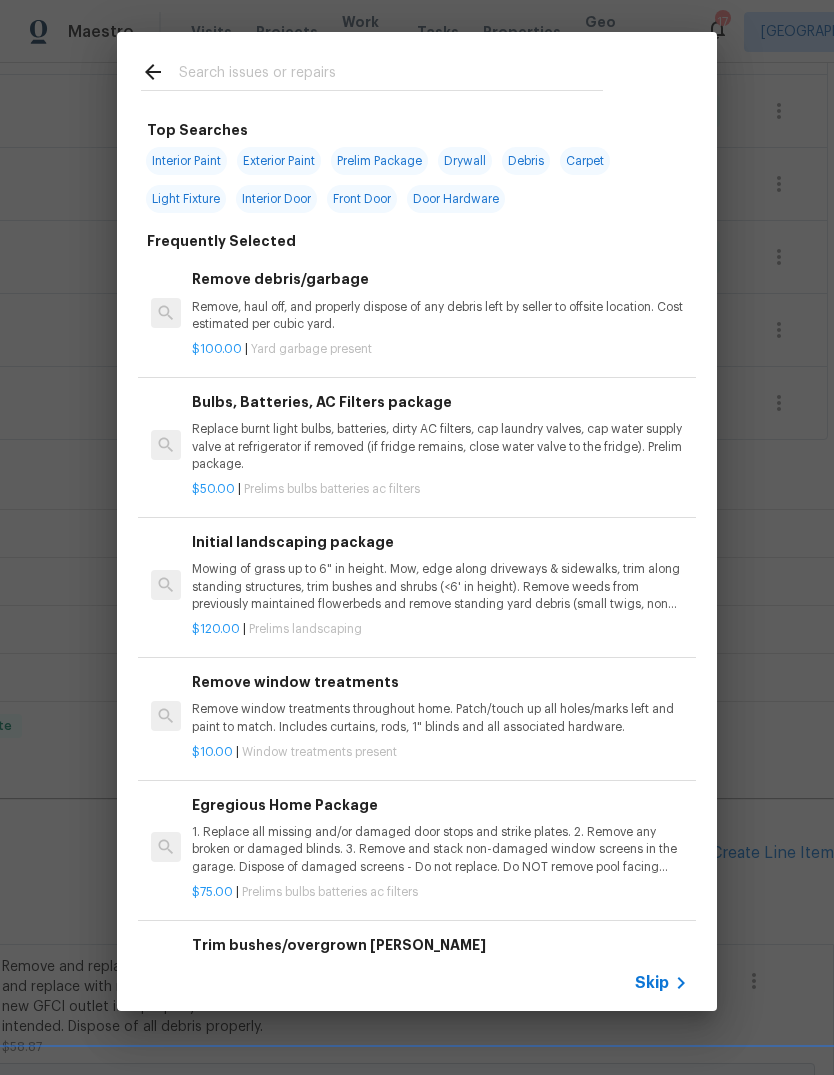 click on "Debris" at bounding box center (526, 161) 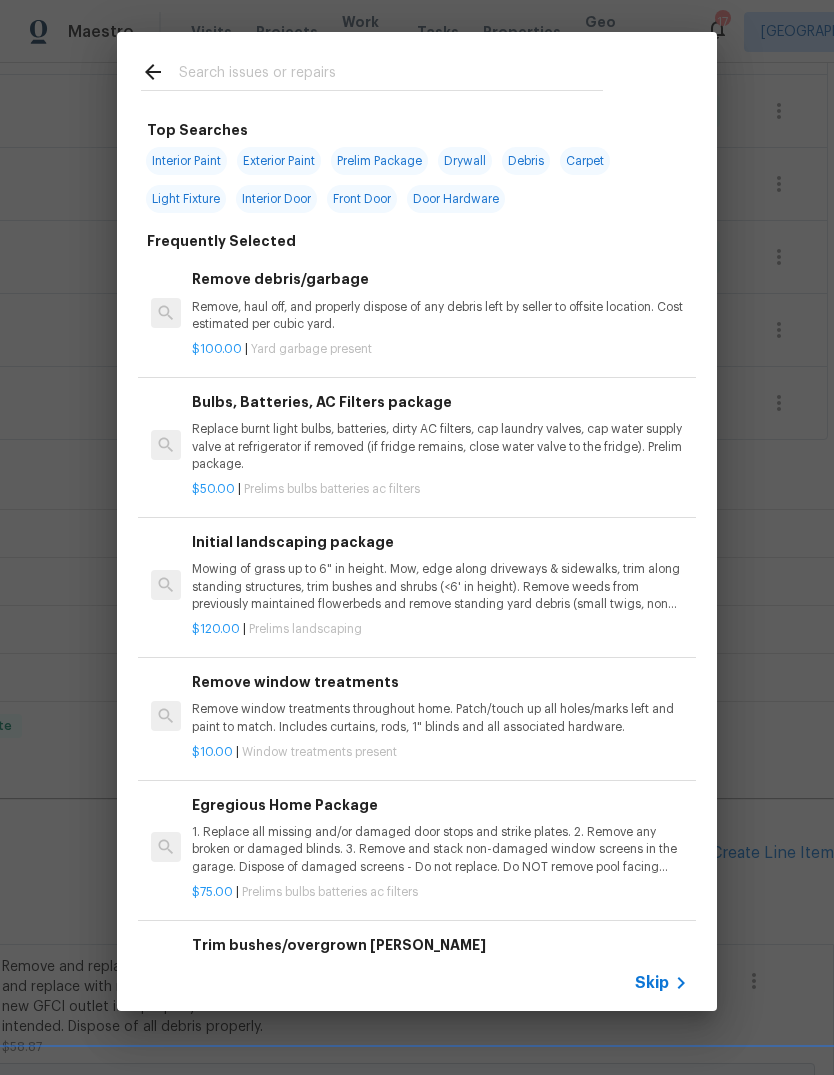 type on "Debris" 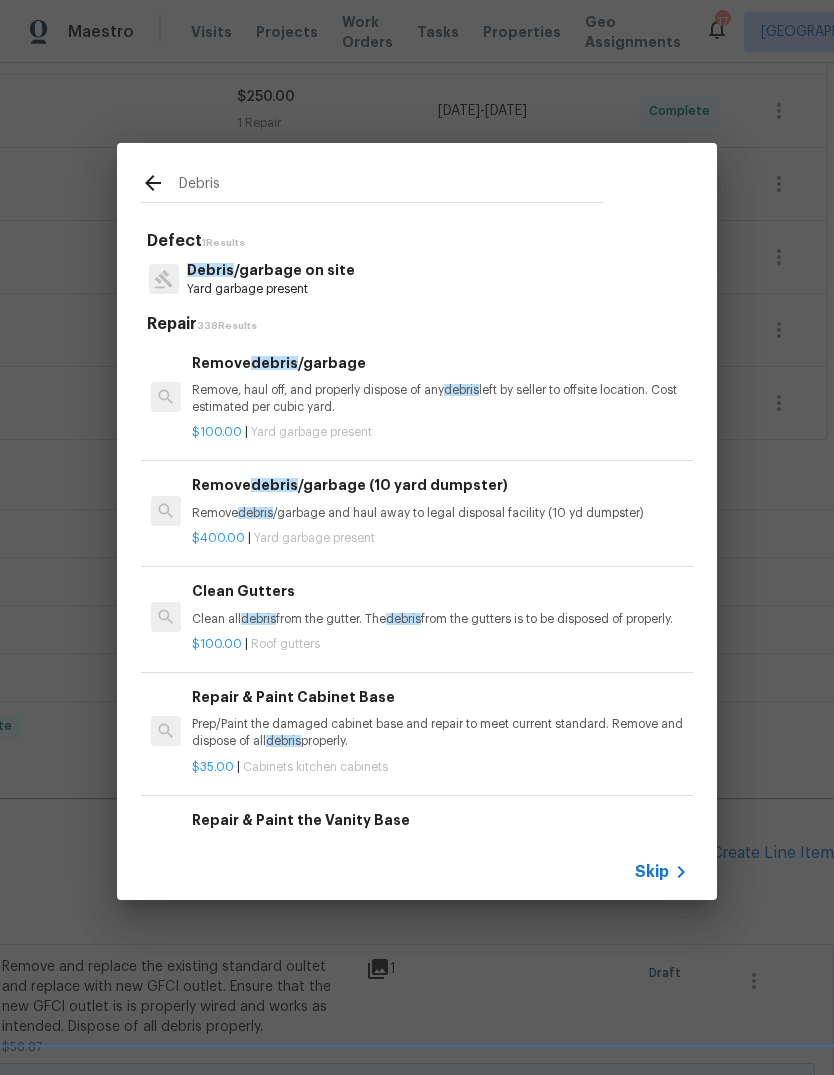click on "Remove, haul off, and properly dispose of any  debris  left by seller to offsite location. Cost estimated per cubic yard." at bounding box center [440, 399] 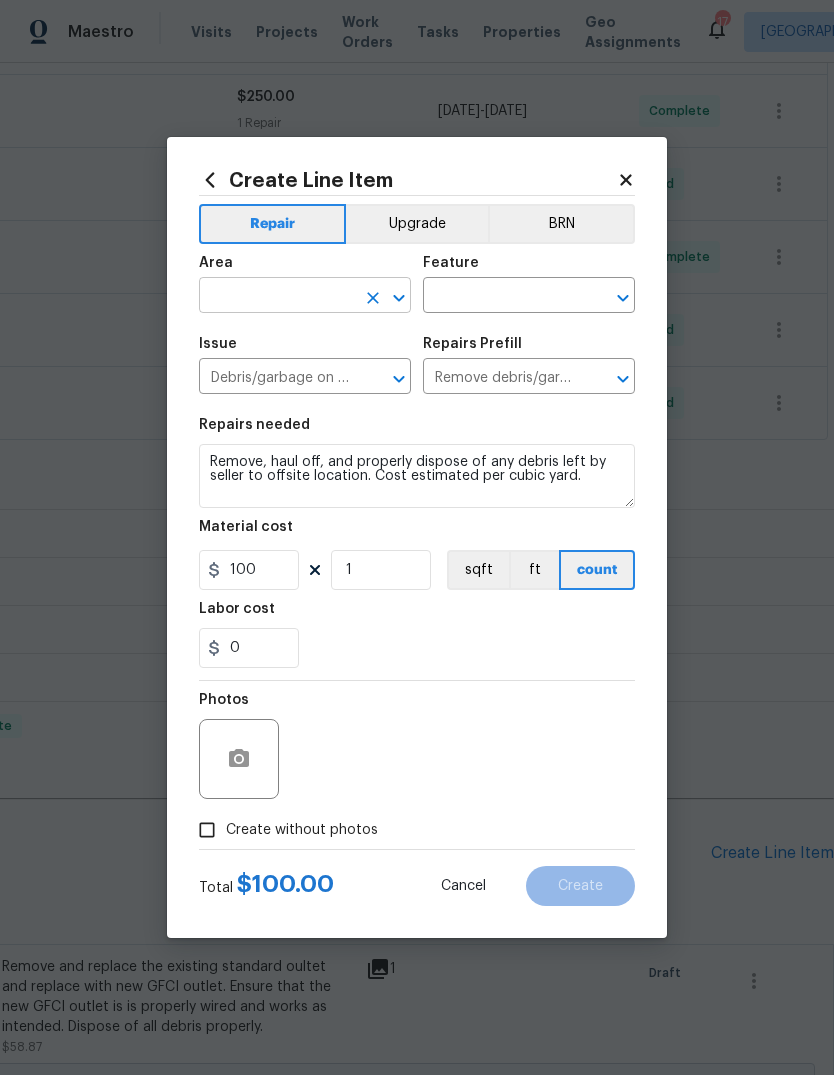 click at bounding box center [277, 297] 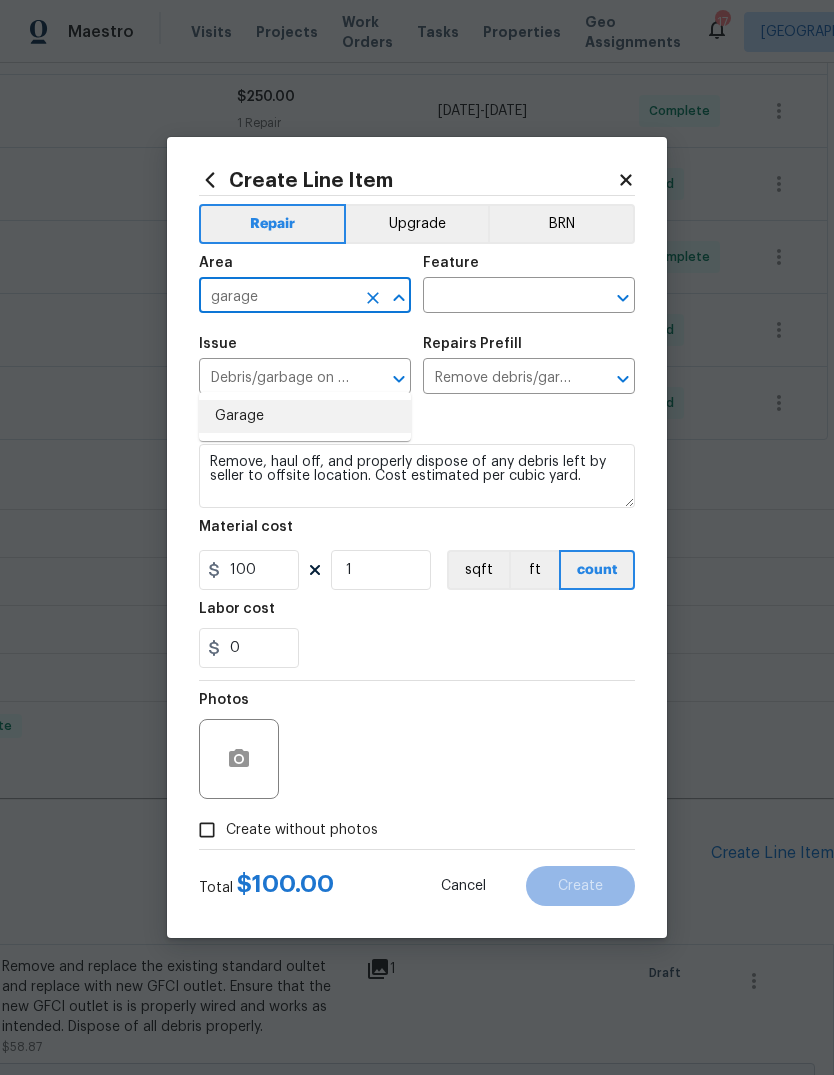 click on "Garage" at bounding box center [305, 416] 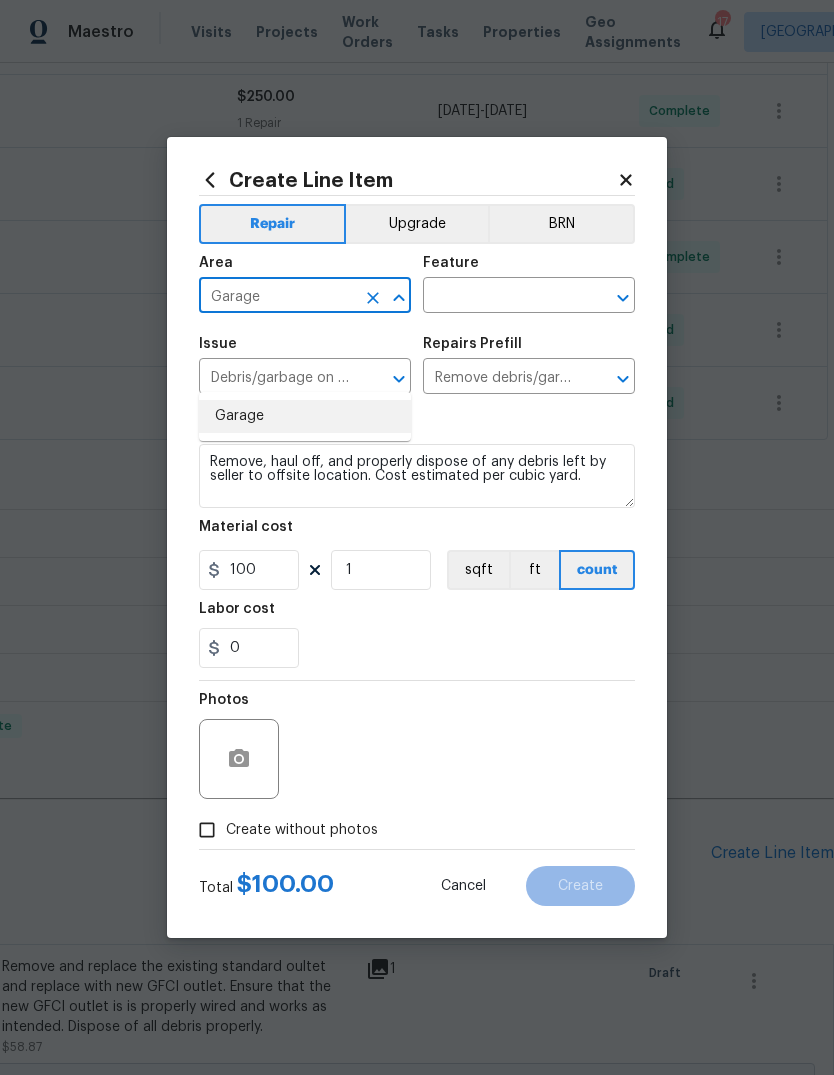 click on "Issue" at bounding box center [305, 350] 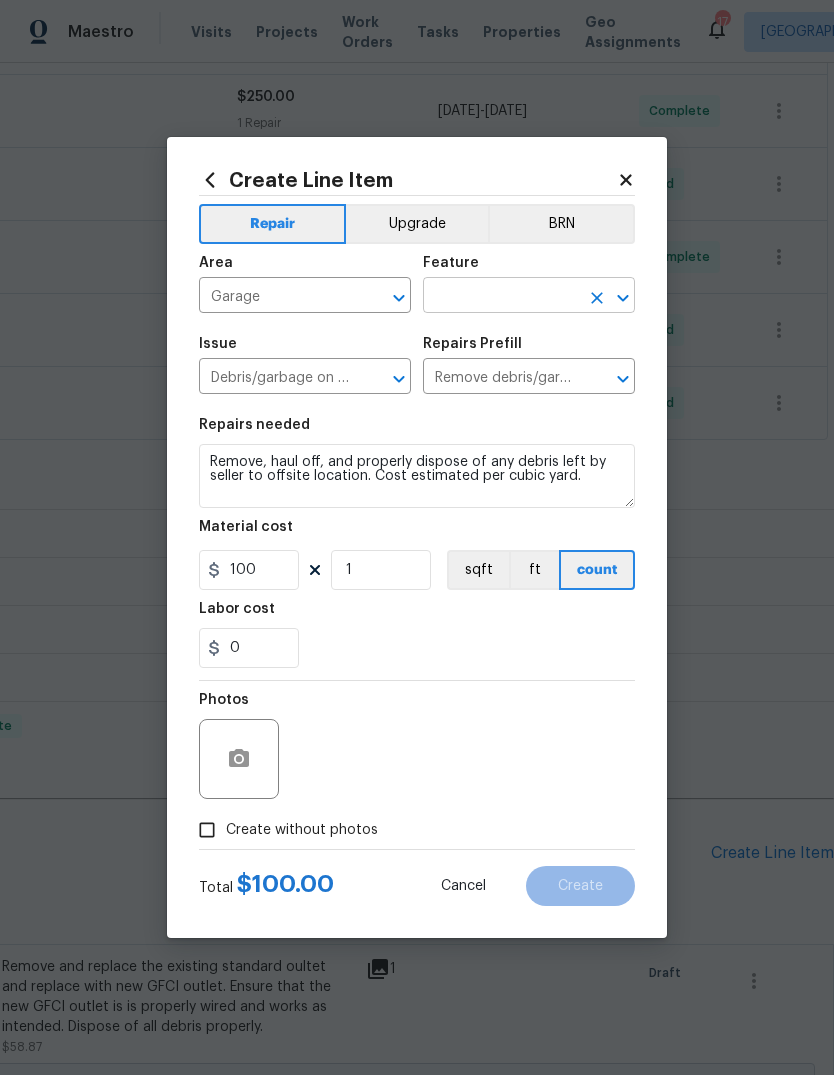 click at bounding box center [501, 297] 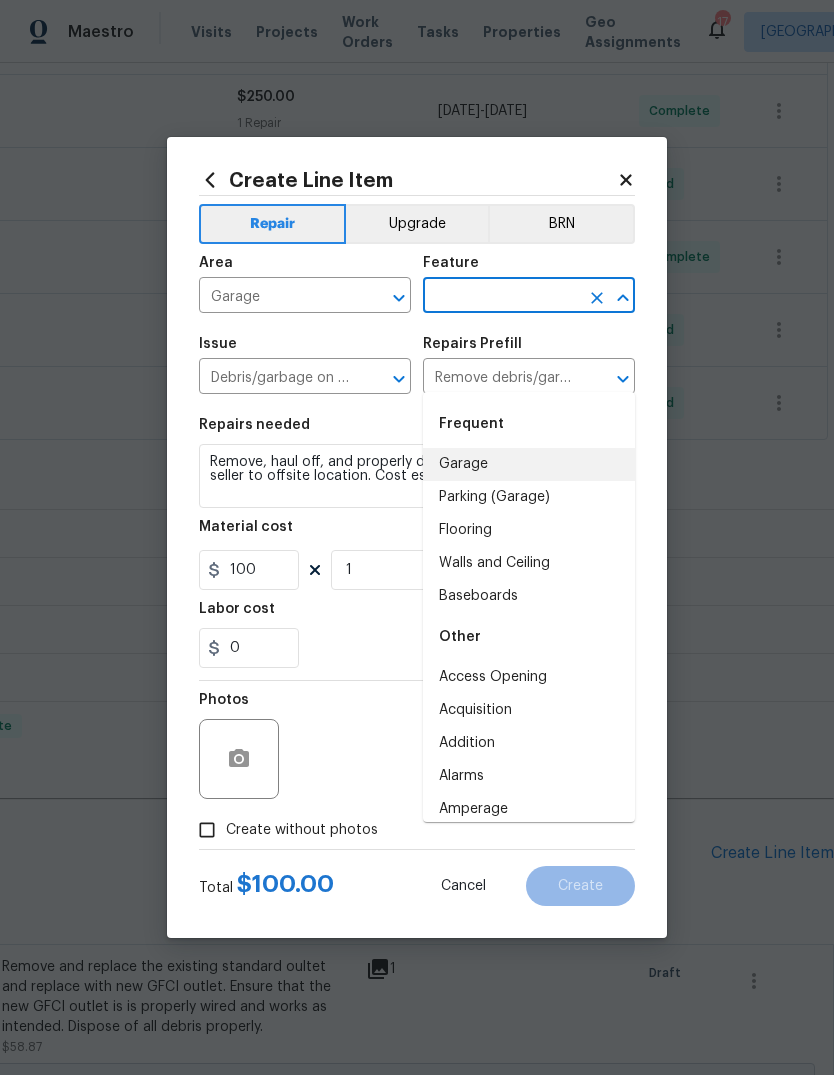 click on "Garage" at bounding box center (529, 464) 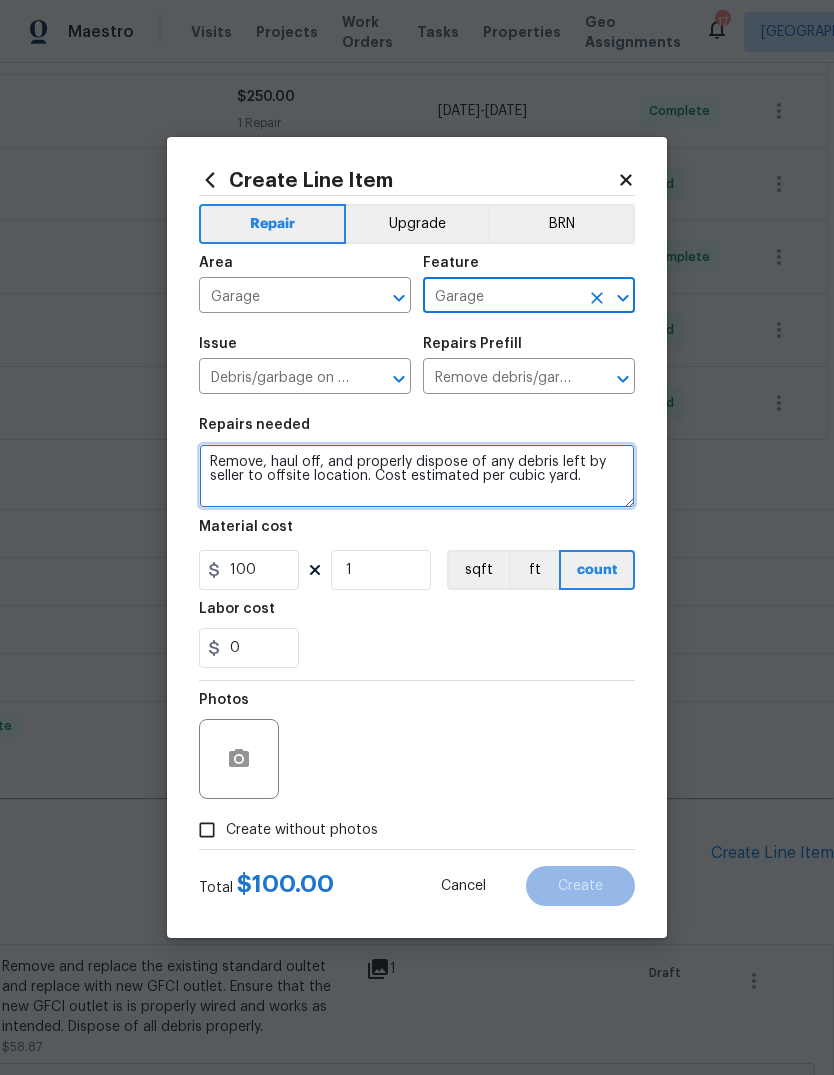click on "Remove, haul off, and properly dispose of any debris left by seller to offsite location. Cost estimated per cubic yard." at bounding box center [417, 476] 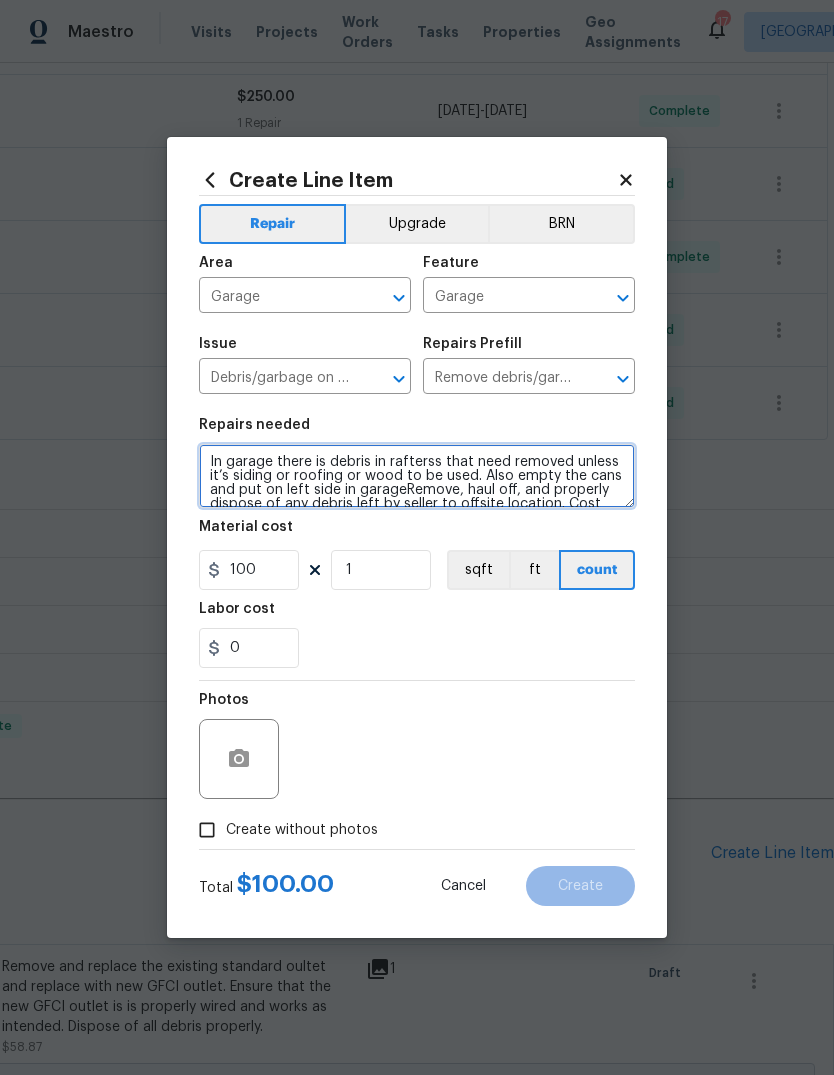 type on "In garage there is debris in rafterss that need removed unless it’s siding or roofing or wood to be used. Also empty the cans and put on left side in garageRemove, haul off, and properly dispose of any debris left by seller to offsite location. Cost estimated per cubic yard." 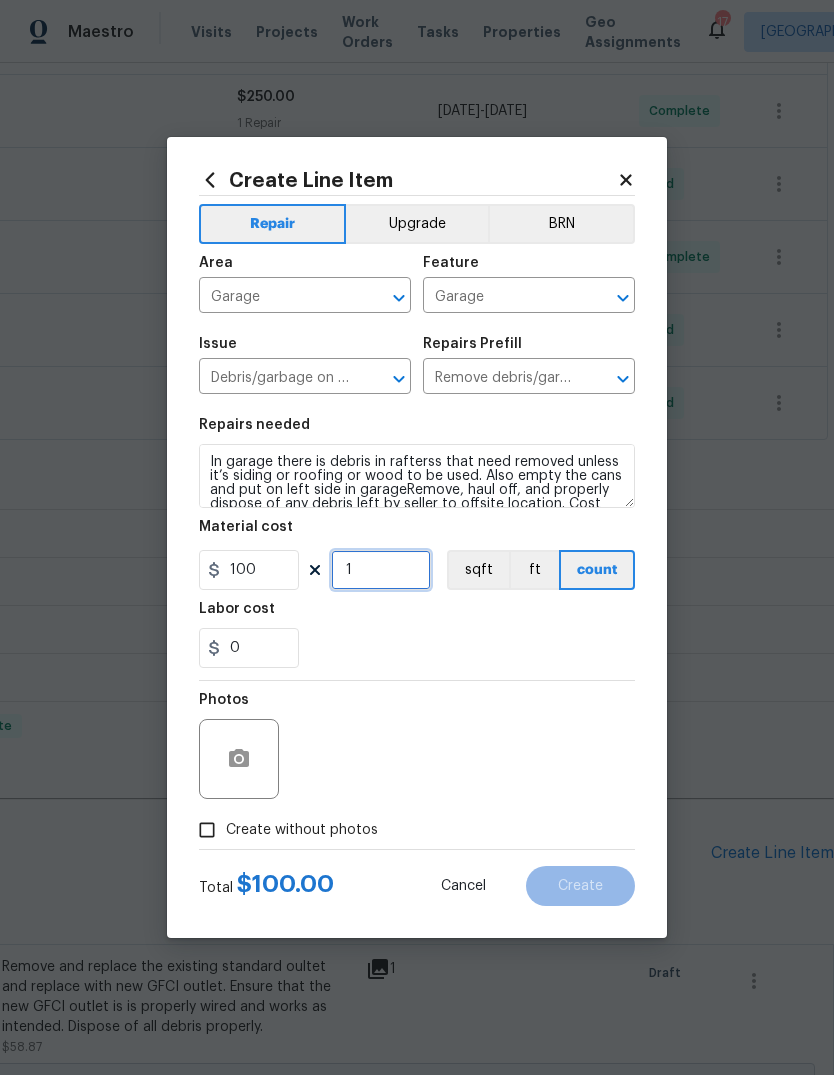 click on "1" at bounding box center (381, 570) 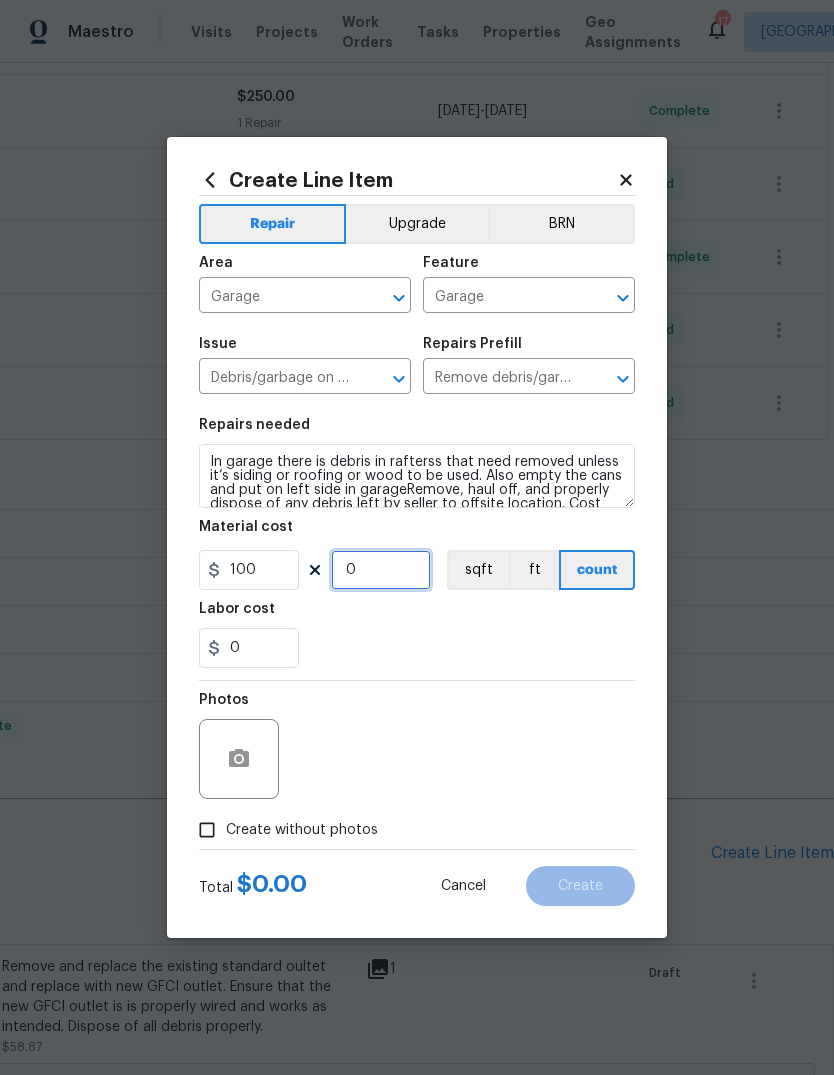 type on "3" 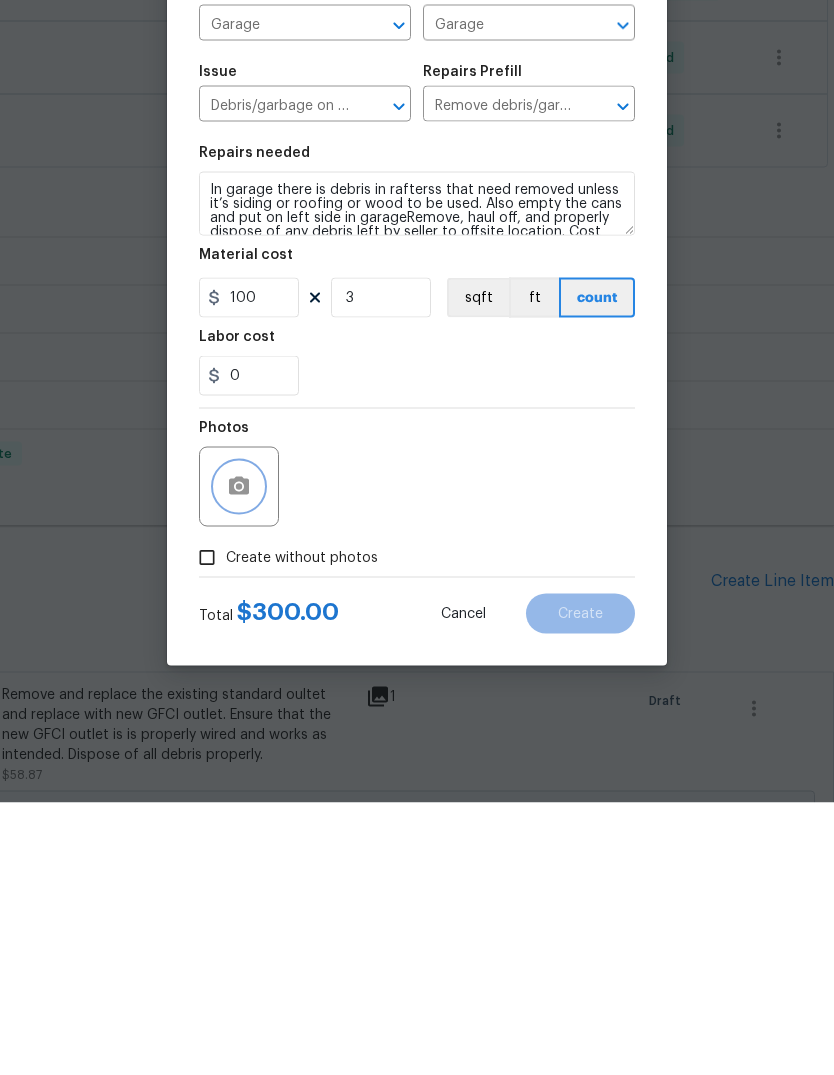 click 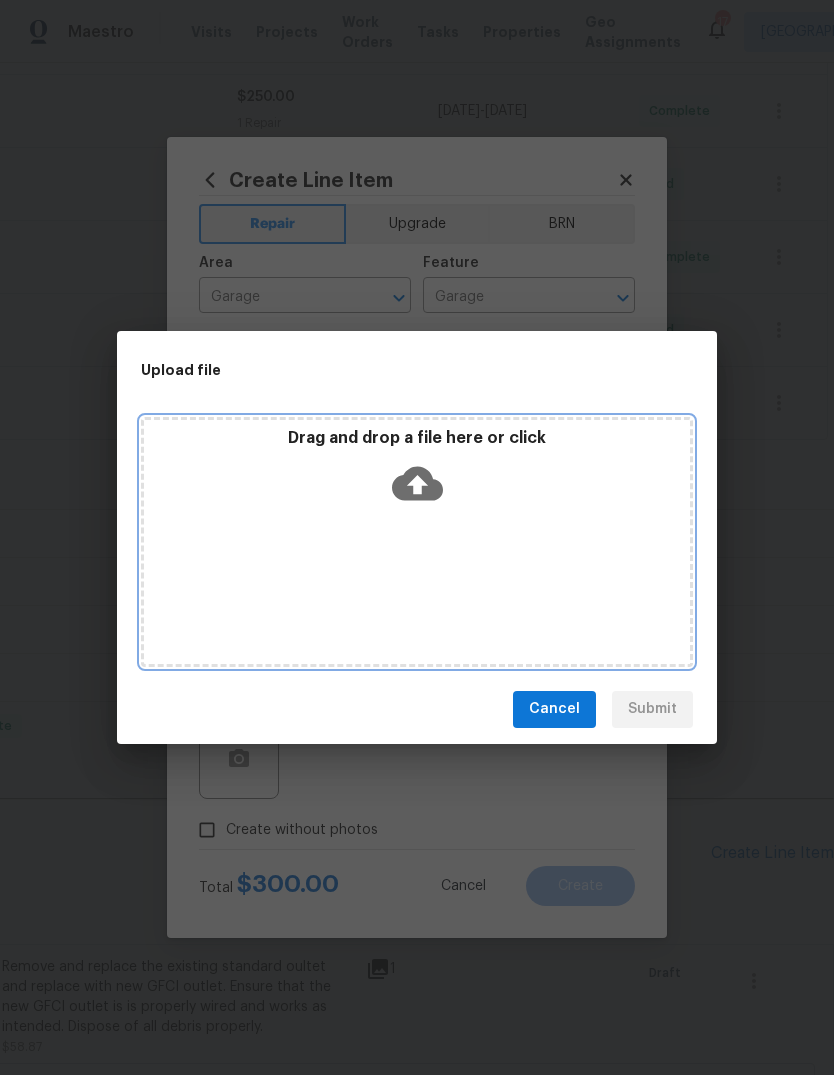 click 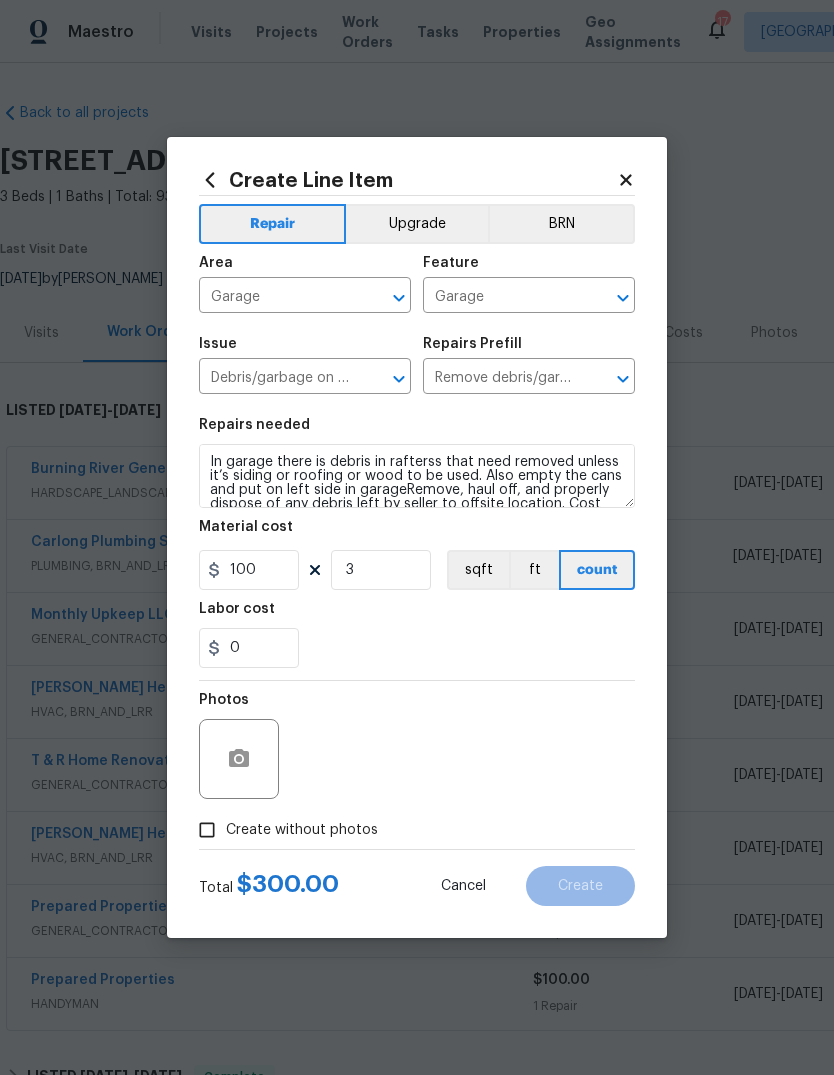 scroll, scrollTop: 75, scrollLeft: 0, axis: vertical 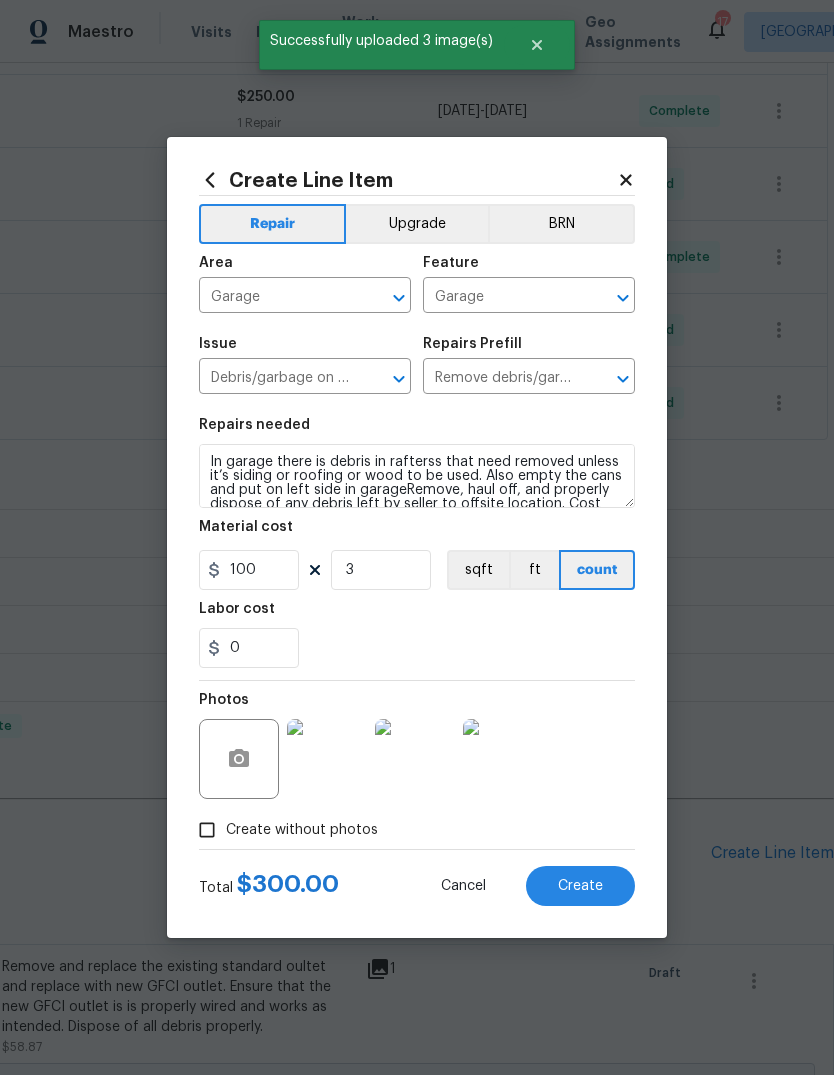click on "Create Line Item Repair Upgrade BRN Area Garage ​ Feature Garage ​ Issue Debris/garbage on site ​ Repairs Prefill Remove debris/garbage $100.00 ​ Repairs needed In garage there is debris in rafterss that need removed unless it’s siding or roofing or wood to be used. Also empty the cans and put on left side in garageRemove, haul off, and properly dispose of any debris left by seller to offsite location. Cost estimated per cubic yard. Material cost 100 3 sqft ft count Labor cost 0 Photos Create without photos Total   $ 300.00 Cancel Create" at bounding box center (417, 537) 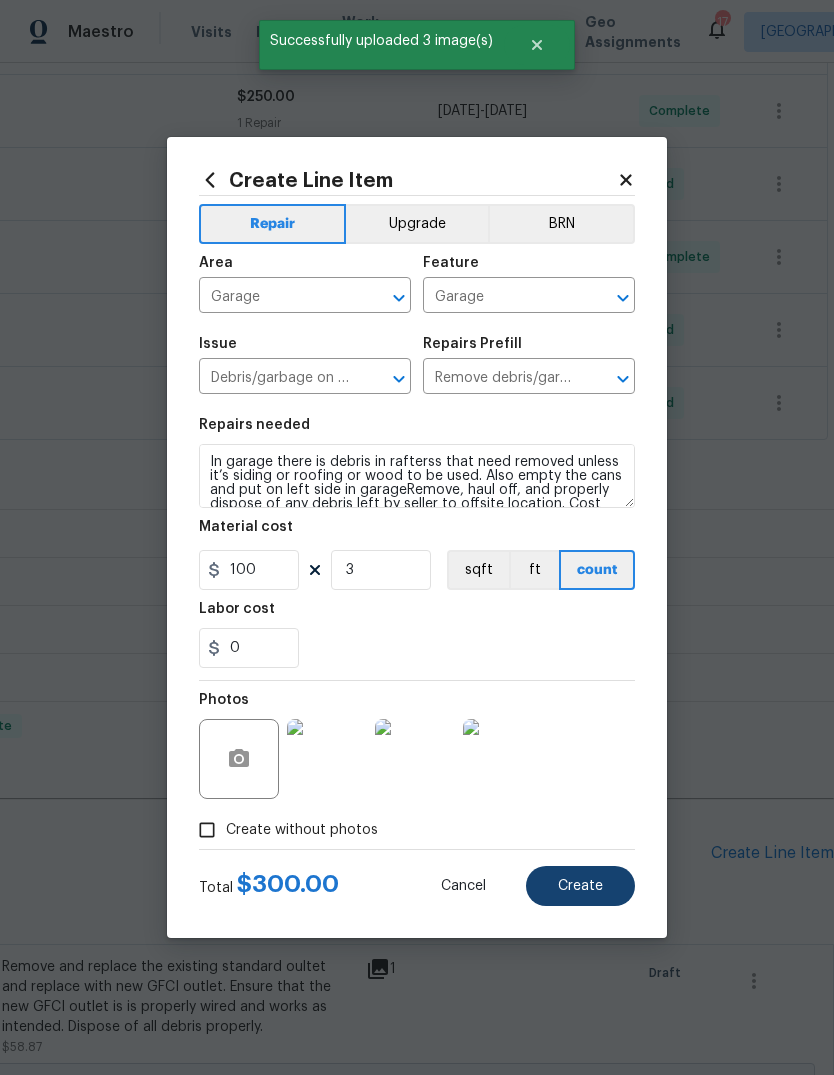 click on "Create" at bounding box center (580, 886) 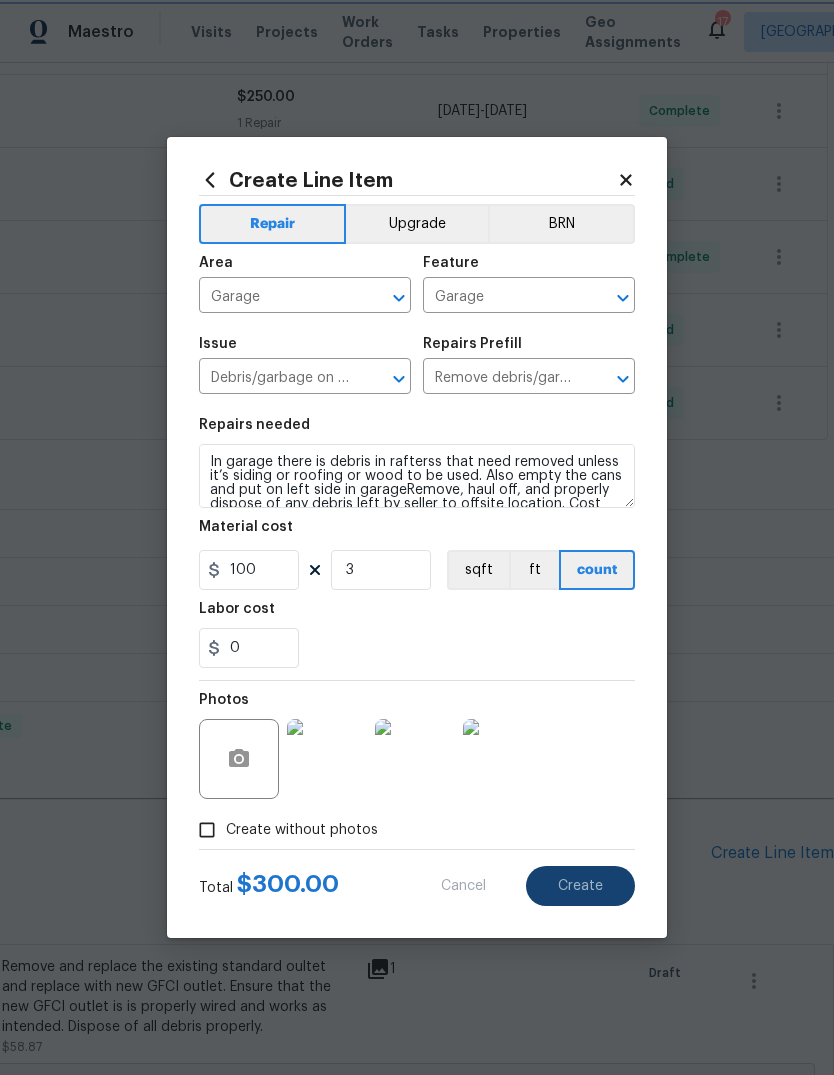 type 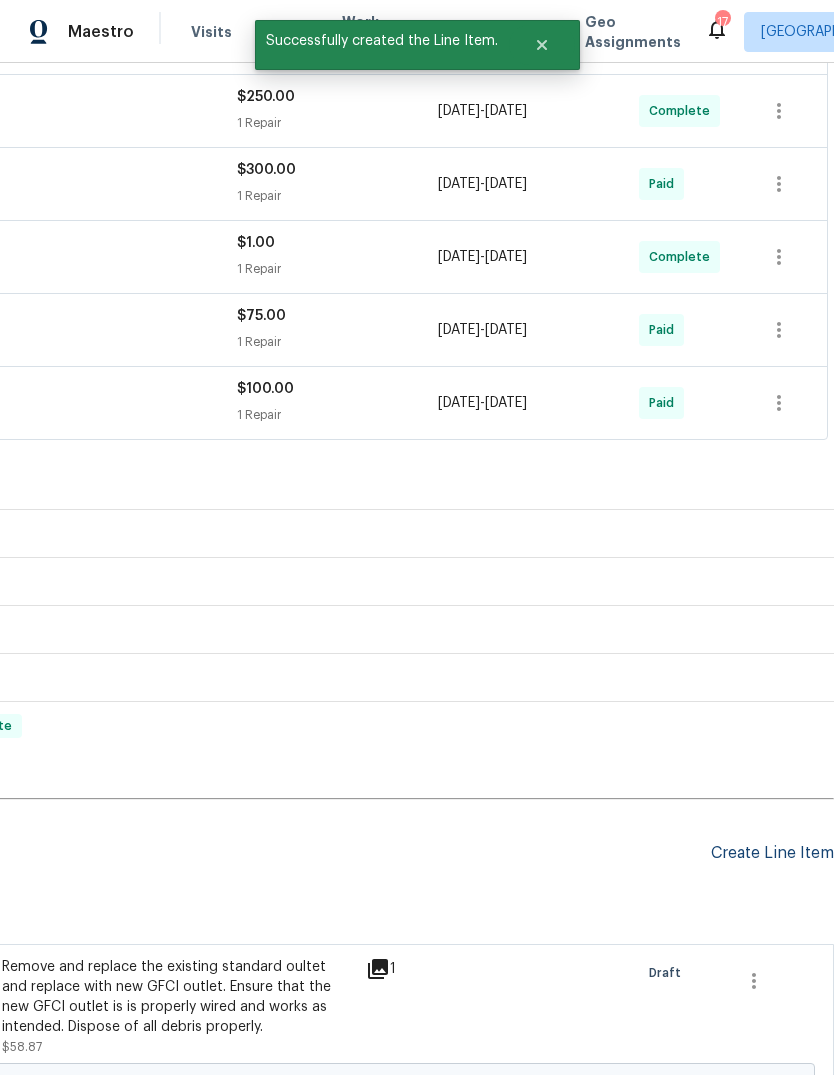 click on "Create Line Item" at bounding box center [772, 853] 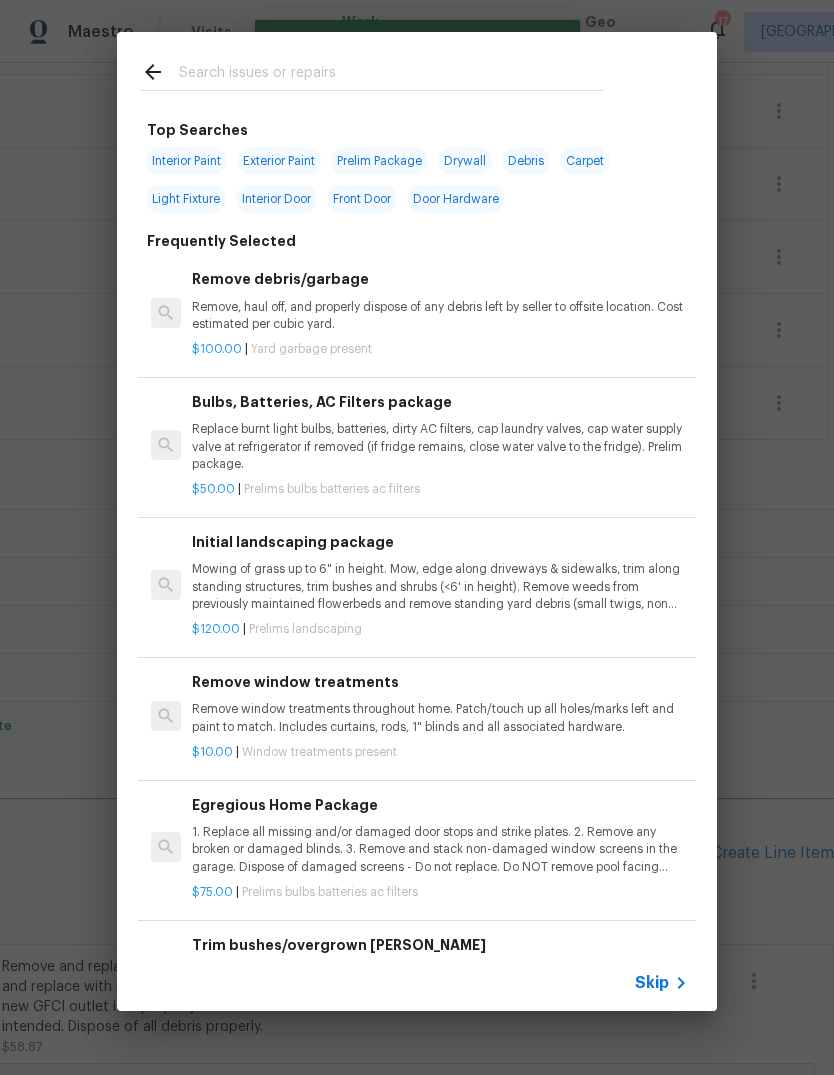 click at bounding box center [391, 75] 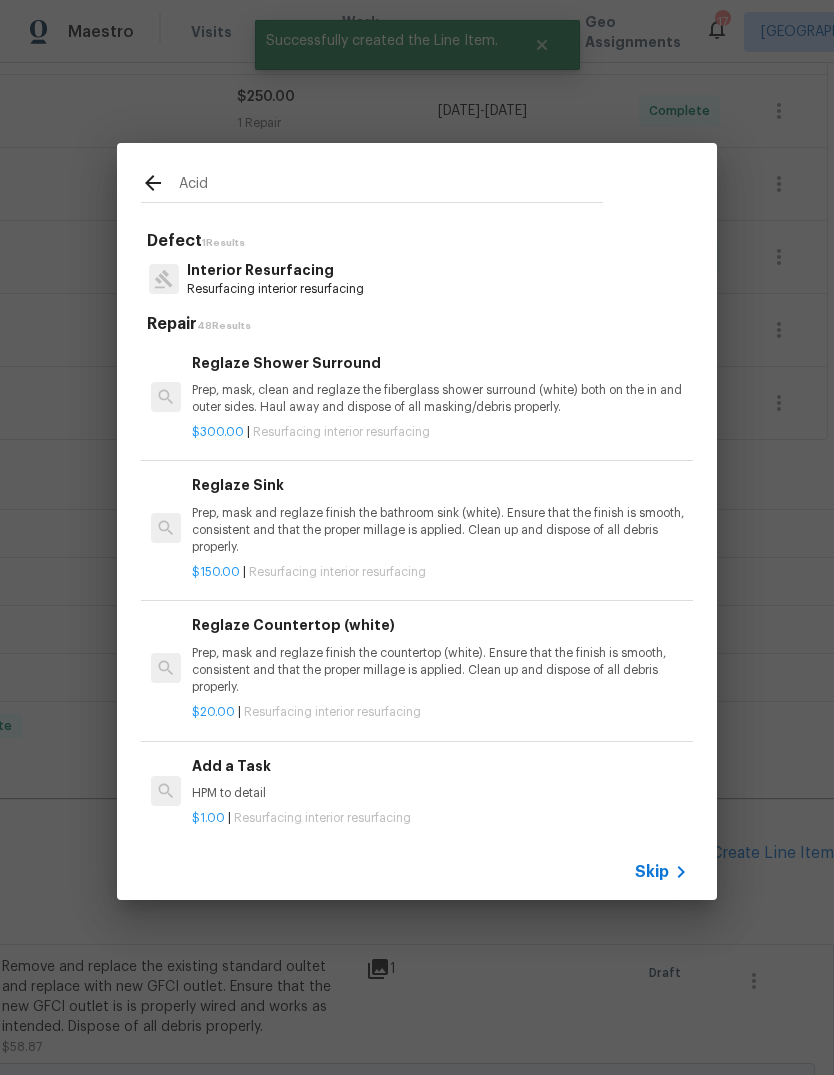type on "Acid" 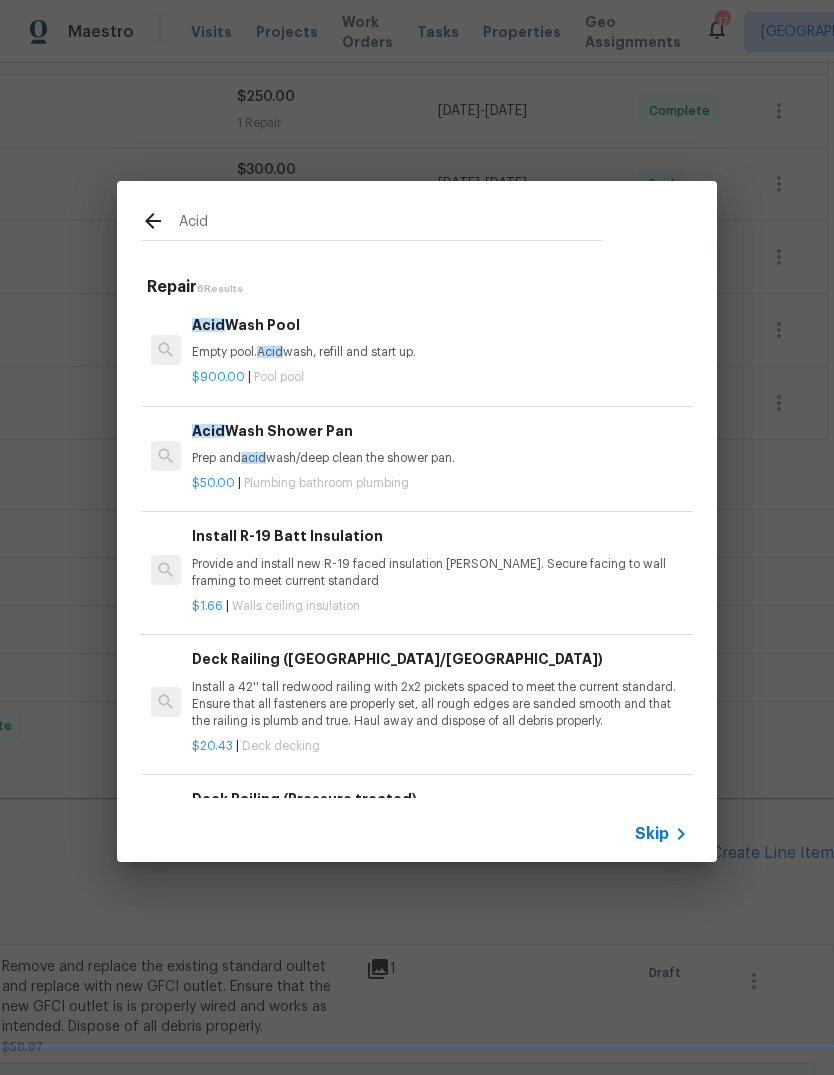 click on "Prep and  acid  wash/deep clean the shower pan." at bounding box center [440, 458] 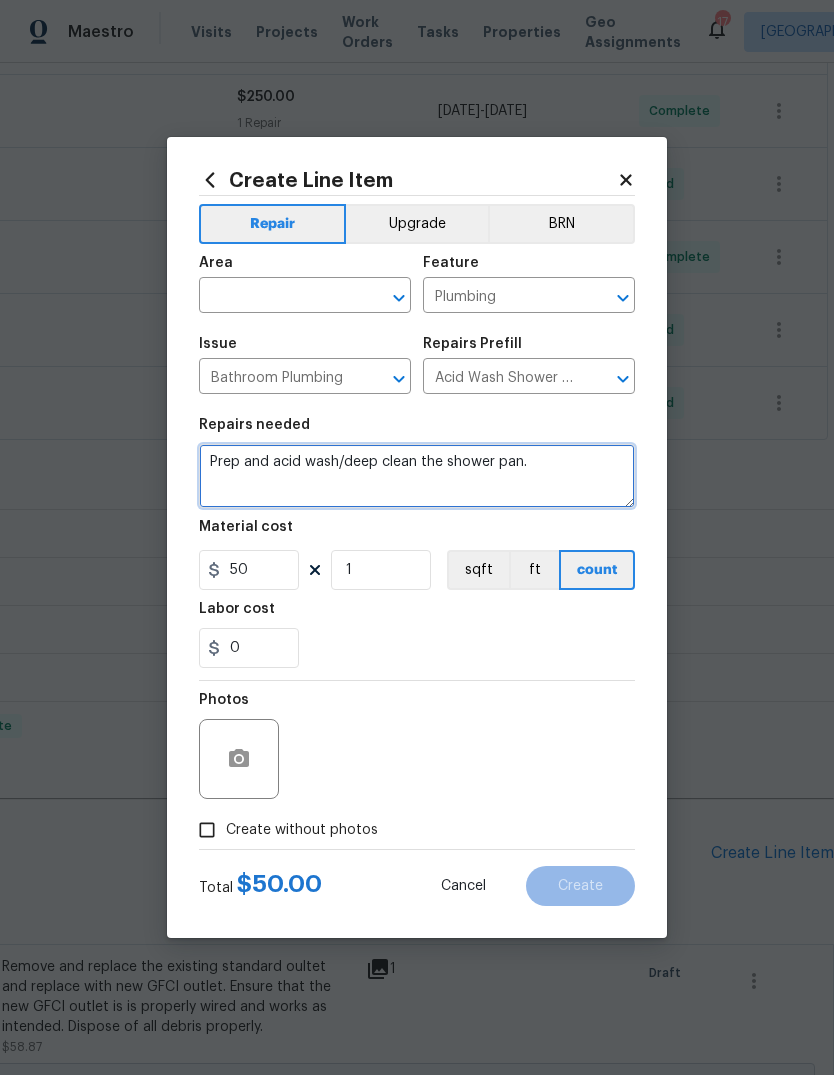 click on "Prep and acid wash/deep clean the shower pan." at bounding box center [417, 476] 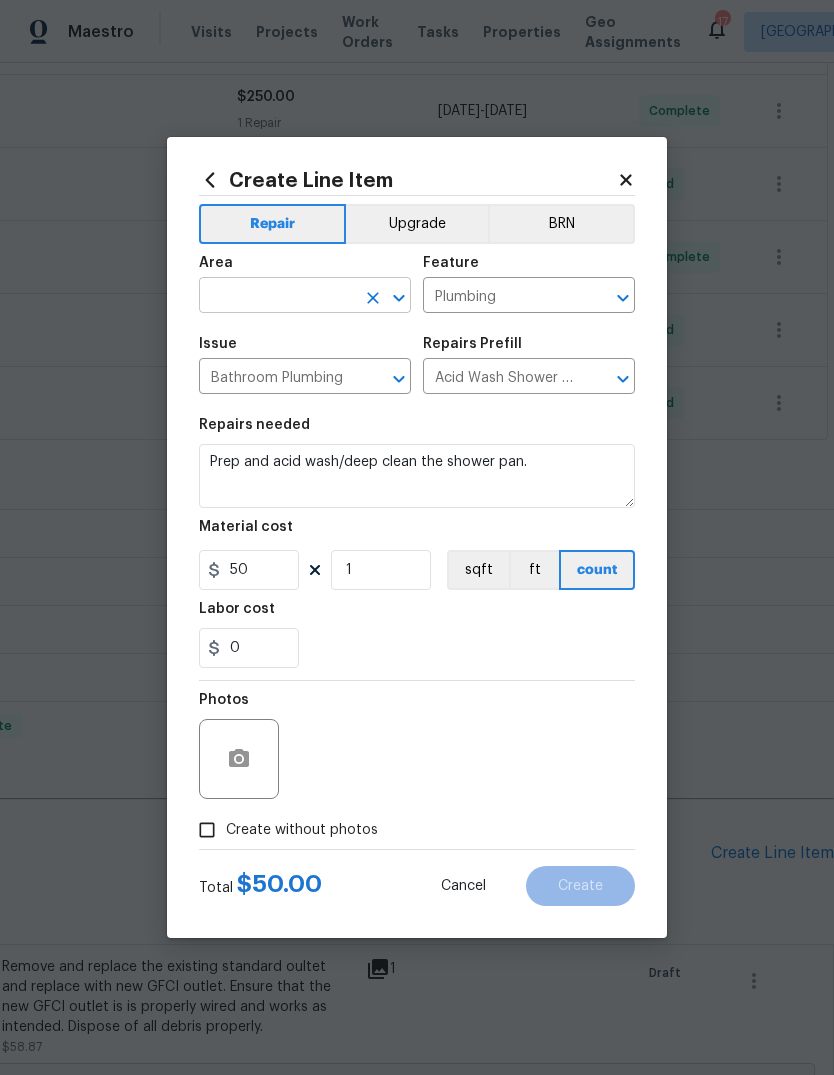 click at bounding box center (277, 297) 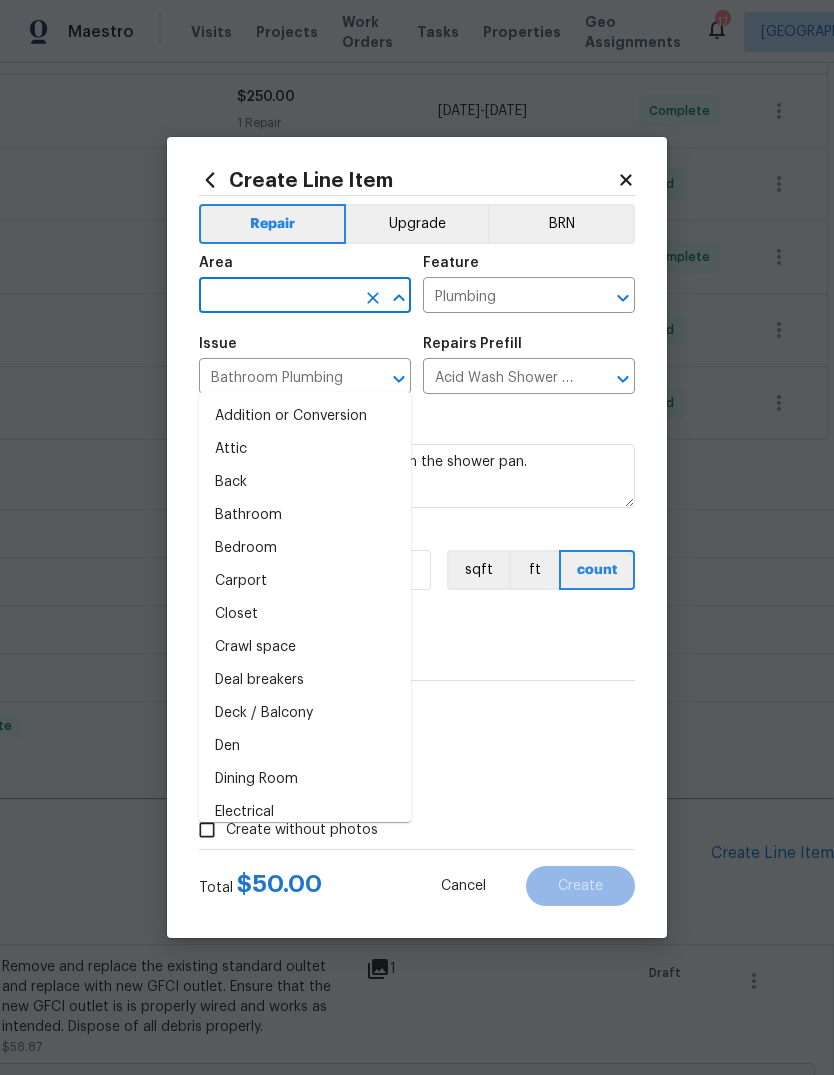 click on "Bathroom" at bounding box center [305, 515] 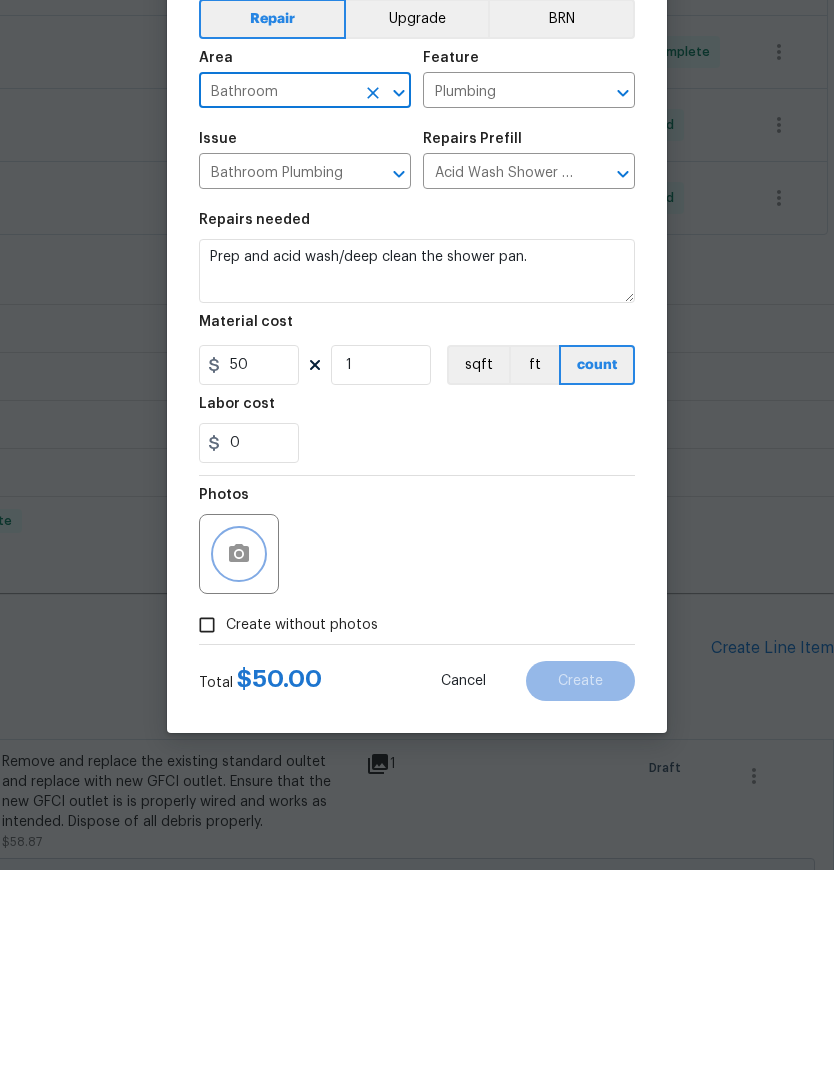 click 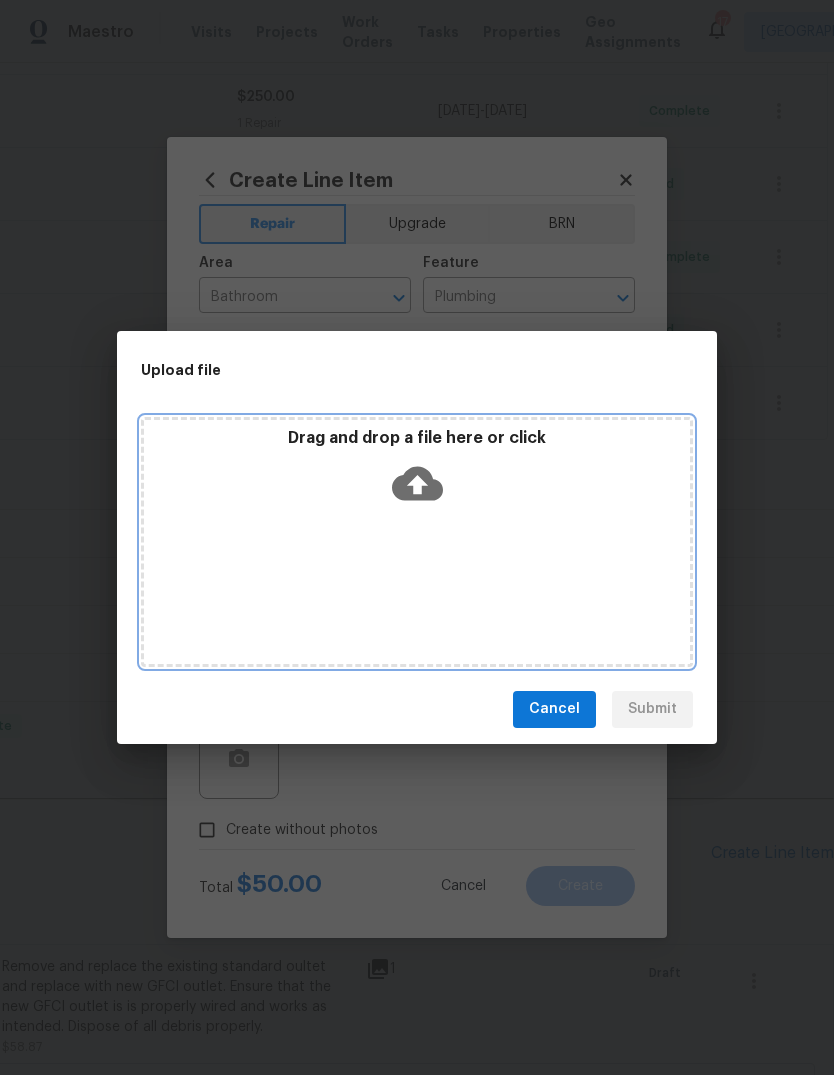 click 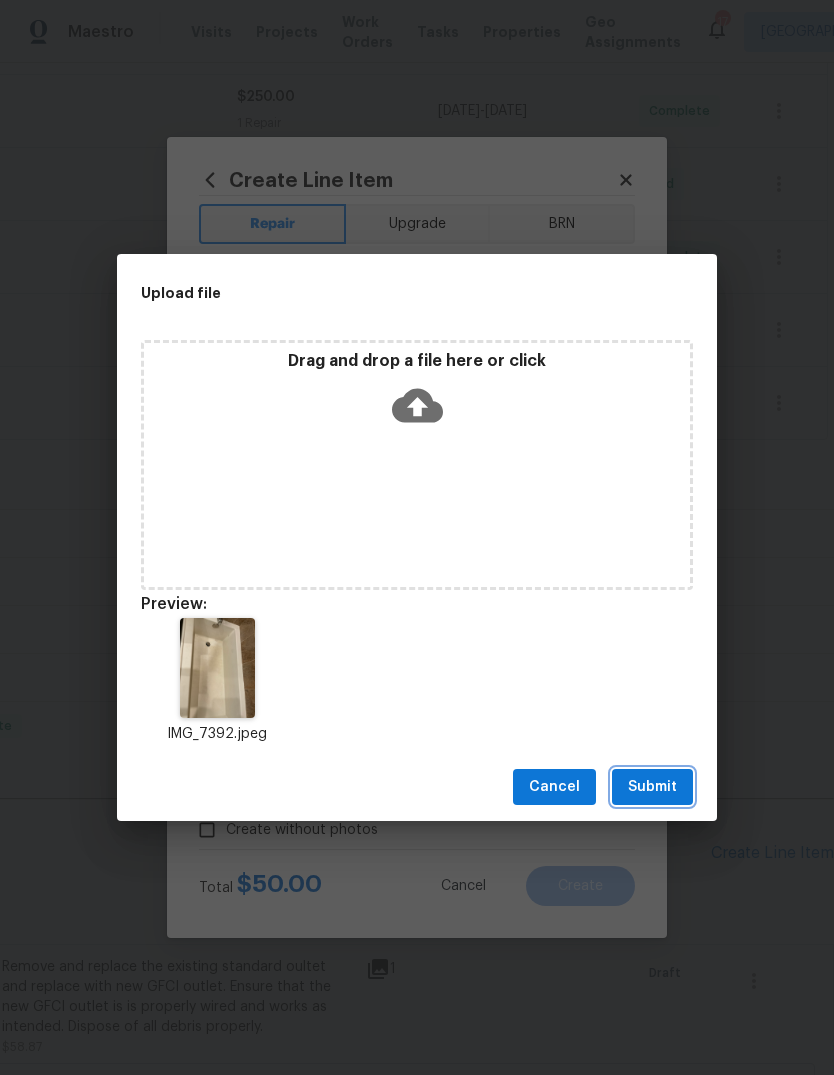 click on "Submit" at bounding box center [652, 787] 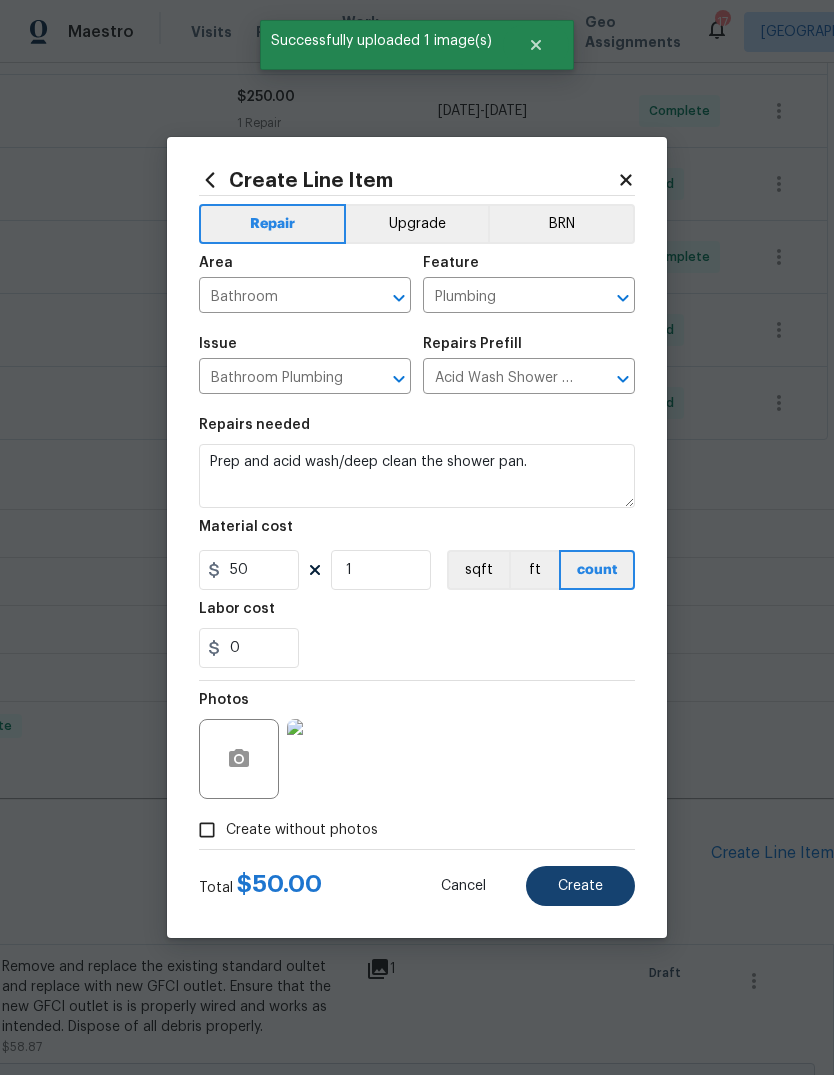 click on "Create" at bounding box center (580, 886) 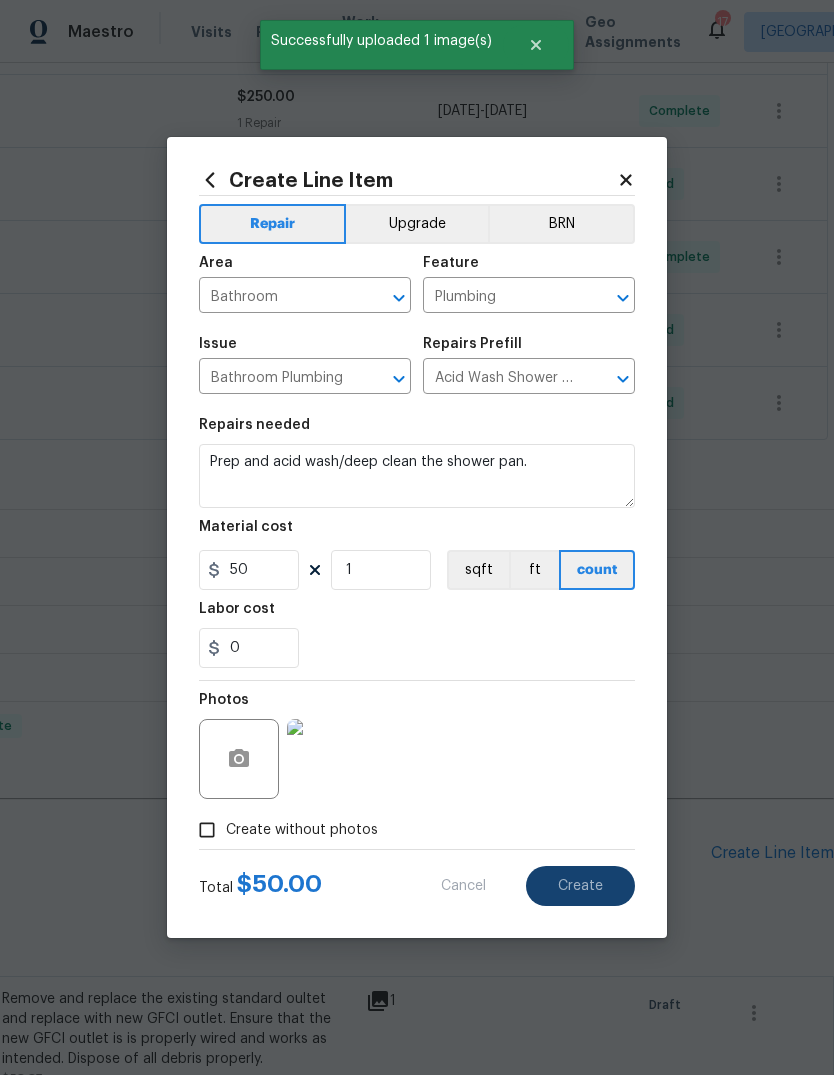 type 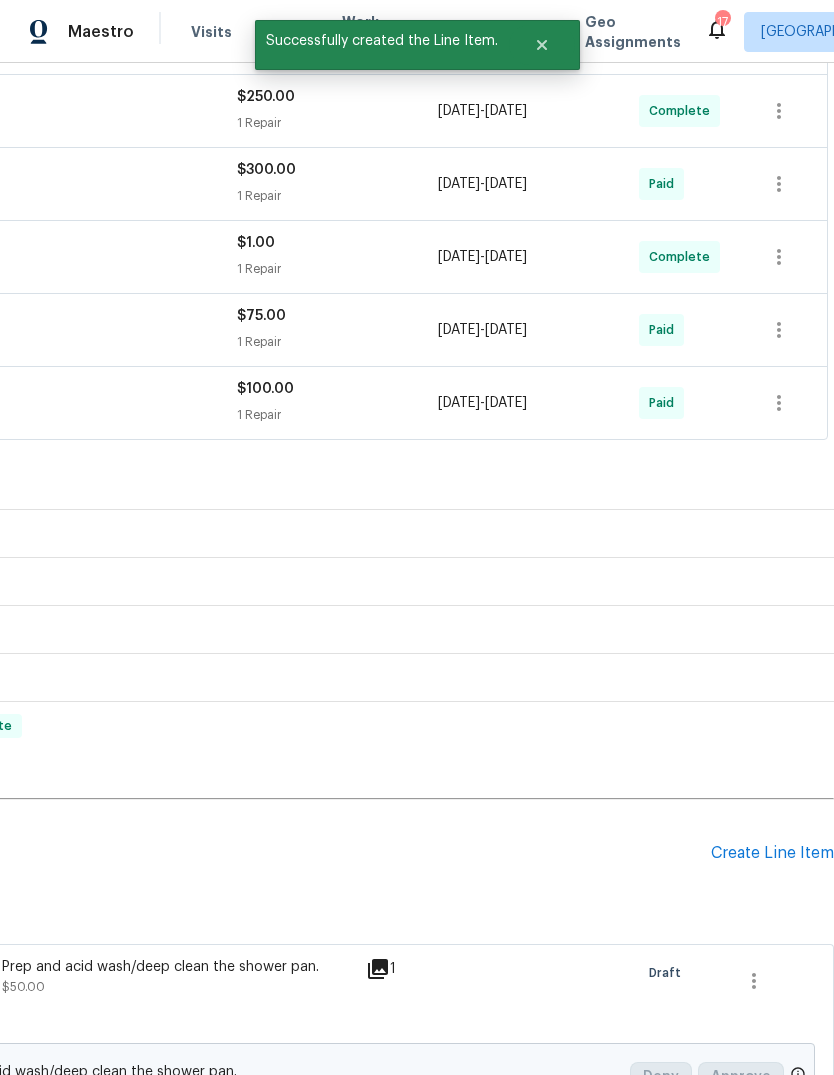 scroll, scrollTop: 563, scrollLeft: 289, axis: both 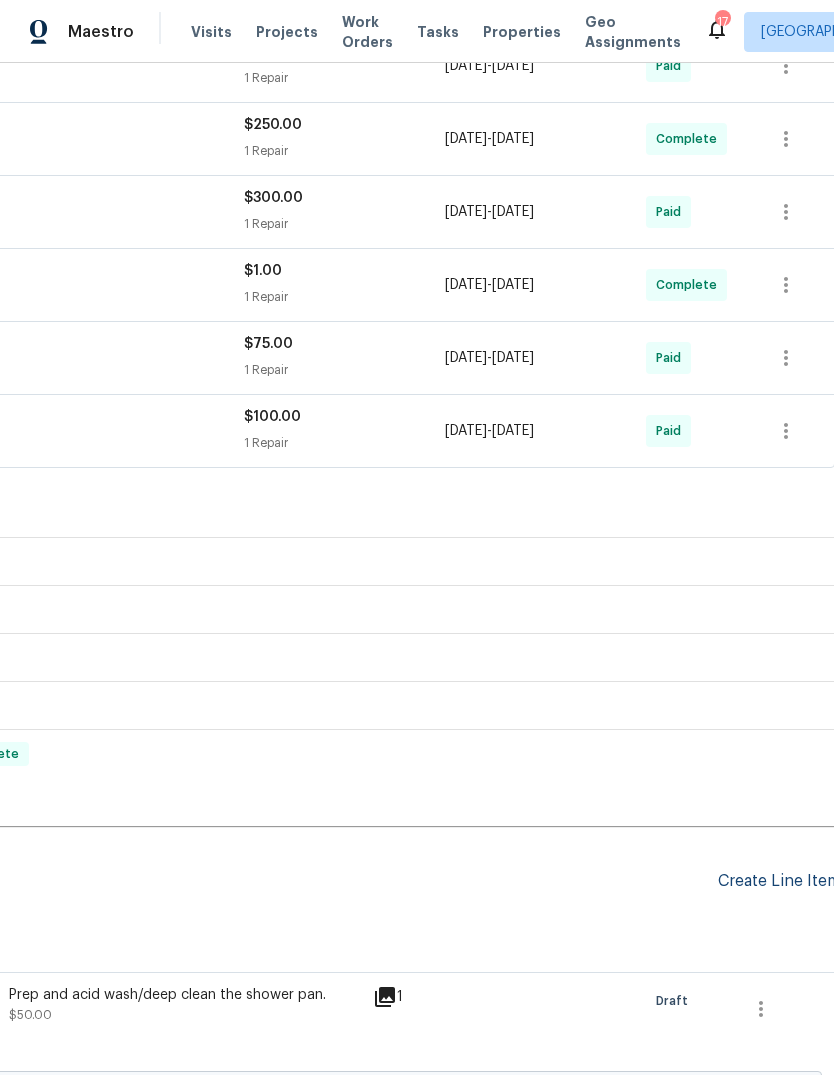 click on "Create Line Item" at bounding box center [779, 881] 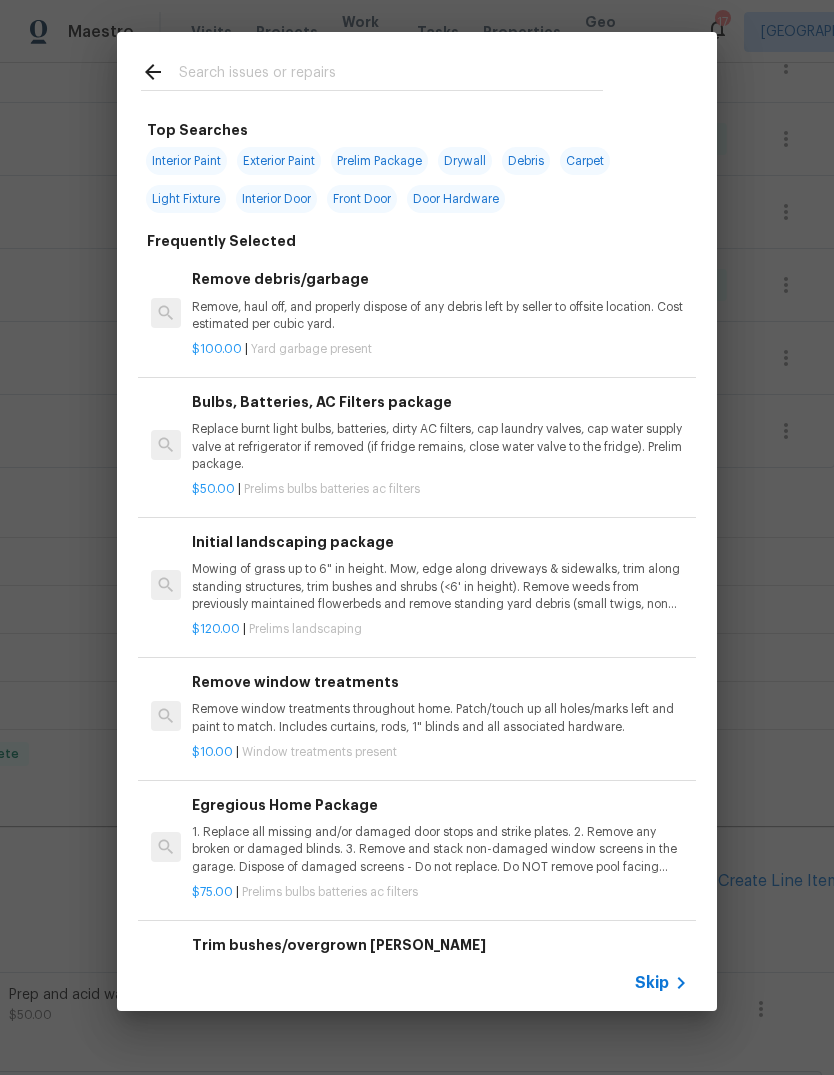 click at bounding box center (391, 75) 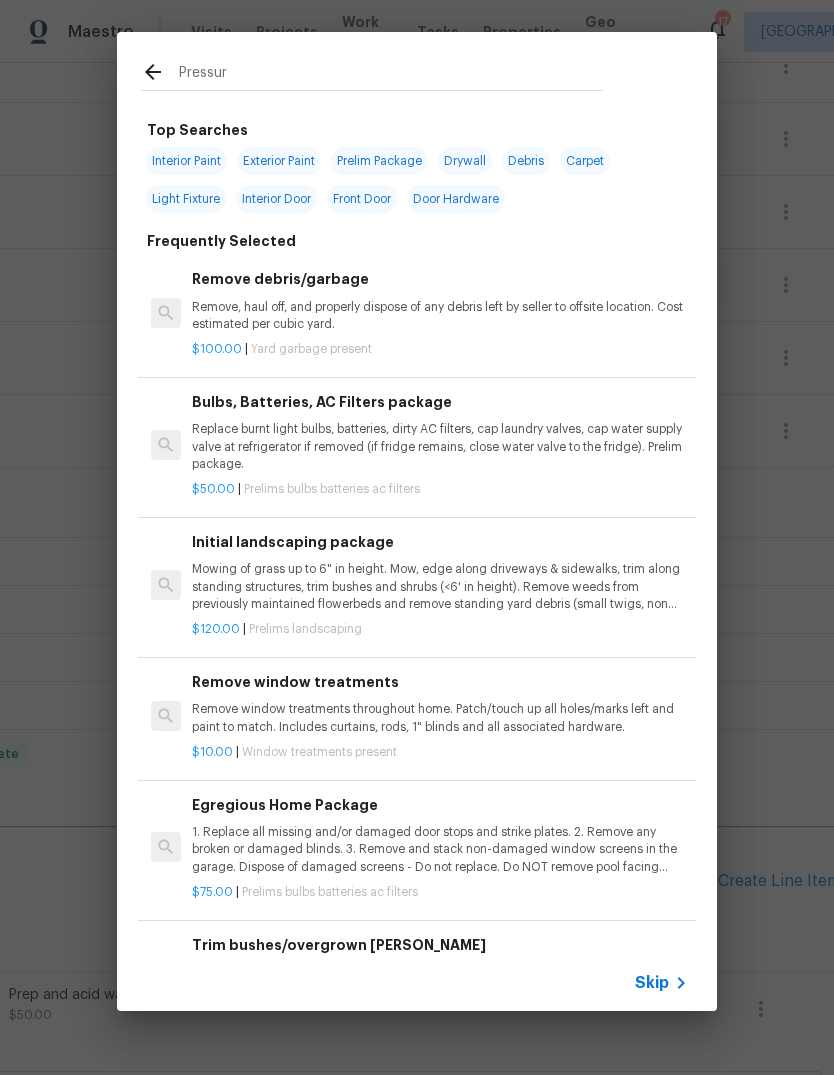 type on "Pressure" 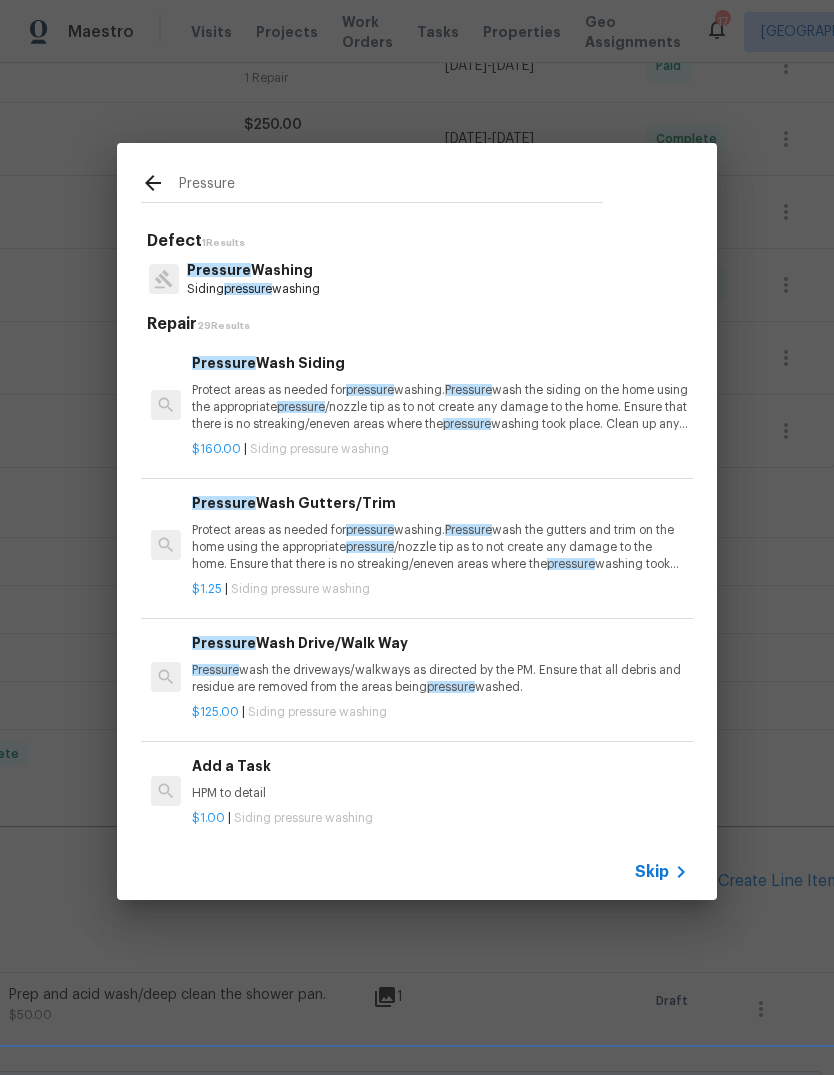 click on "Protect areas as needed for  pressure  washing.  Pressure  wash the siding on the home using the appropriate  pressure /nozzle tip as to not create any damage to the home. Ensure that there is no streaking/eneven areas where the  pressure  washing took place. Clean up any debris created from  pressure  washing." at bounding box center (440, 407) 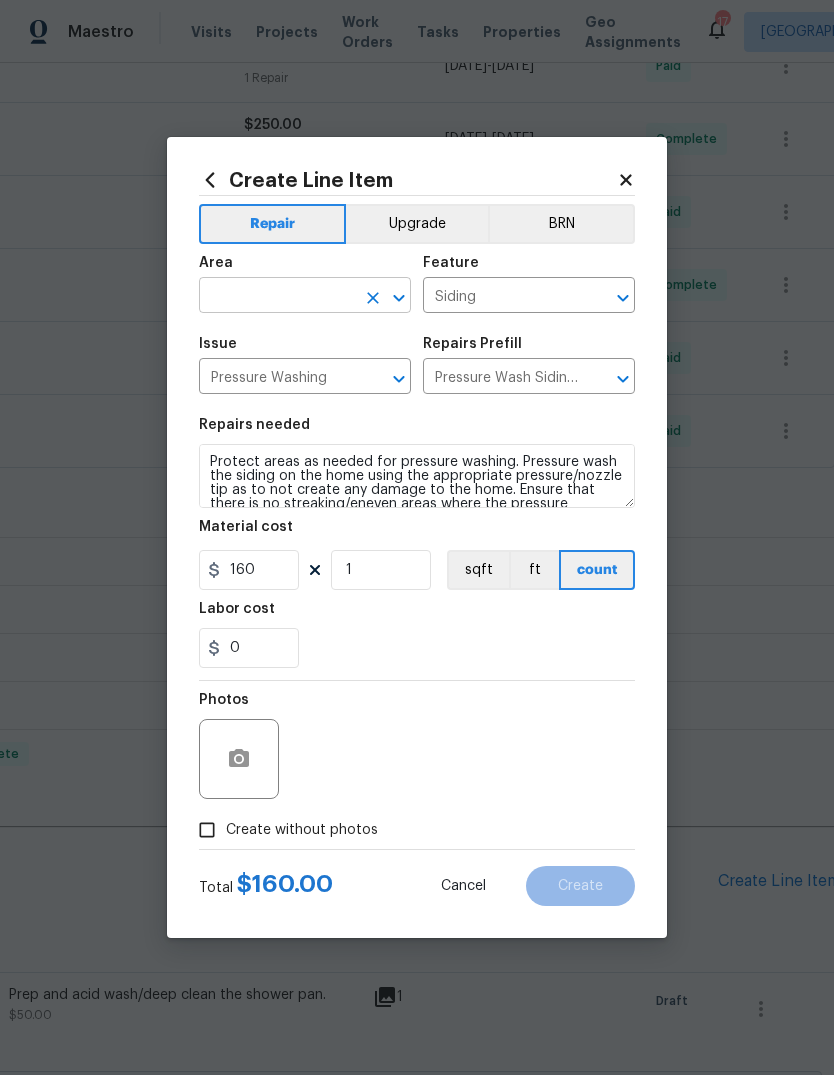 click at bounding box center (277, 297) 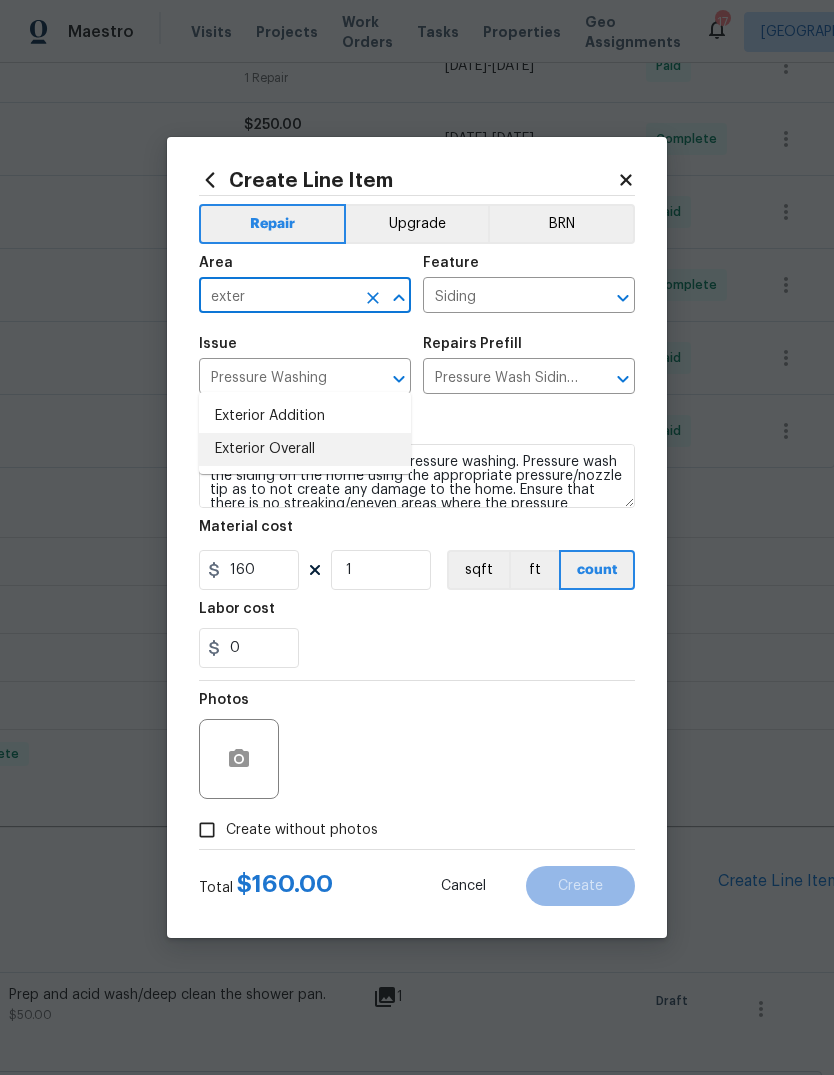 click on "Exterior Overall" at bounding box center [305, 449] 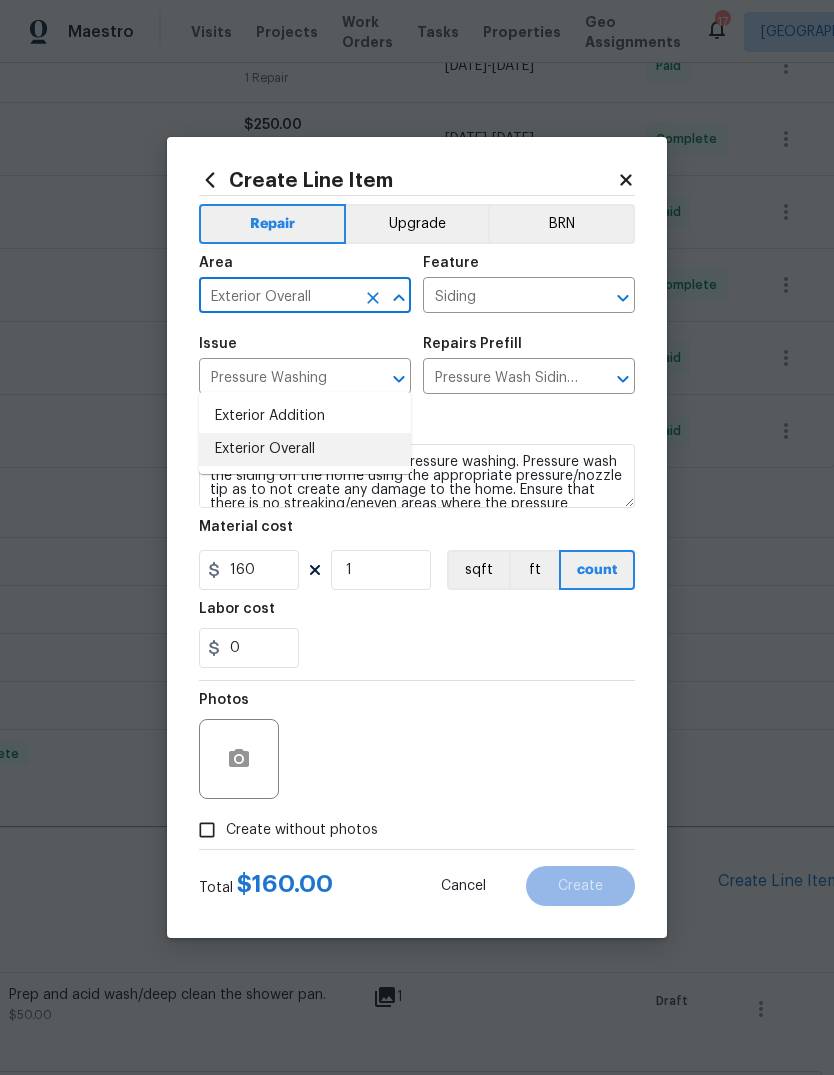 click on "Pressure Washing" at bounding box center (277, 378) 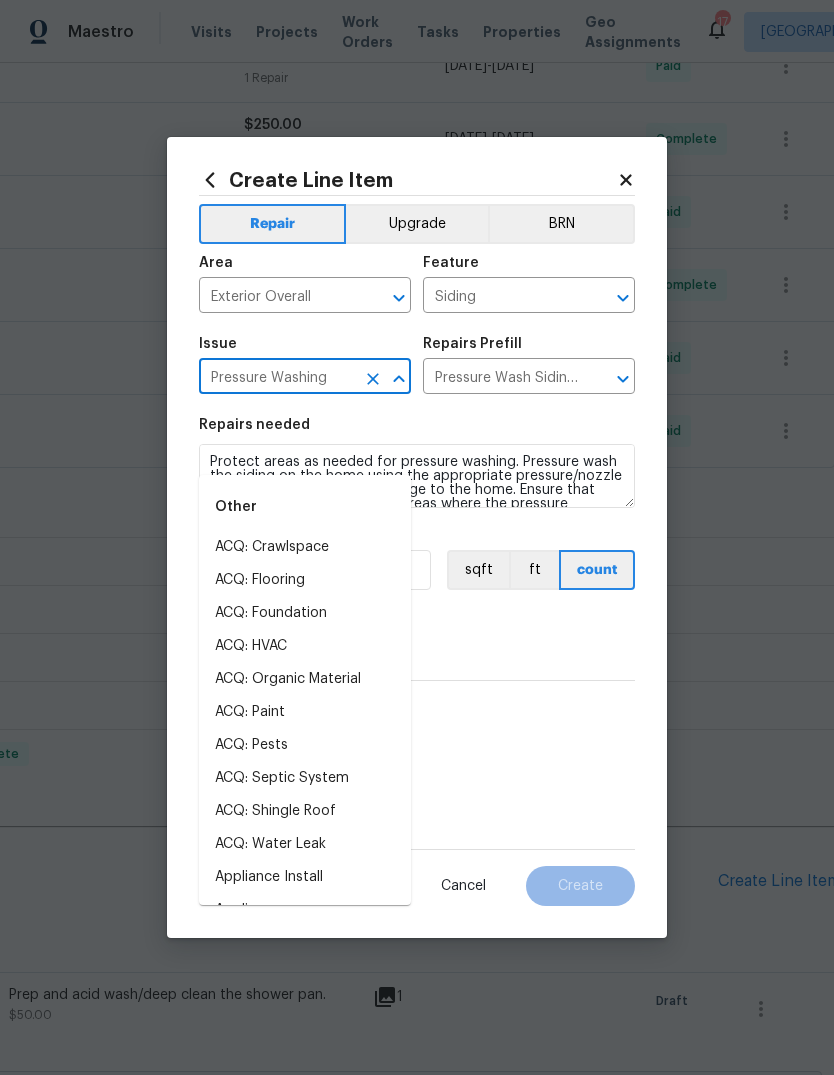 click on "0" at bounding box center (417, 648) 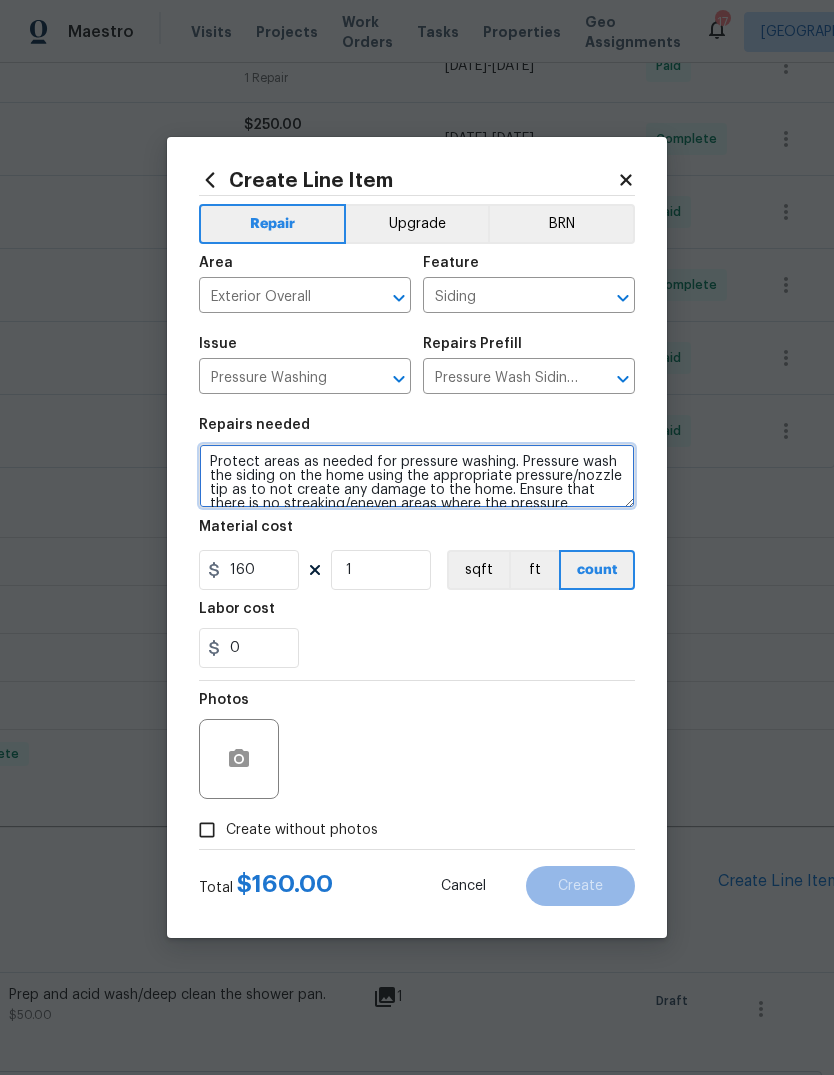 click on "Protect areas as needed for pressure washing. Pressure wash the siding on the home using the appropriate pressure/nozzle tip as to not create any damage to the home. Ensure that there is no streaking/eneven areas where the pressure washing took place. Clean up any debris created from pressure washing." at bounding box center [417, 476] 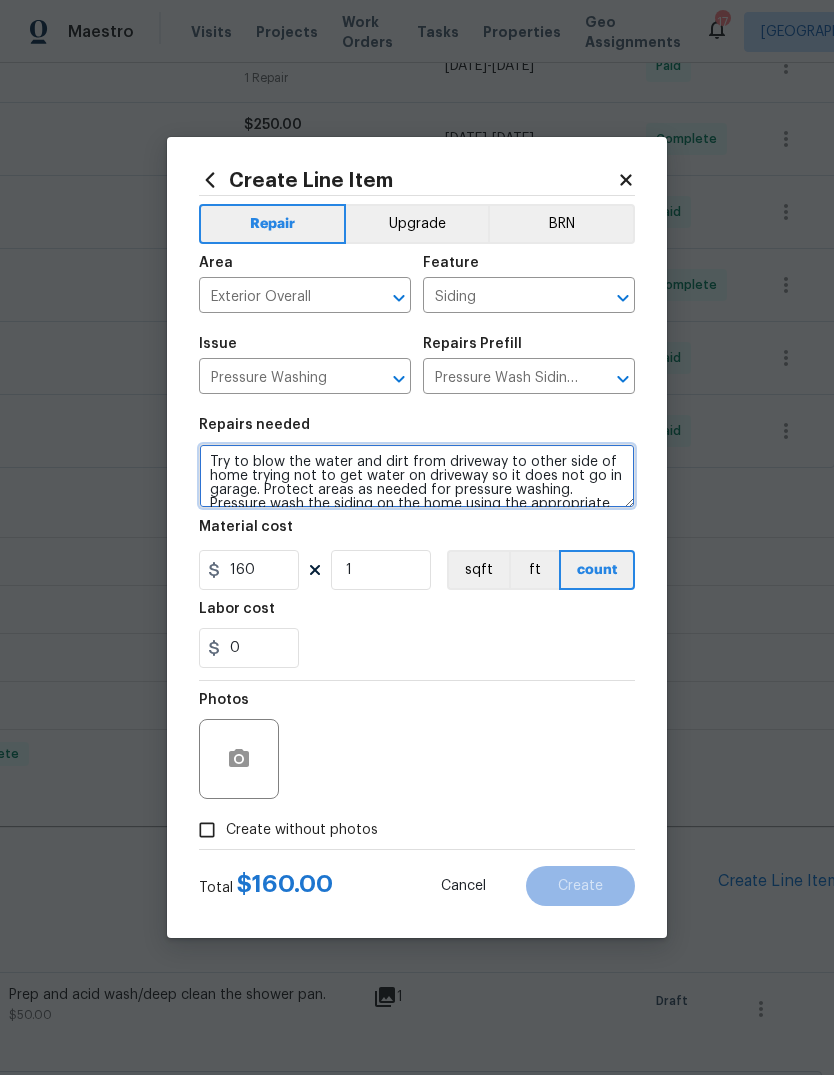 type on "Try to blow the water and dirt from driveway to other side of home trying not to get water on driveway so it does not go in garage. Protect areas as needed for pressure washing. Pressure wash the siding on the home using the appropriate pressure/nozzle tip as to not create any damage to the home. Ensure that there is no streaking/eneven areas where the pressure washing took place. Clean up any debris created from pressure washing." 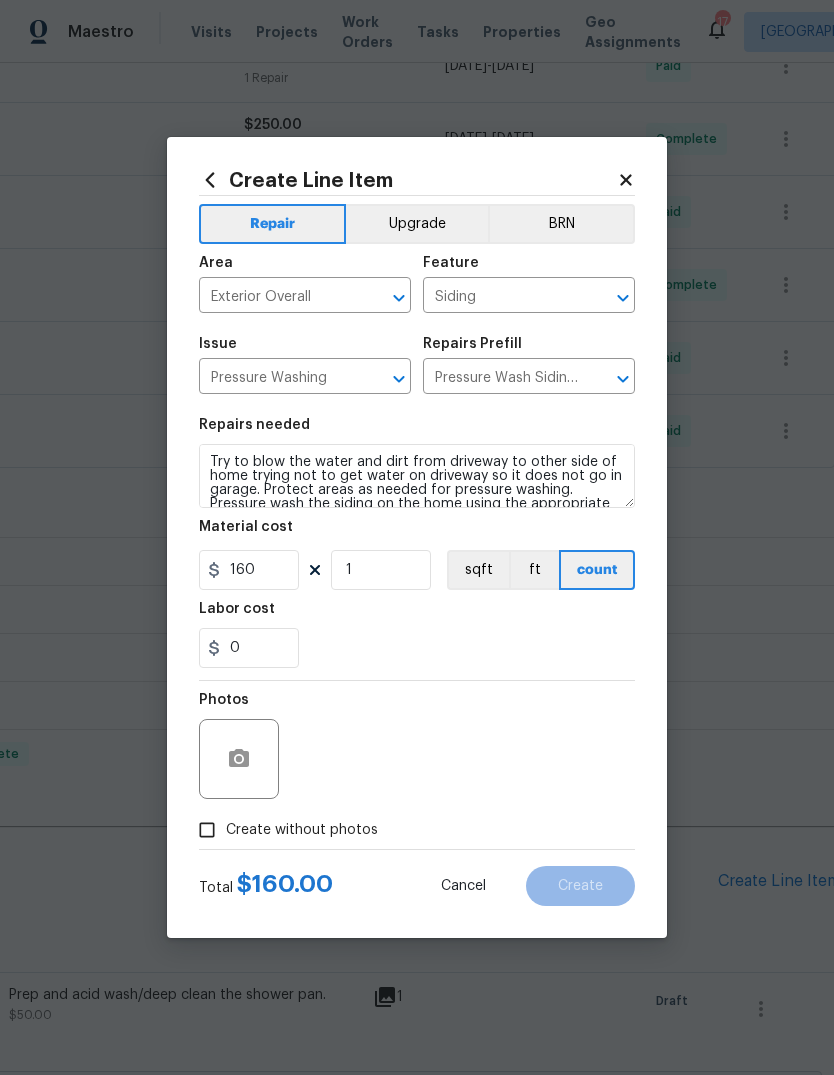 click on "0" at bounding box center (417, 648) 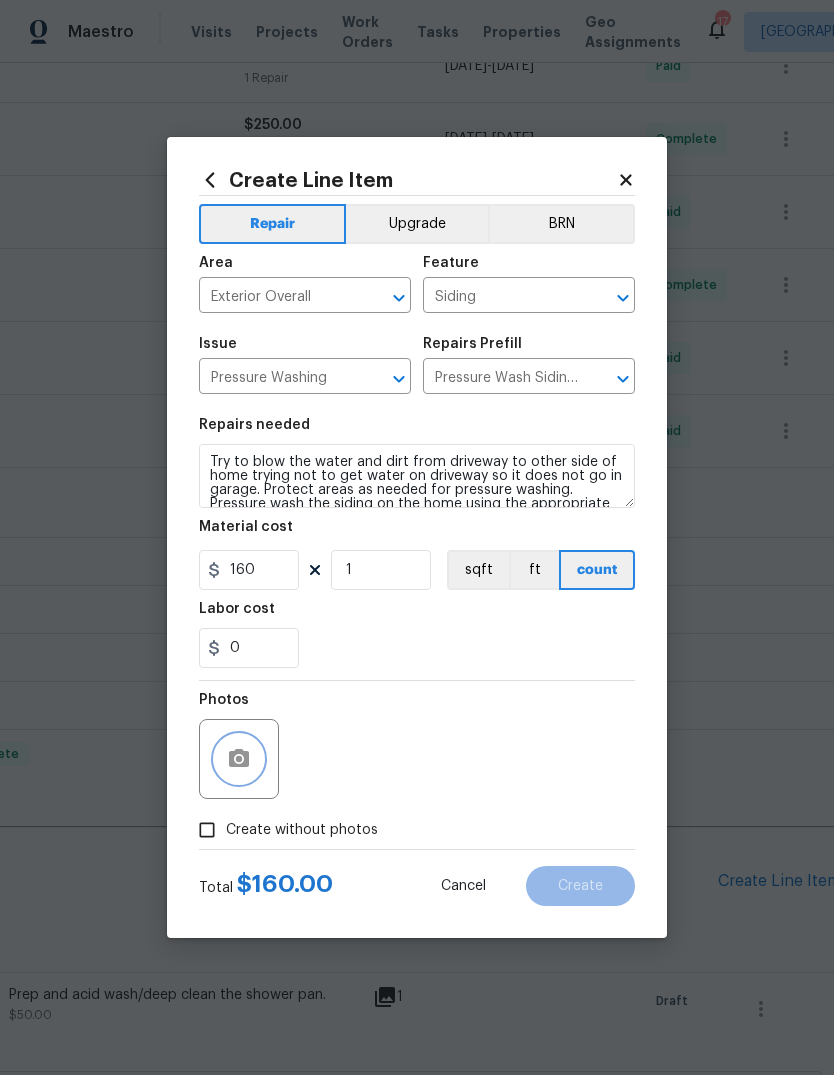 click 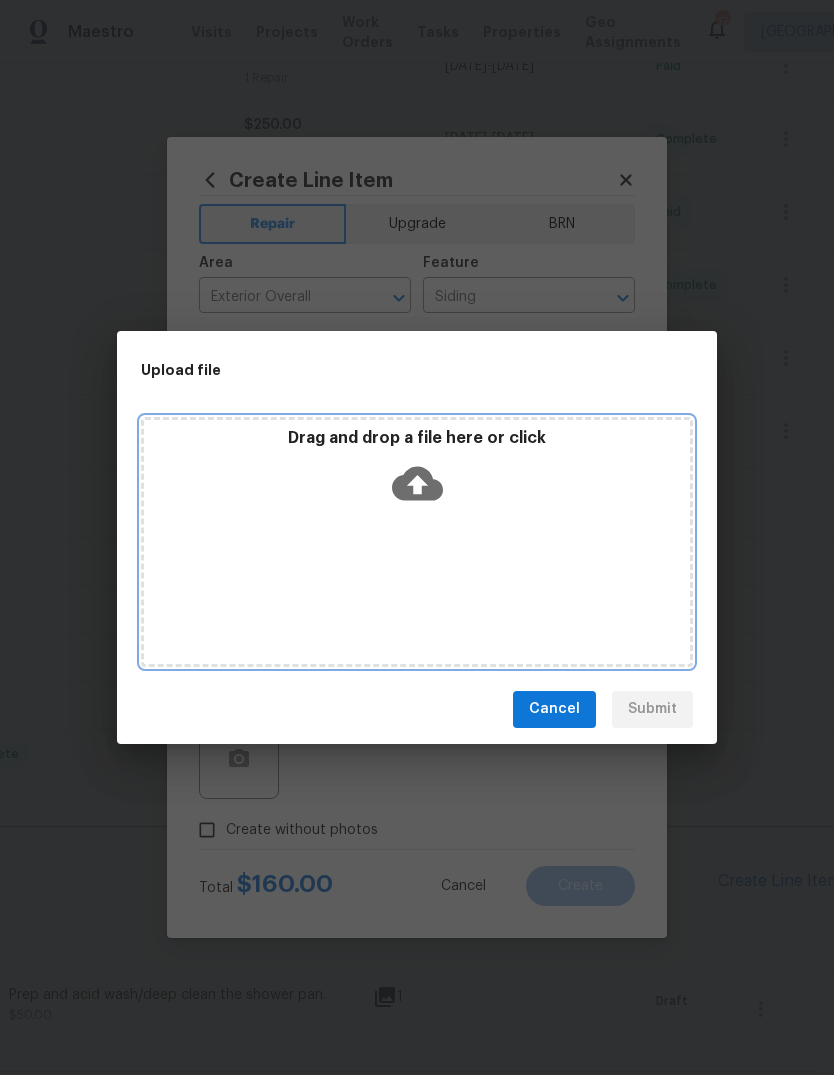click 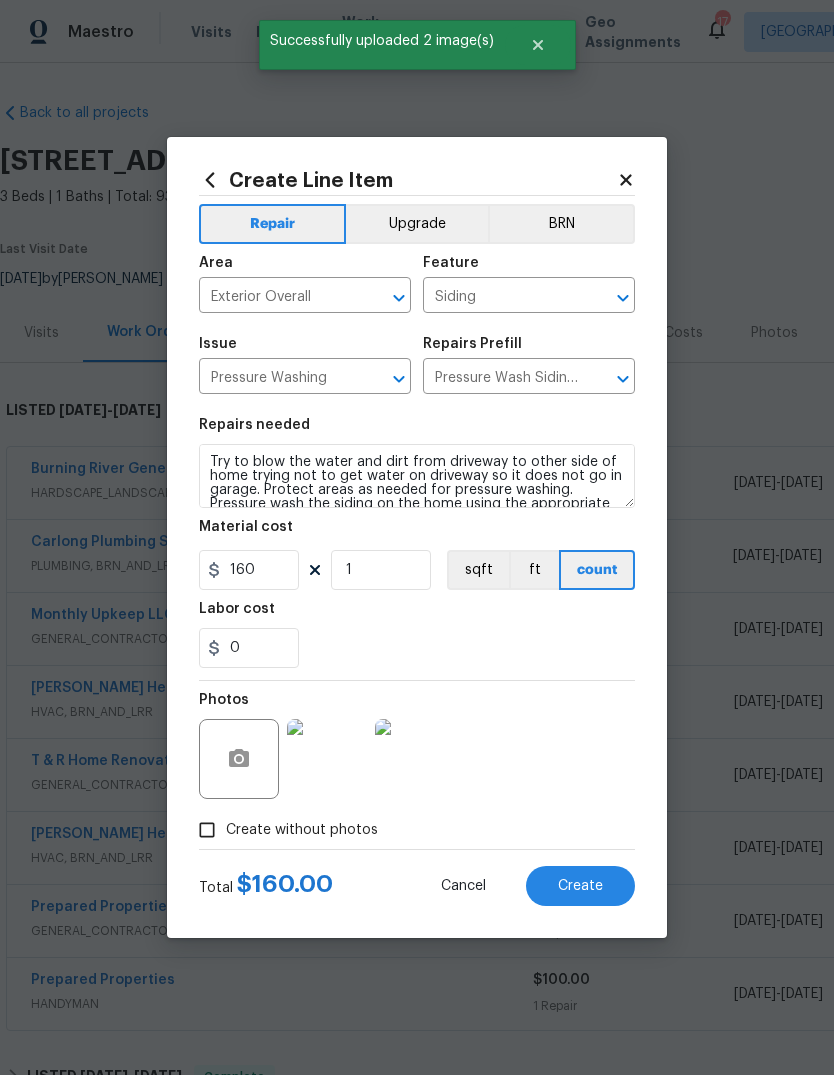 scroll, scrollTop: 75, scrollLeft: 0, axis: vertical 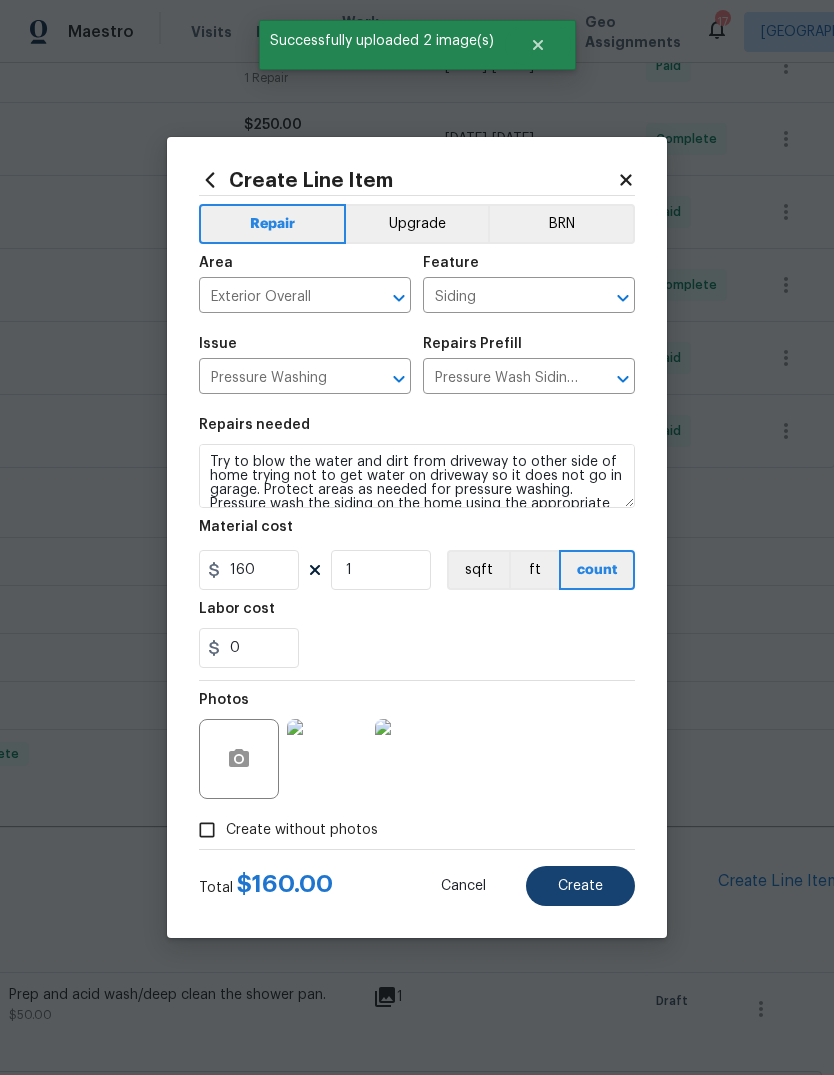 click on "Create" at bounding box center [580, 886] 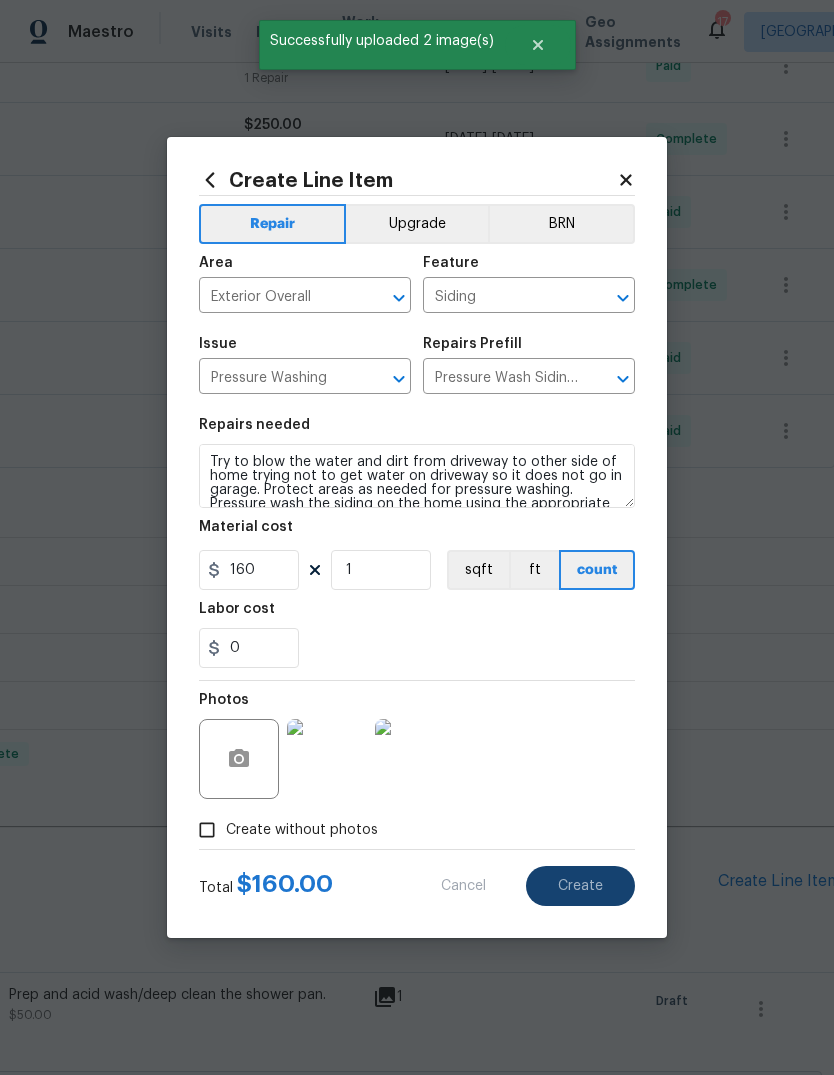 type on "0" 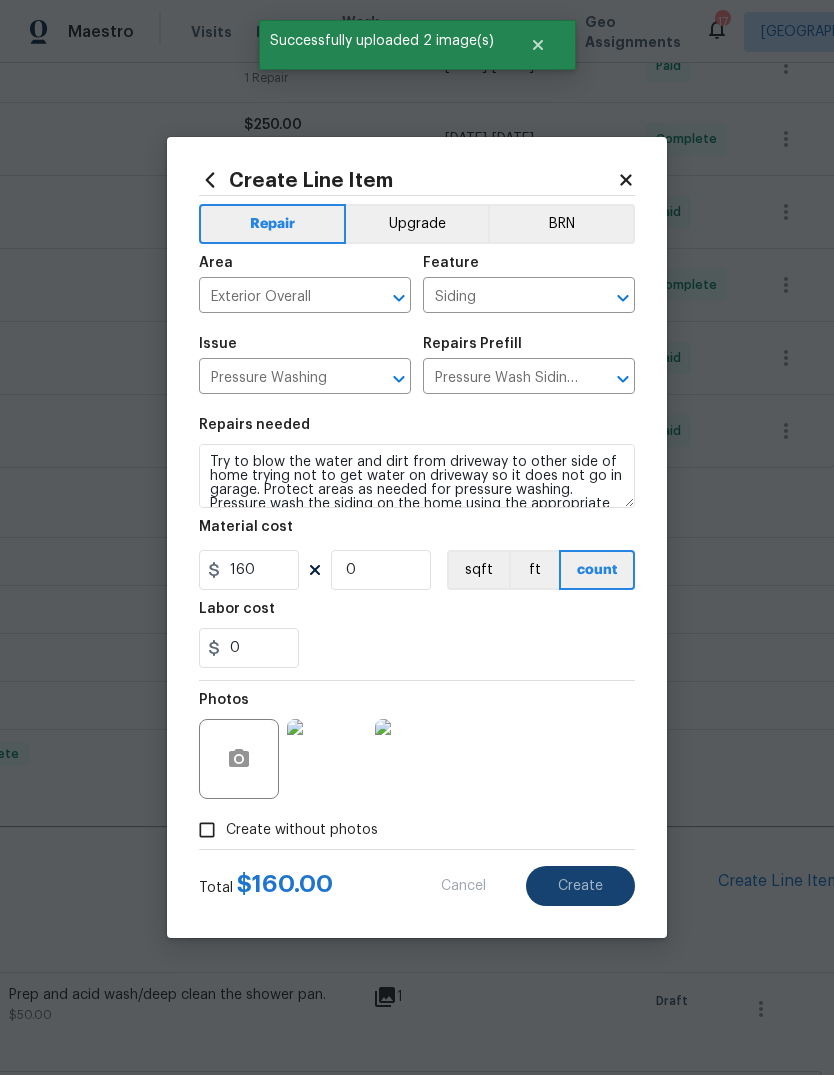 type 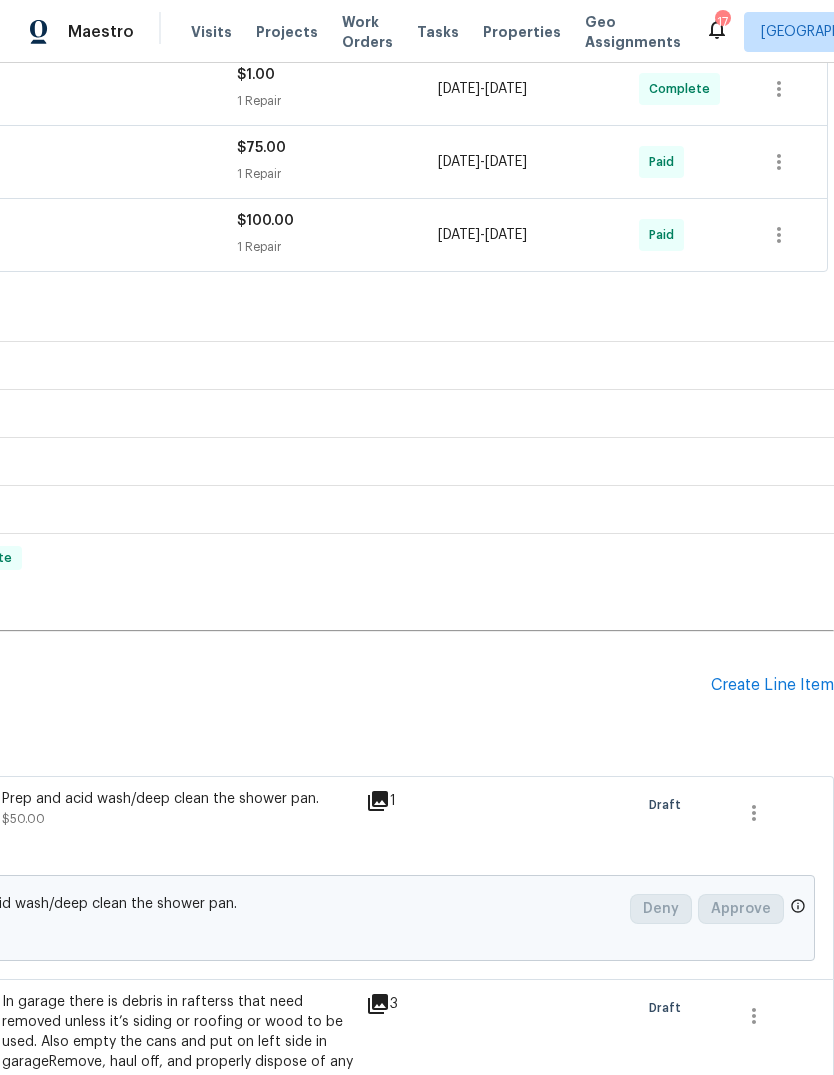 scroll, scrollTop: 759, scrollLeft: 296, axis: both 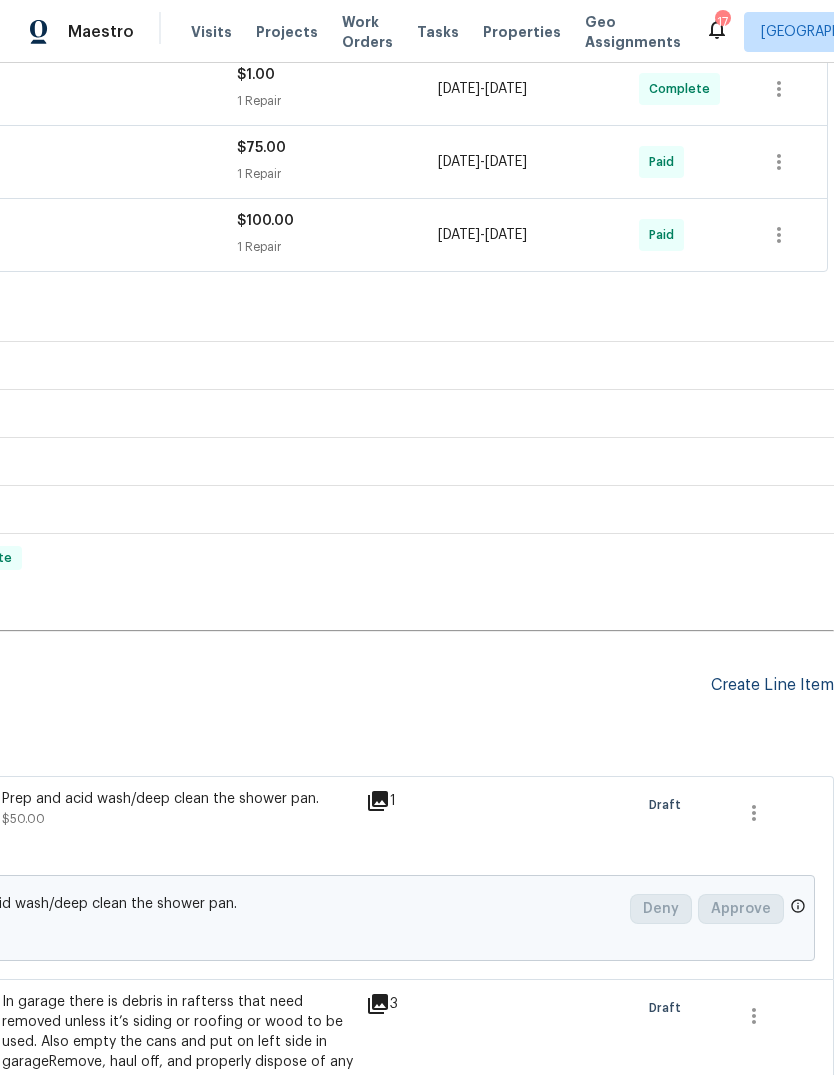 click on "Create Line Item" at bounding box center [772, 685] 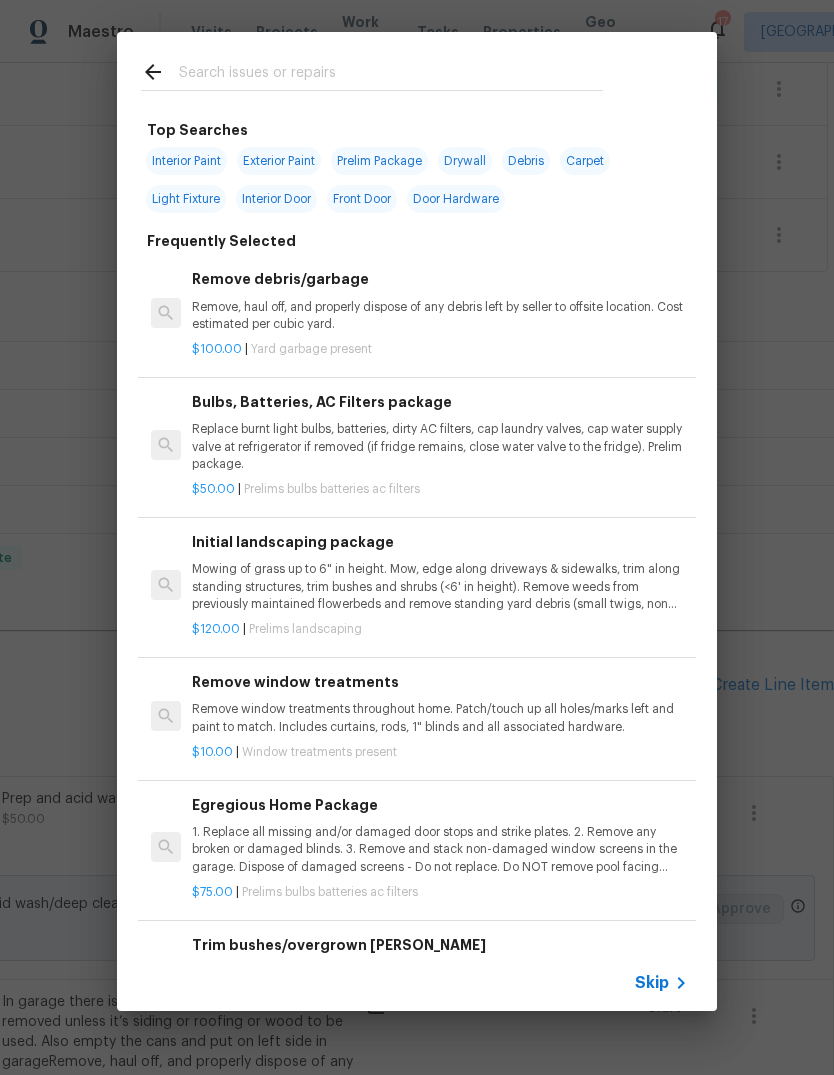 click at bounding box center [391, 75] 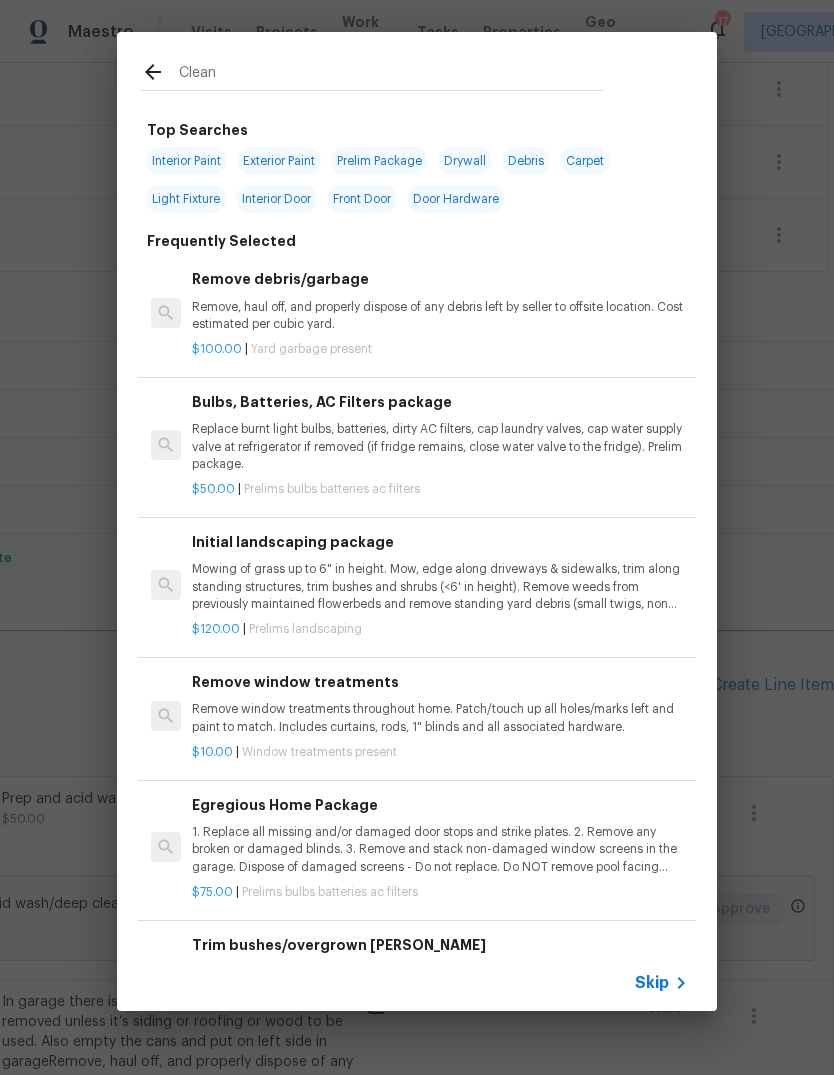 type on "Clean" 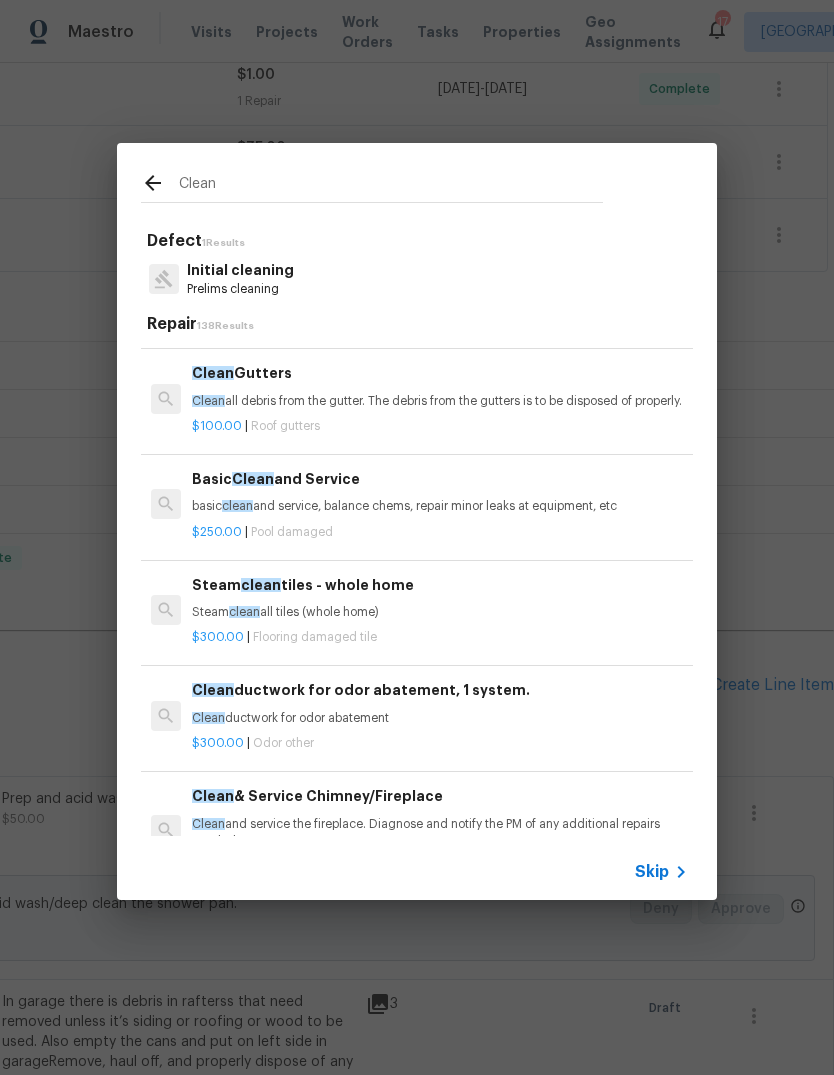 scroll, scrollTop: 87, scrollLeft: 0, axis: vertical 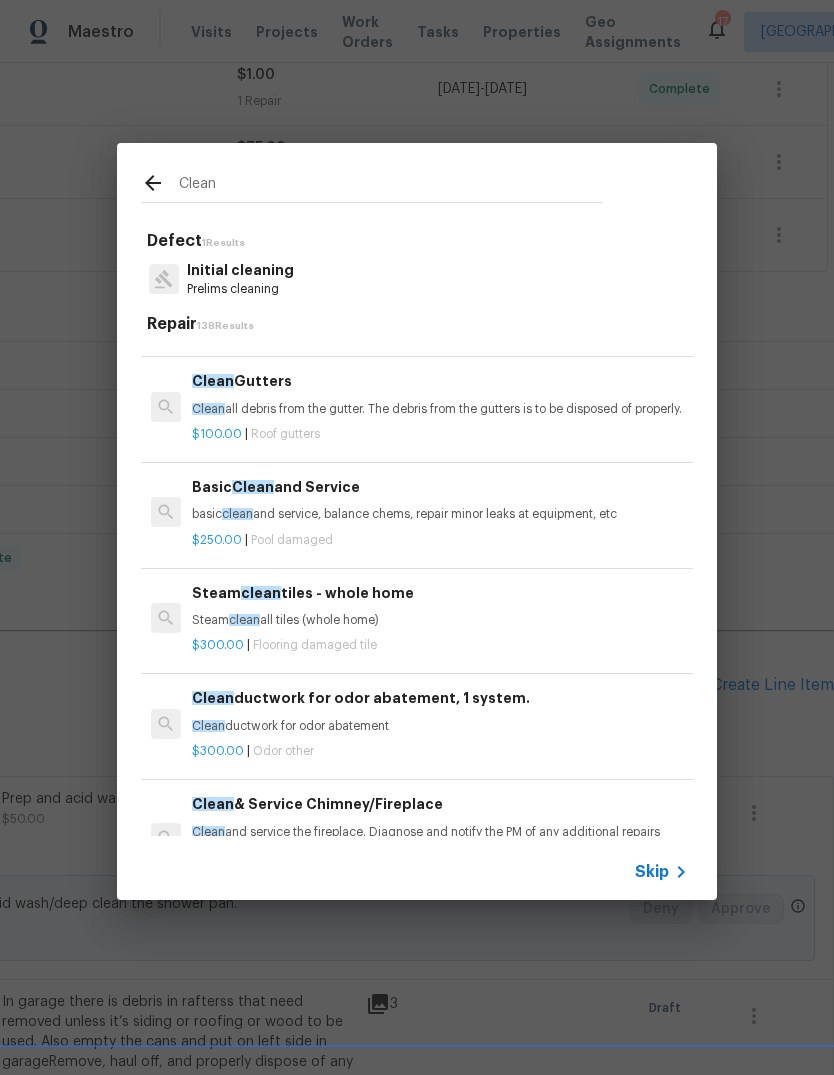 click on "basic  clean  and service, balance chems, repair minor leaks at equipment, etc" at bounding box center (440, 514) 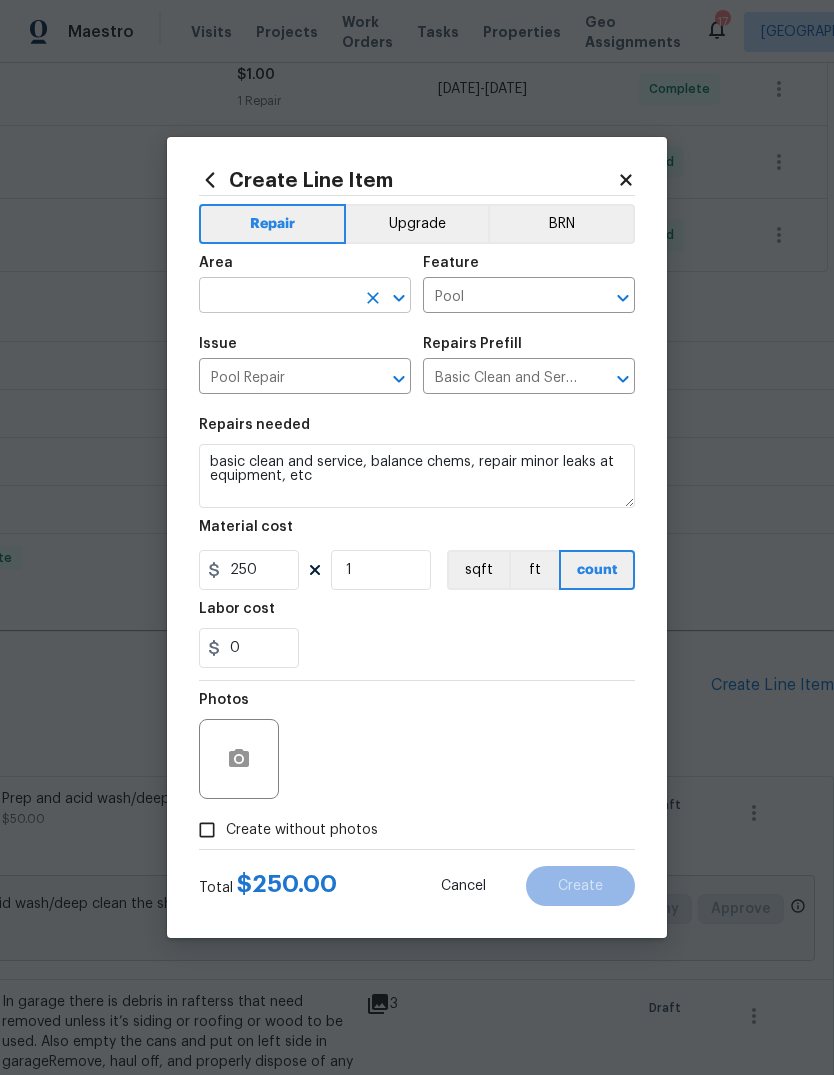 click at bounding box center (277, 297) 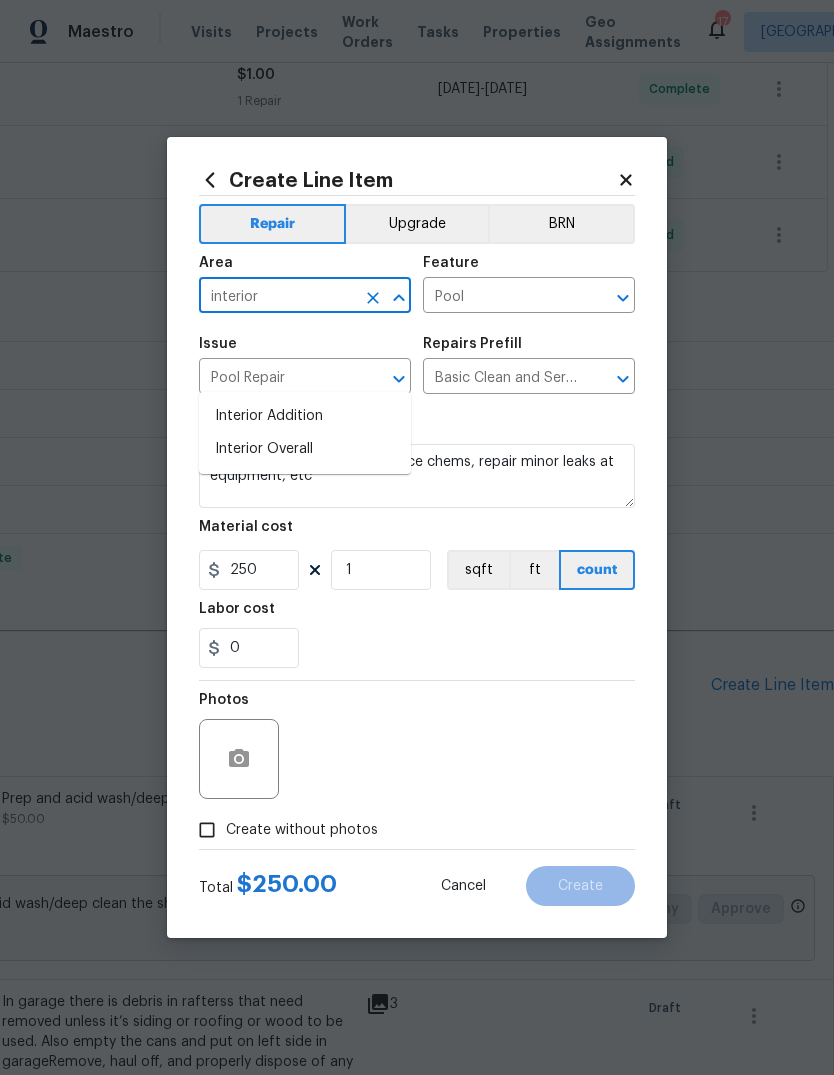 click on "Interior Overall" at bounding box center [305, 449] 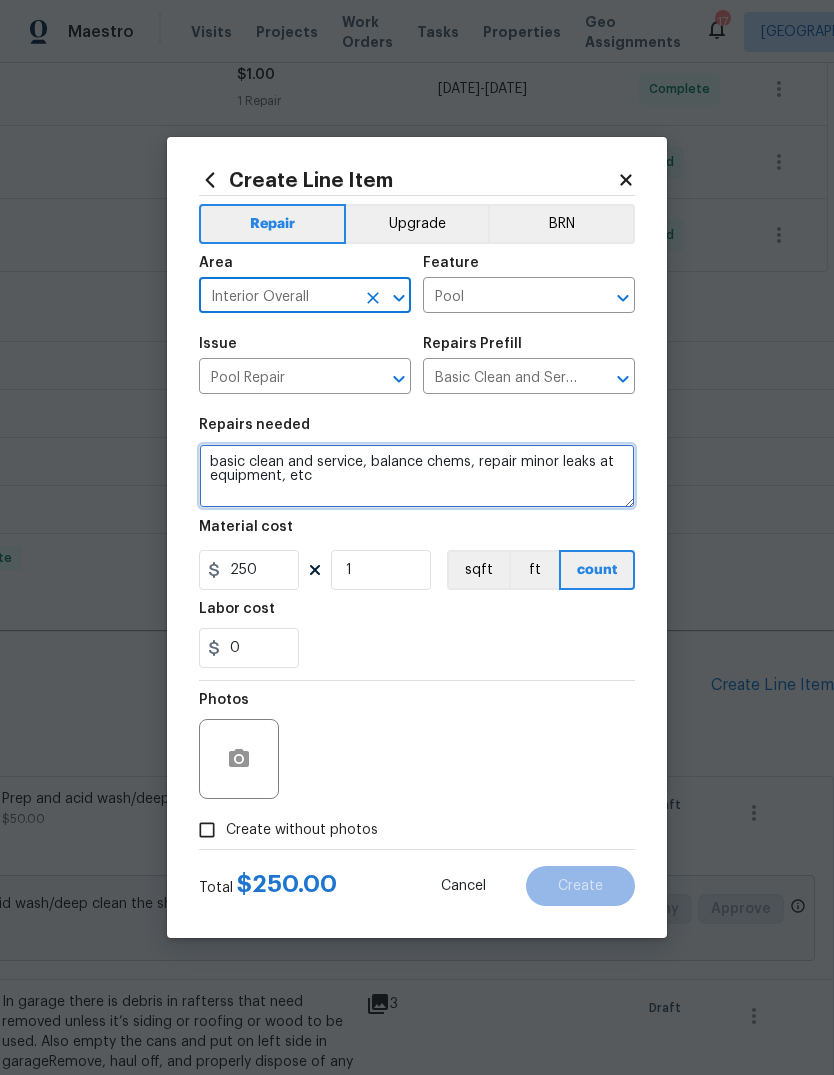 click on "basic clean and service, balance chems, repair minor leaks at equipment, etc" at bounding box center [417, 476] 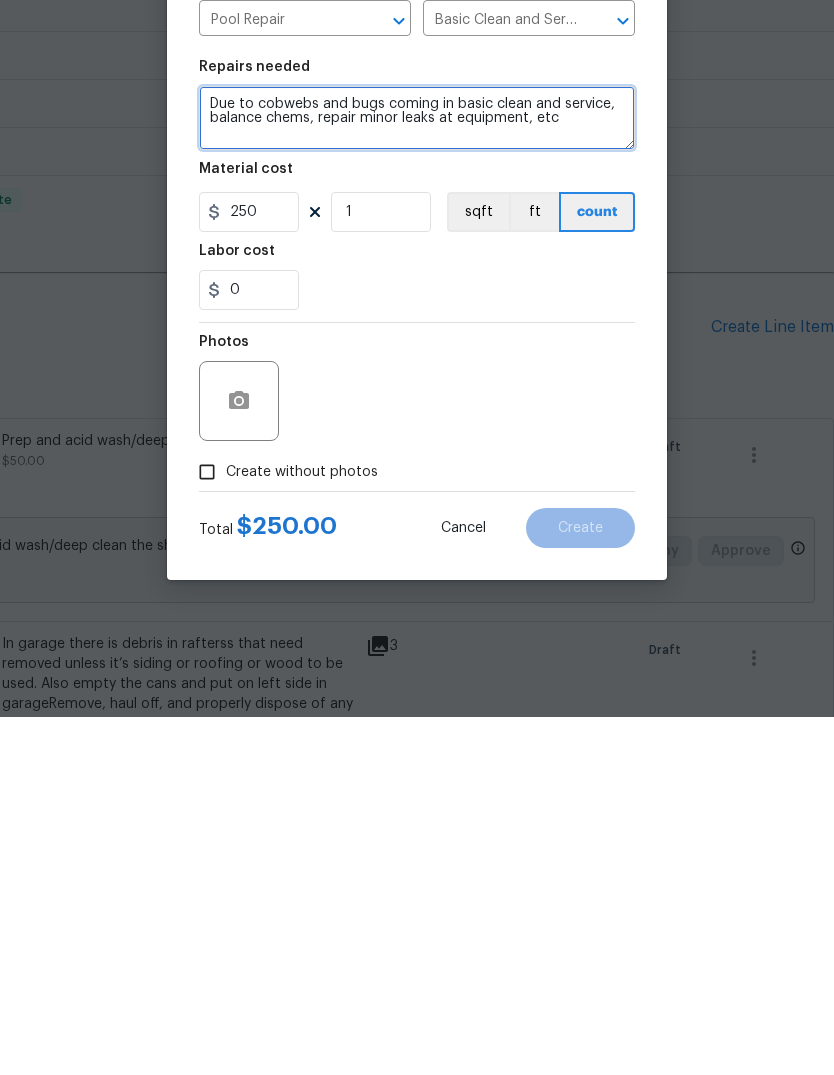 type on "Due to cobwebs and bugs coming in basic clean and service, balance chems, repair minor leaks at equipment, etc" 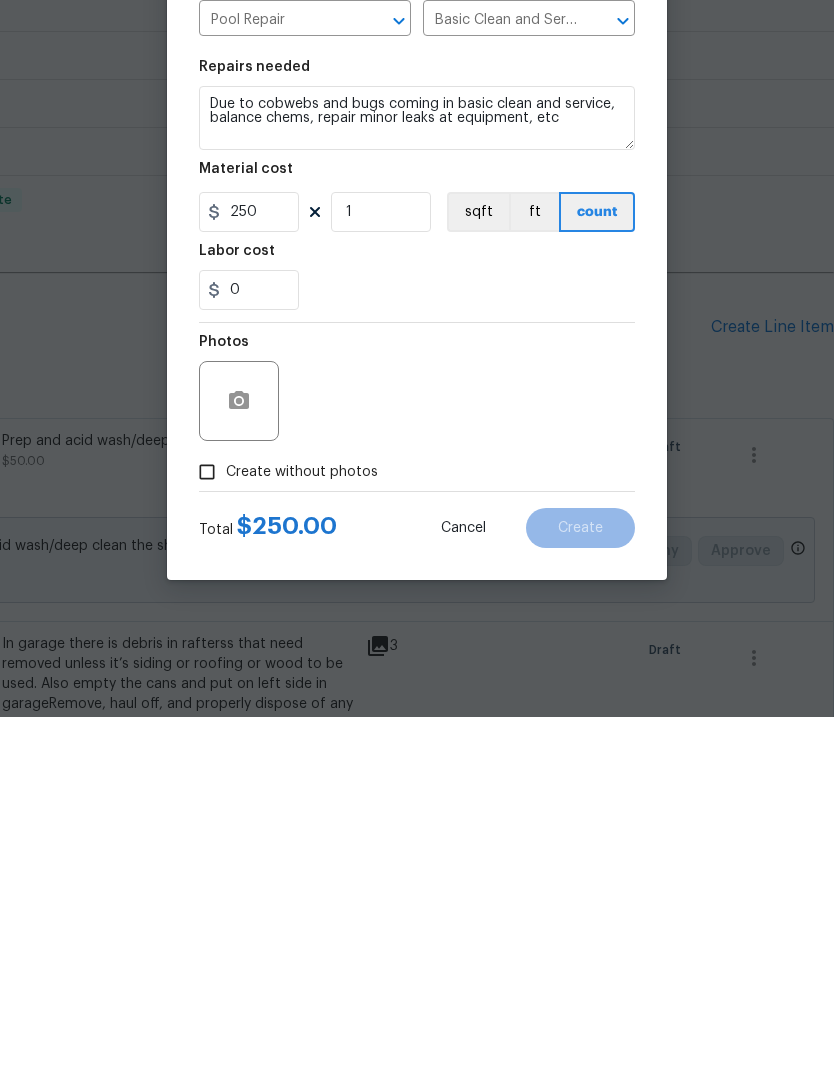 click on "Create without photos" at bounding box center (207, 830) 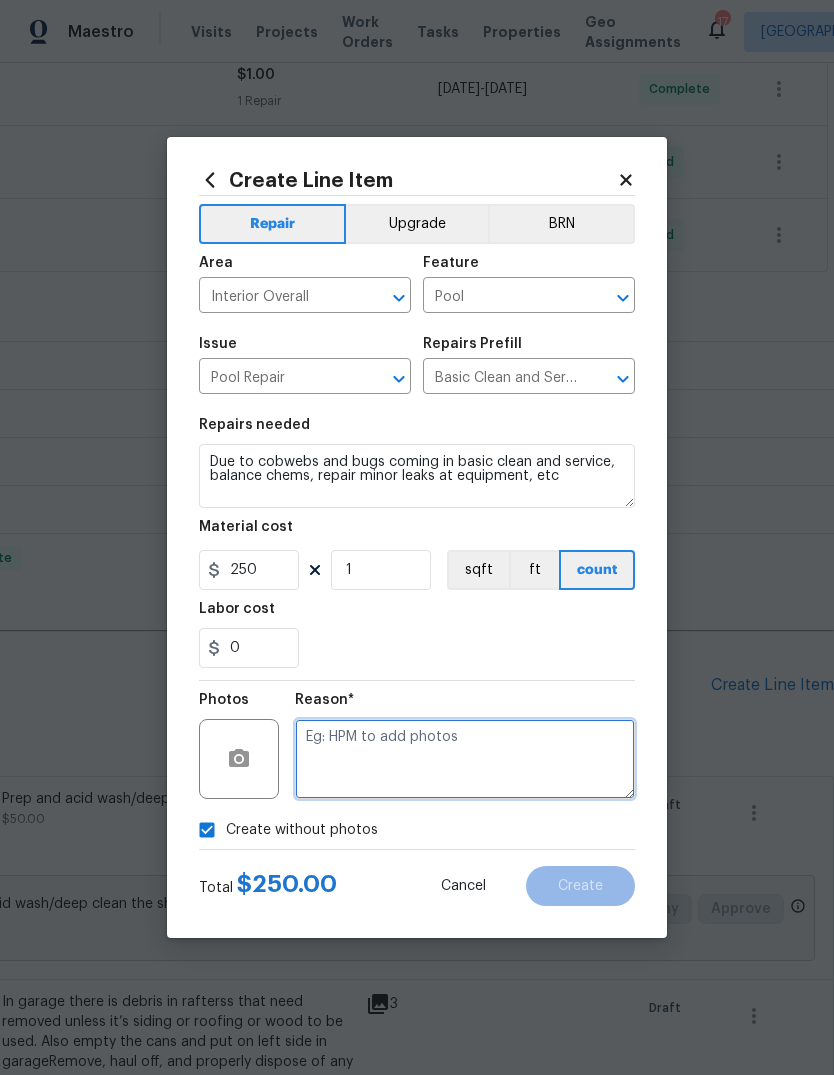 click at bounding box center (465, 759) 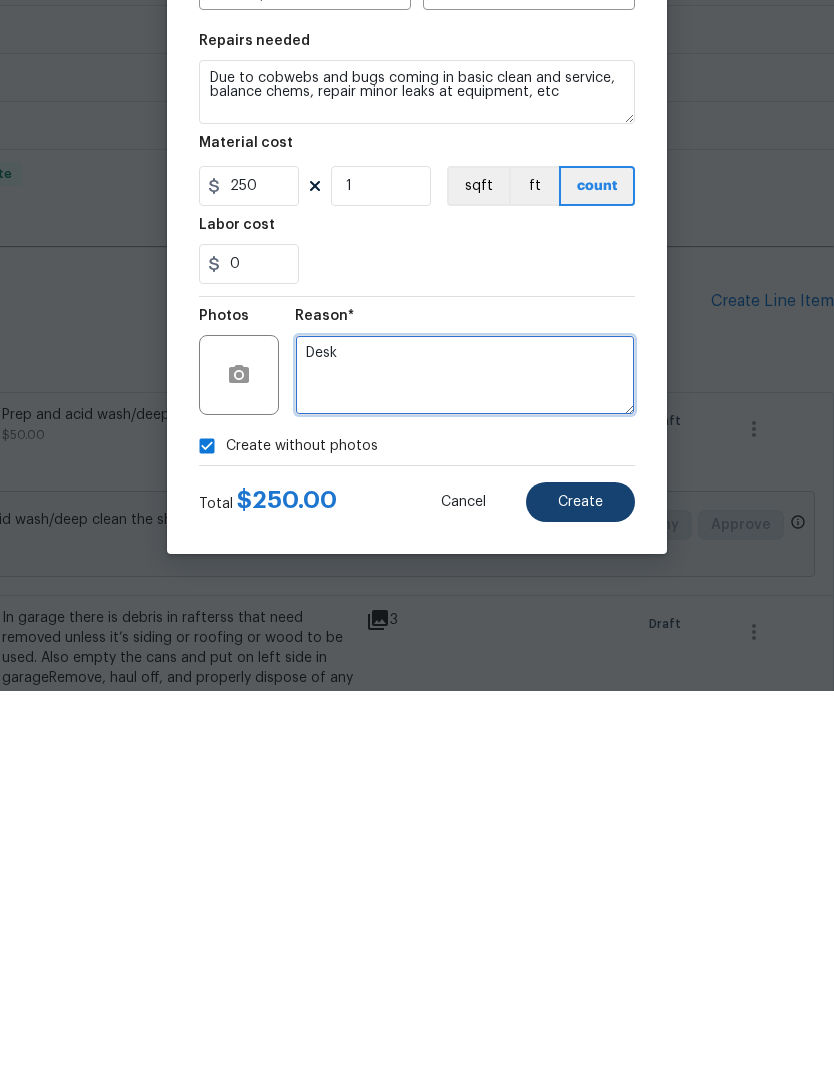 type on "Desk" 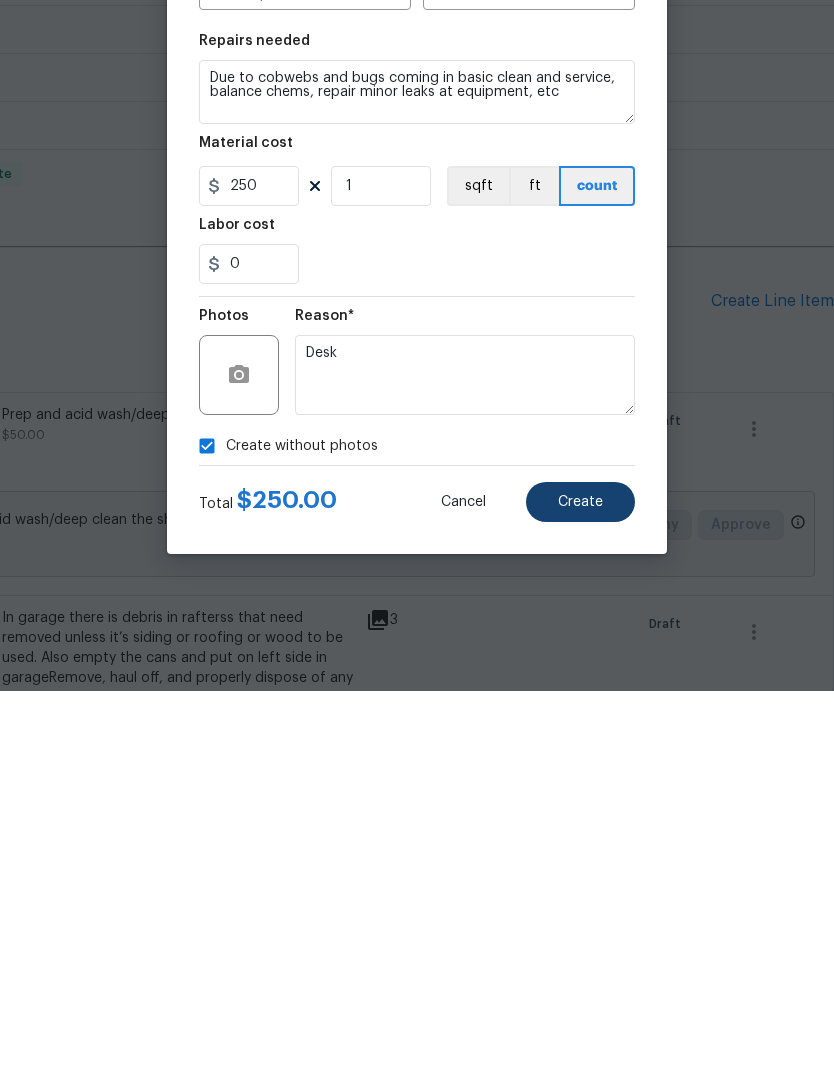 click on "Create" at bounding box center [580, 886] 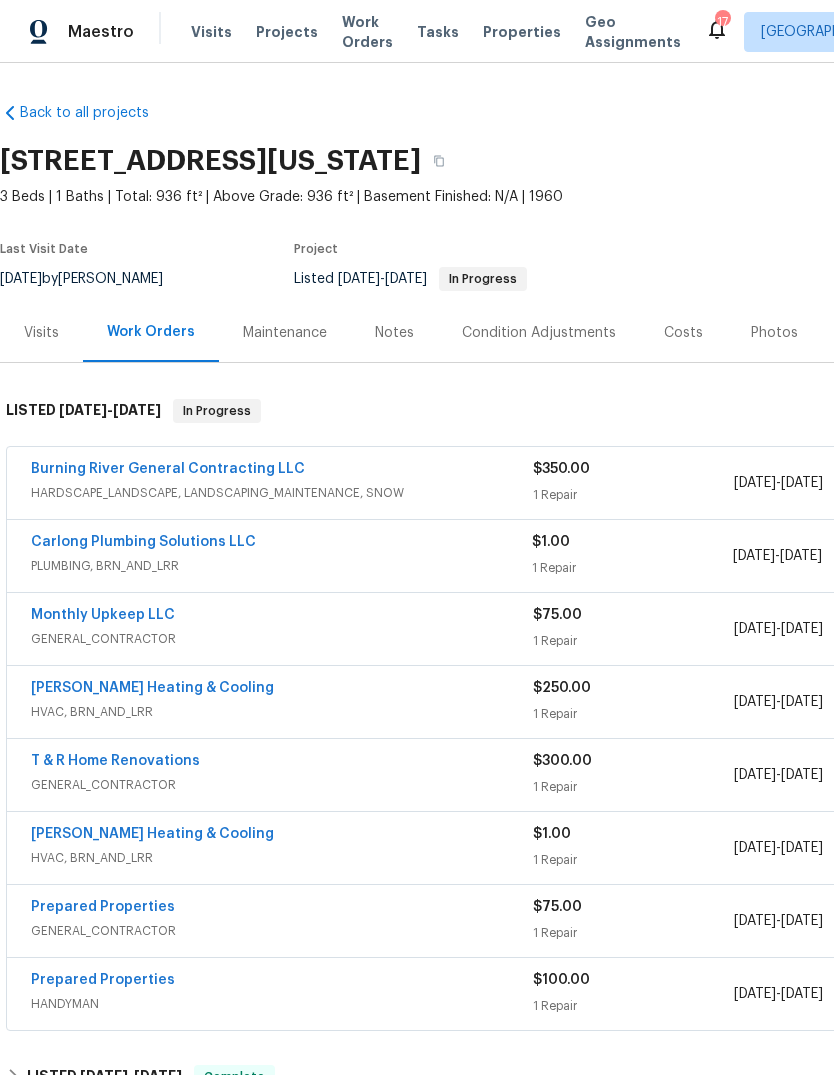 scroll, scrollTop: 0, scrollLeft: 0, axis: both 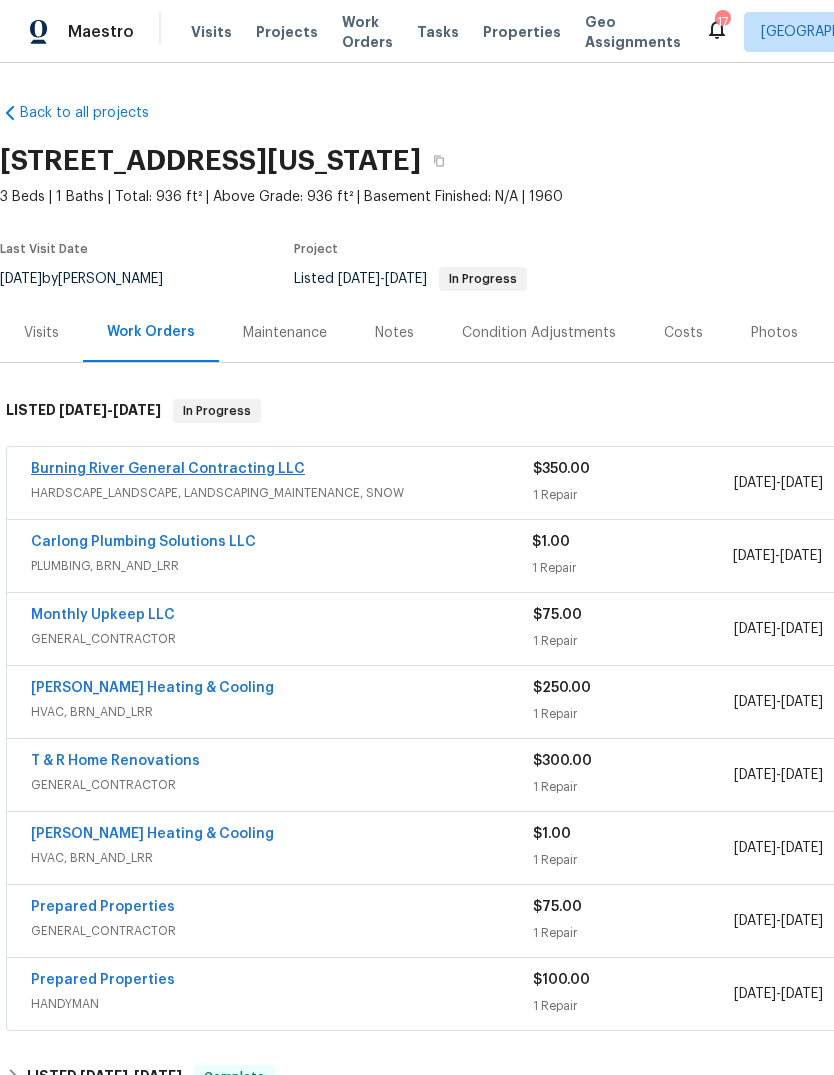 click on "Burning River General Contracting LLC" at bounding box center (168, 469) 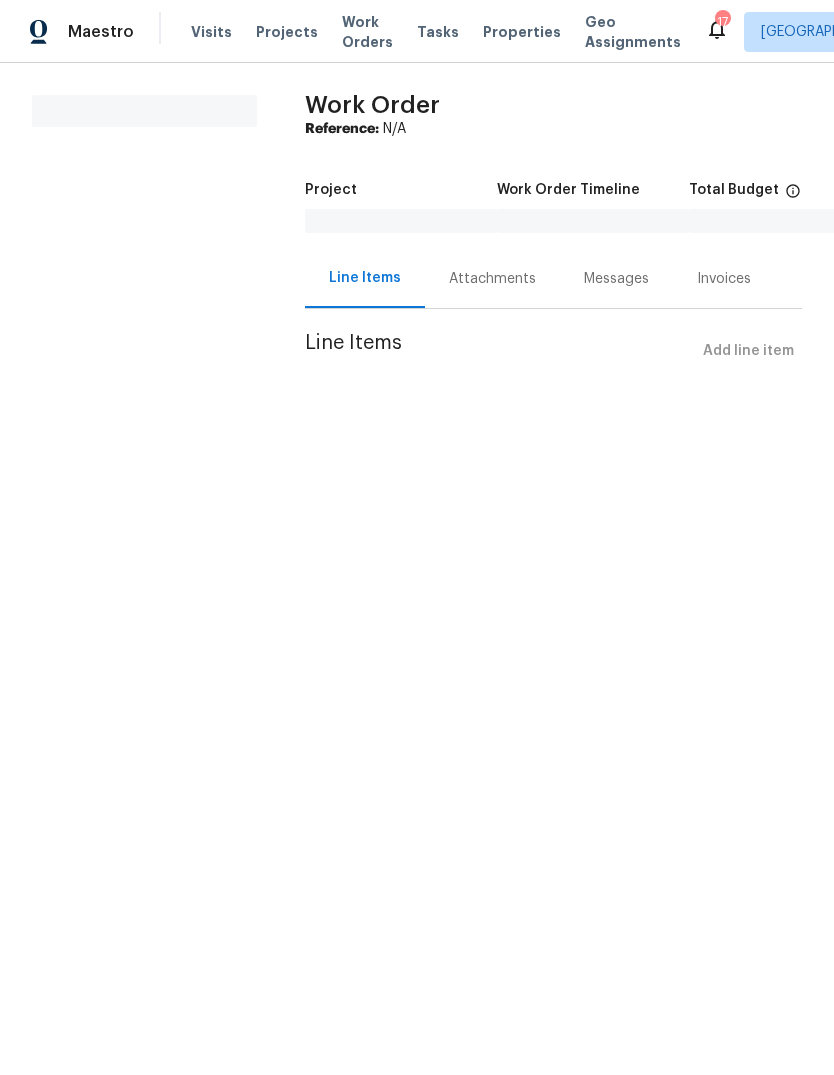 scroll, scrollTop: 0, scrollLeft: 0, axis: both 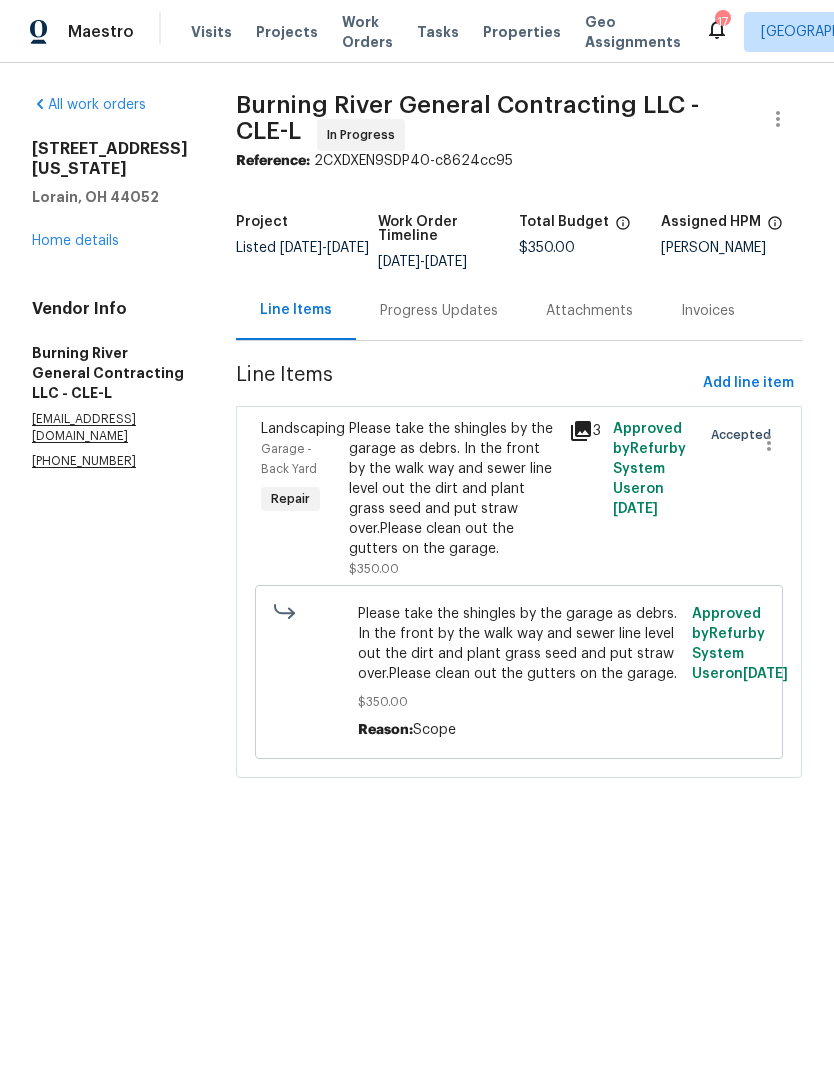 click on "Please take the shingles by the garage as debrs. In the front by the walk way and sewer line level out the dirt and plant grass seed and put straw over.Please clean out the gutters on the garage." at bounding box center [453, 489] 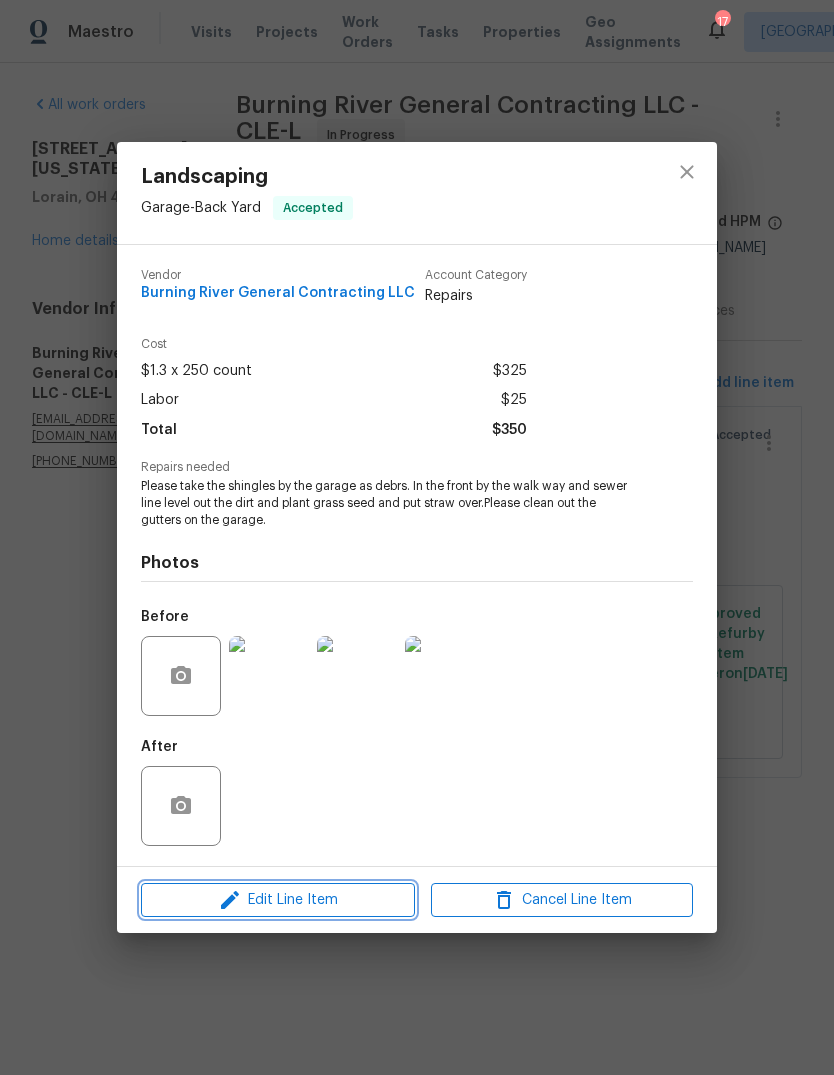 click on "Edit Line Item" at bounding box center [278, 900] 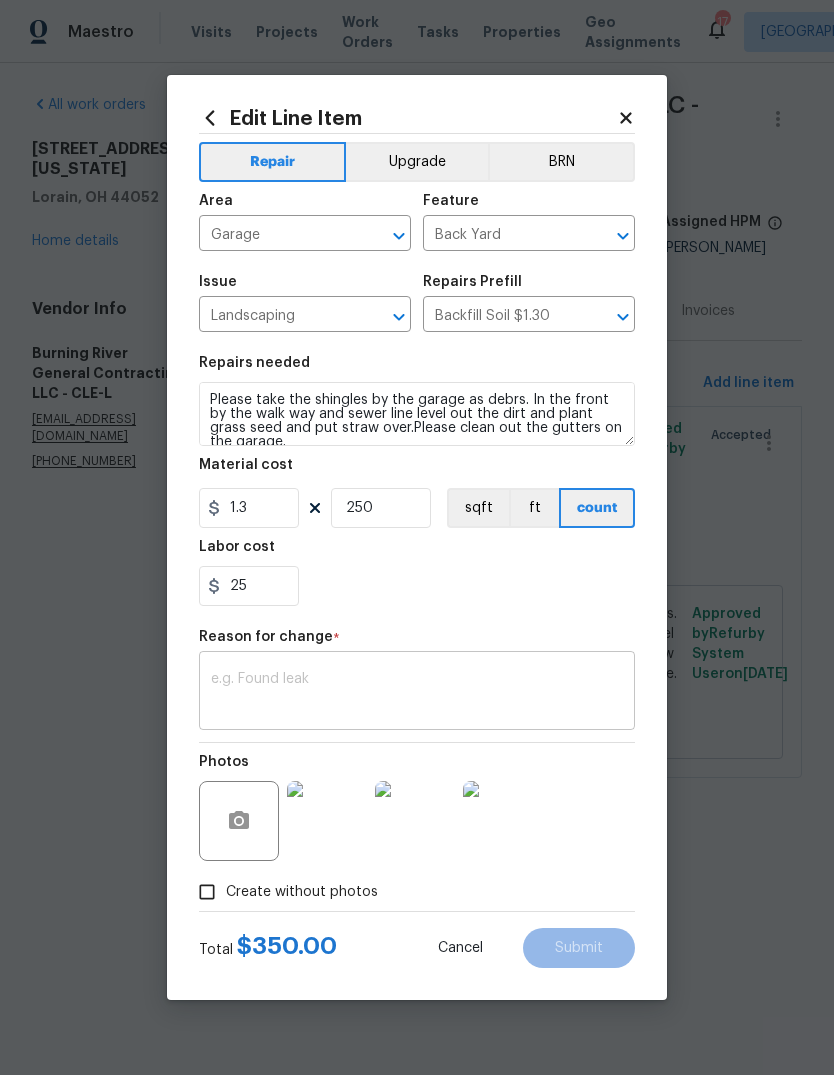 click at bounding box center (417, 693) 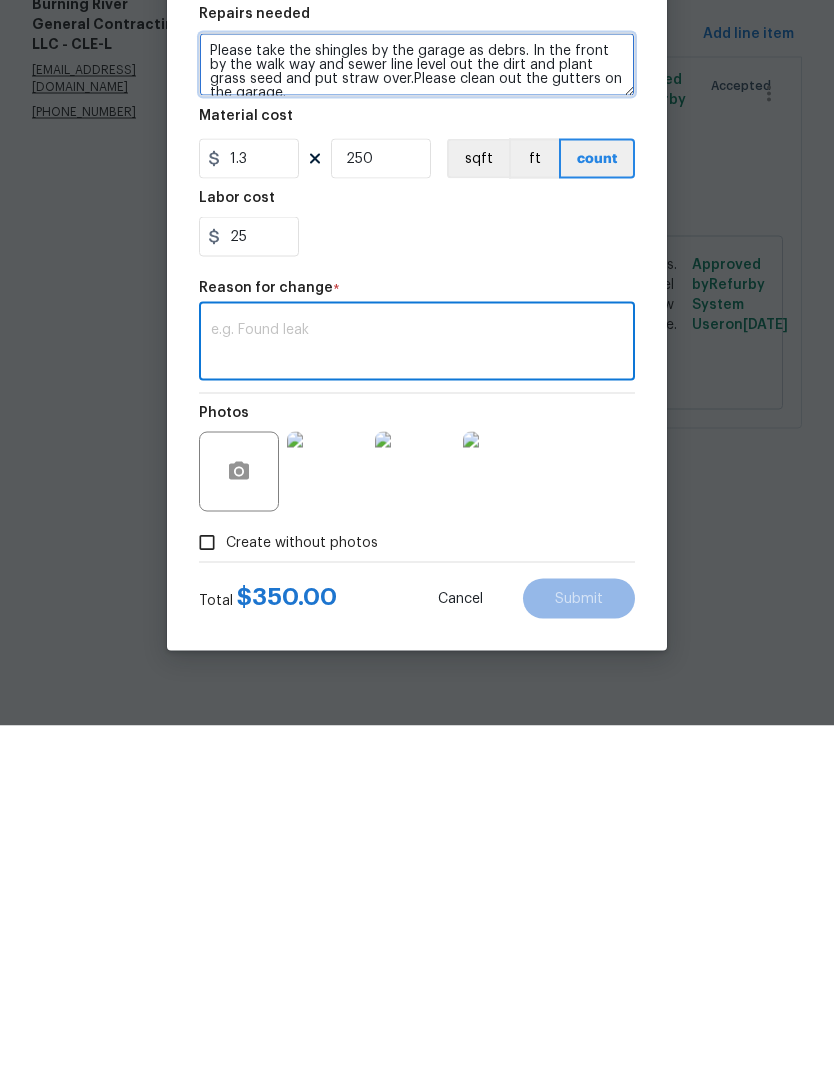 click on "Please take the shingles by the garage as debrs. In the front by the walk way and sewer line level out the dirt and plant grass seed and put straw over.Please clean out the gutters on the garage." at bounding box center [417, 414] 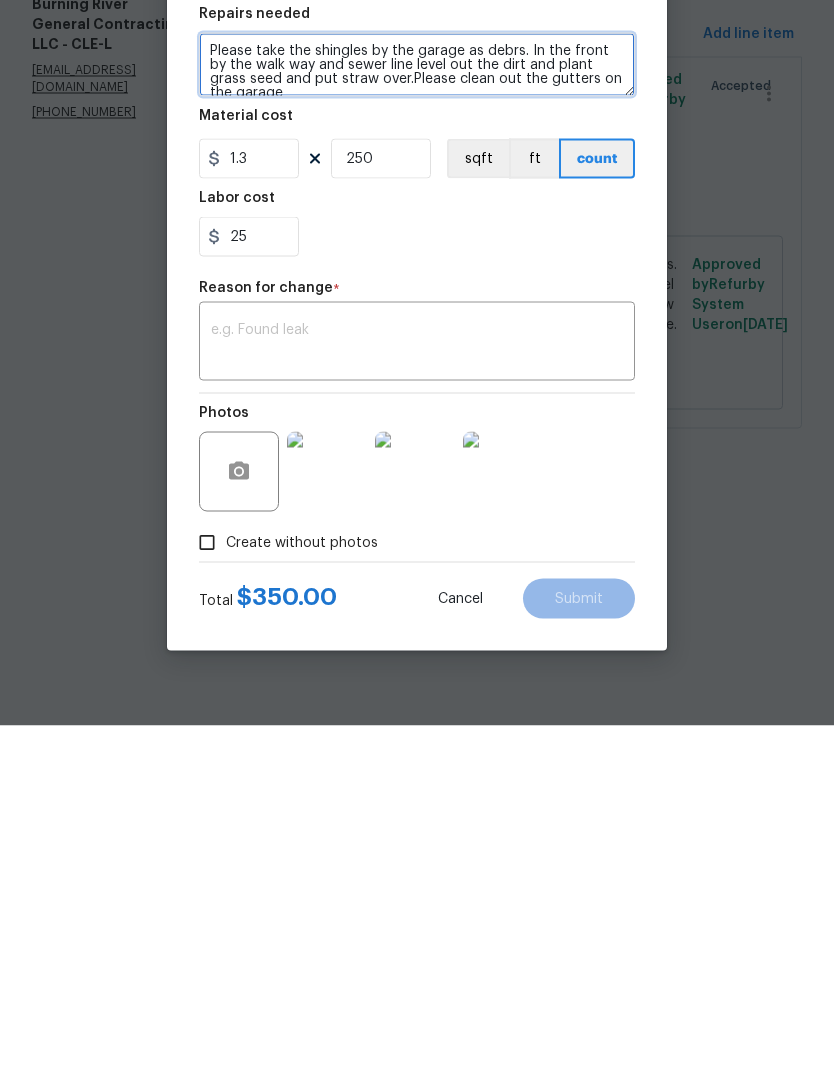 scroll, scrollTop: 4, scrollLeft: 0, axis: vertical 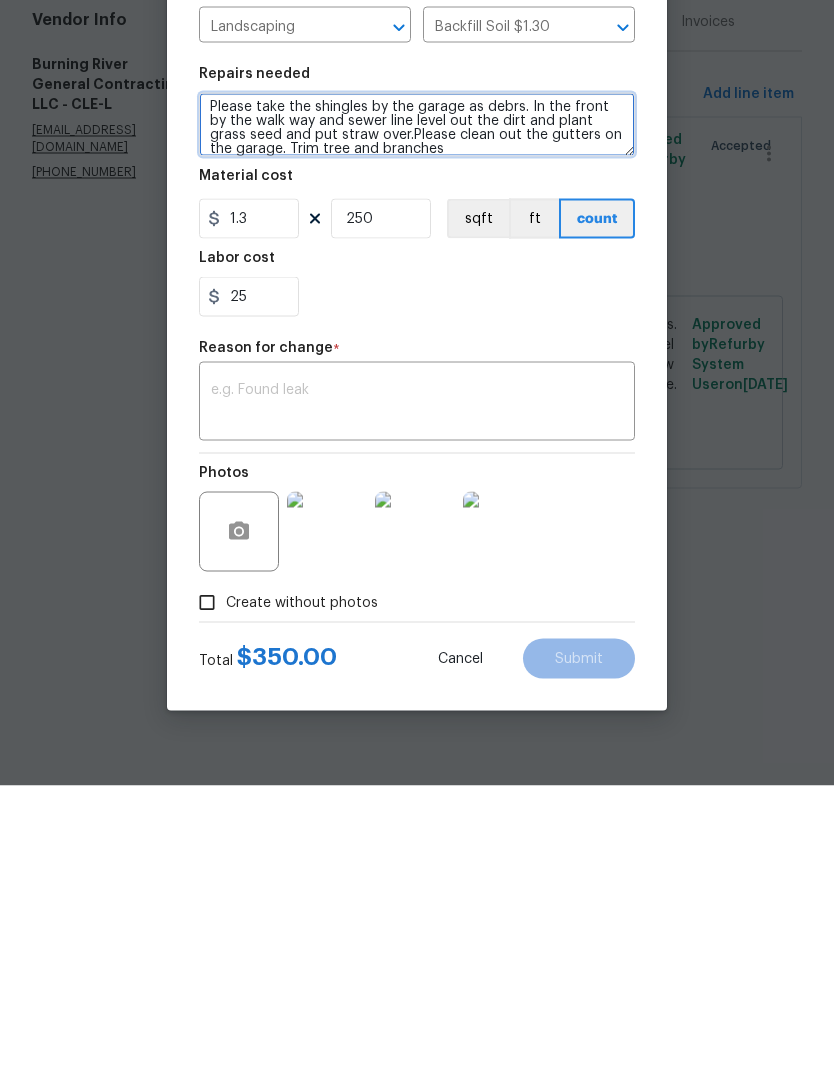 type on "Please take the shingles by the garage as debrs. In the front by the walk way and sewer line level out the dirt and plant grass seed and put straw over.Please clean out the gutters on the garage. Trim tree and branches" 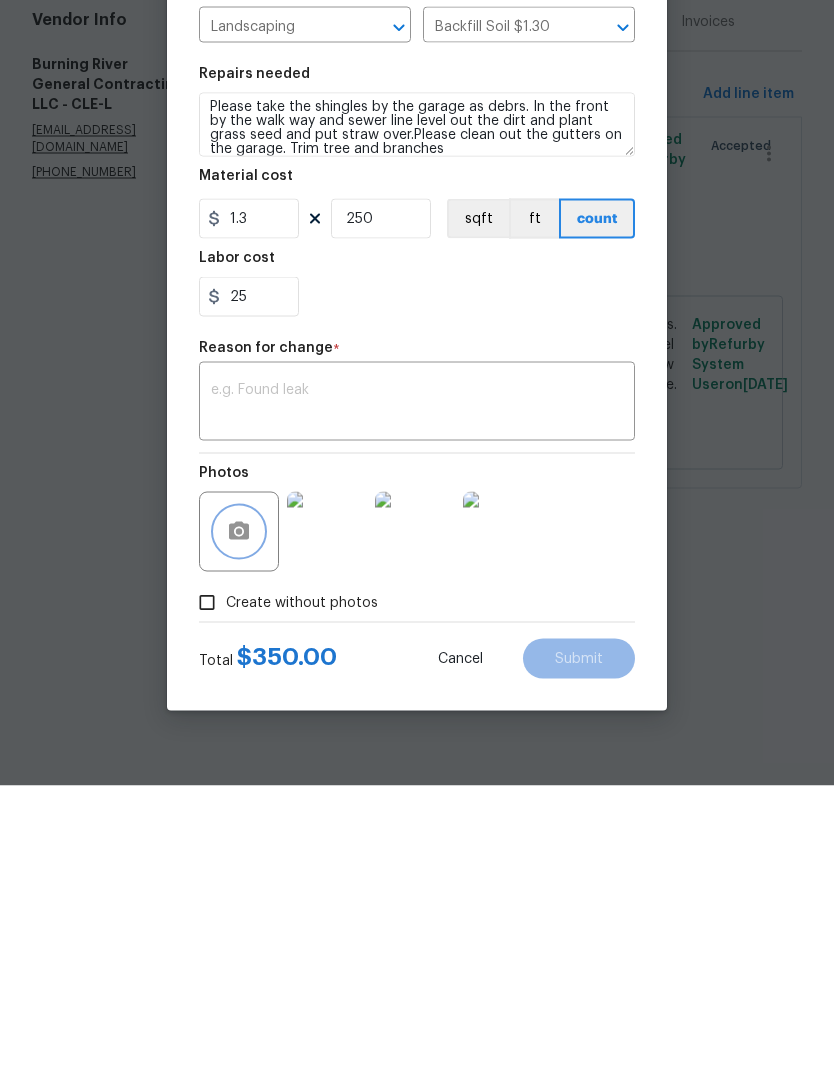 click at bounding box center (239, 821) 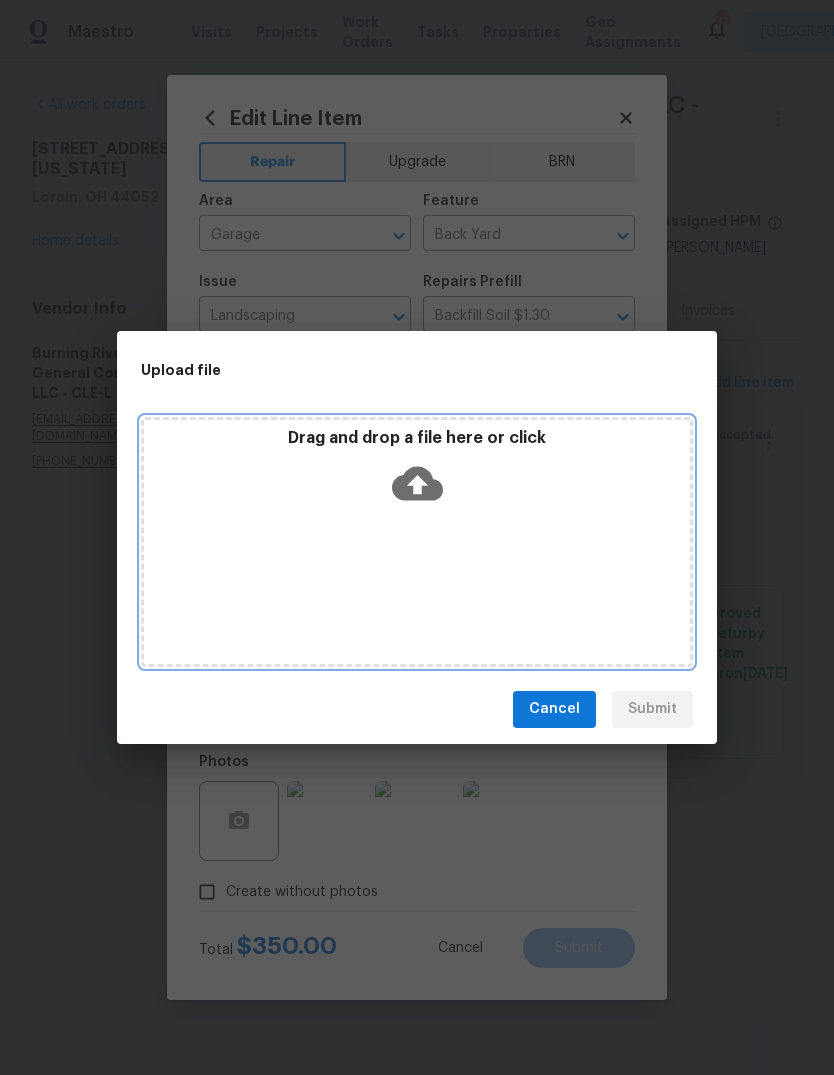 click 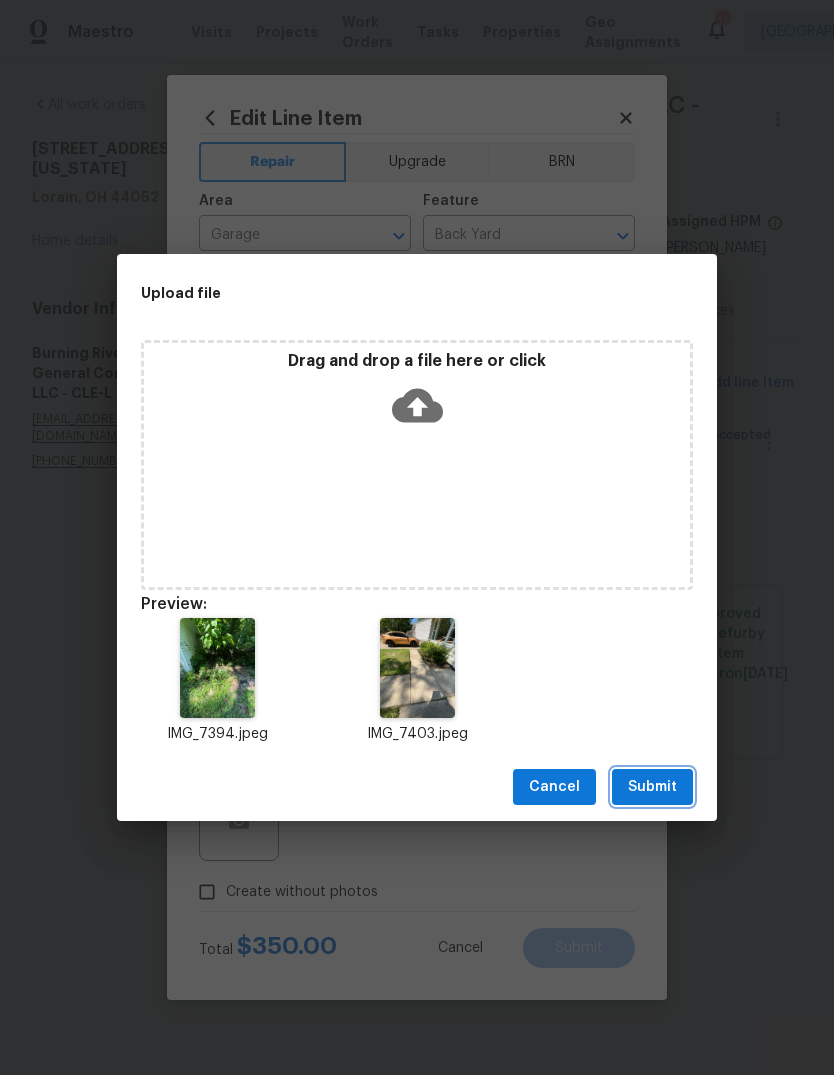 click on "Submit" at bounding box center [652, 787] 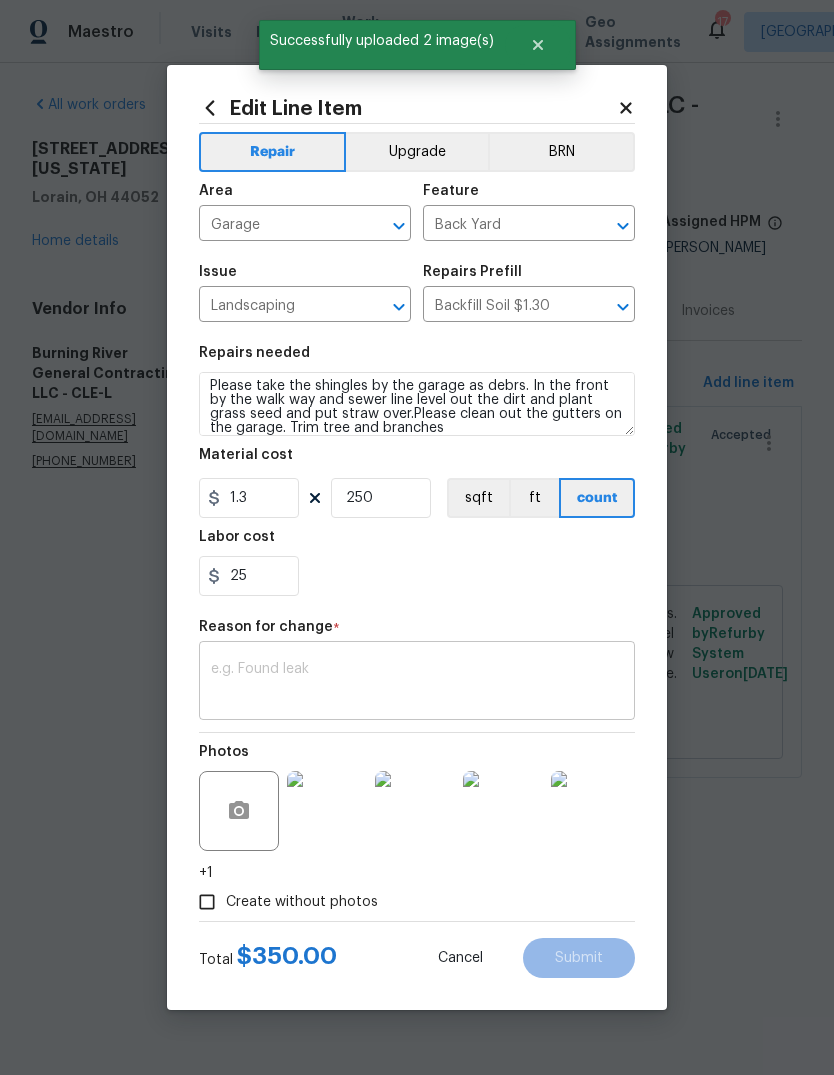 click at bounding box center [417, 683] 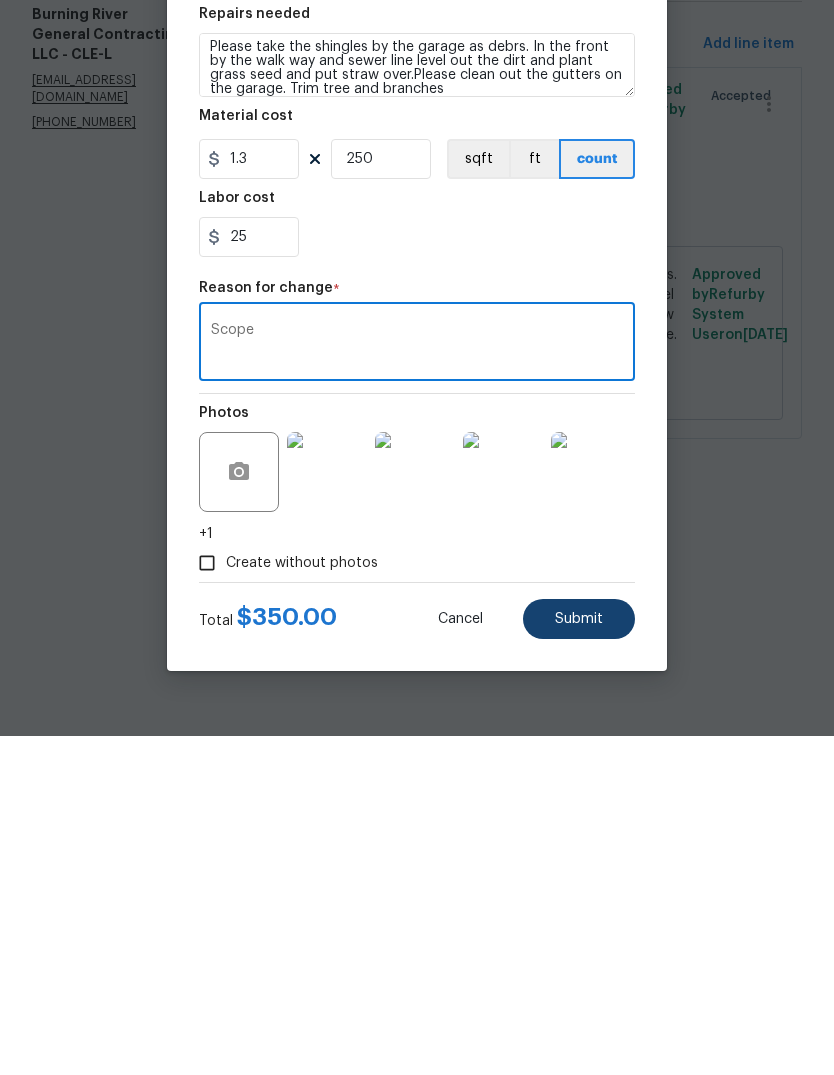 type on "Scope" 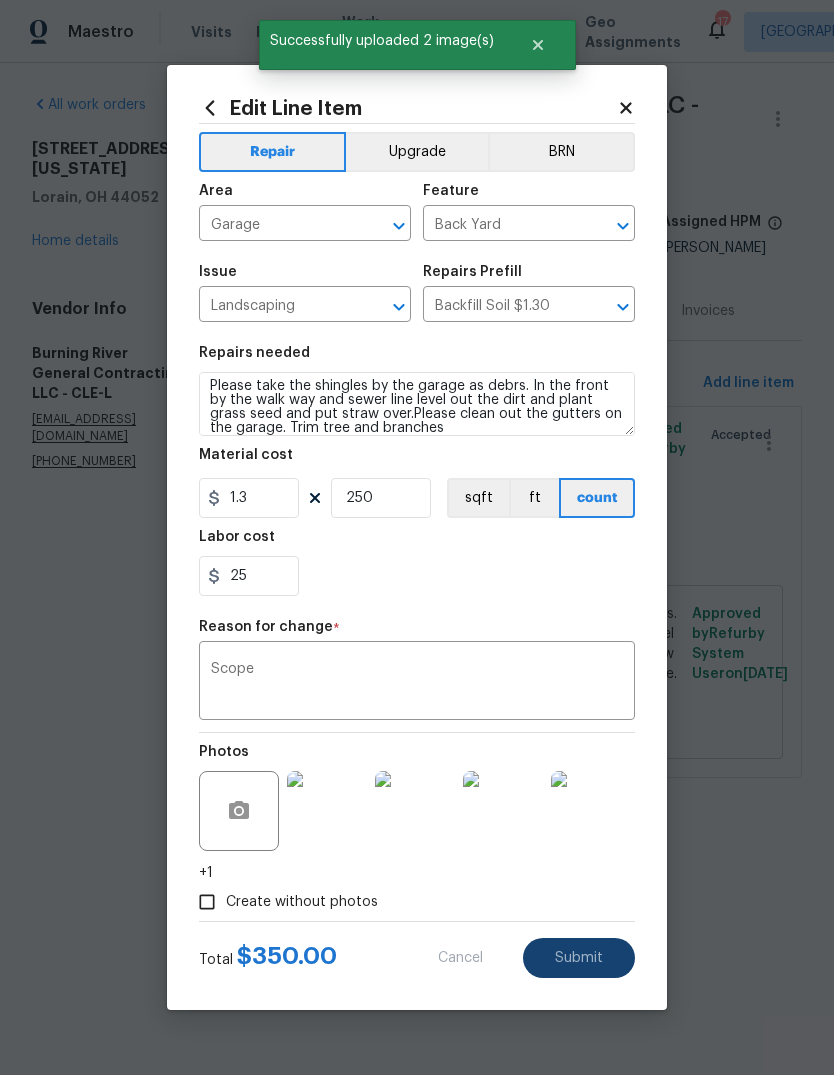 type on "Please take the shingles by the garage as debrs. In the front by the walk way and sewer line level out the dirt and plant grass seed and put straw over.Please clean out the gutters on the garage." 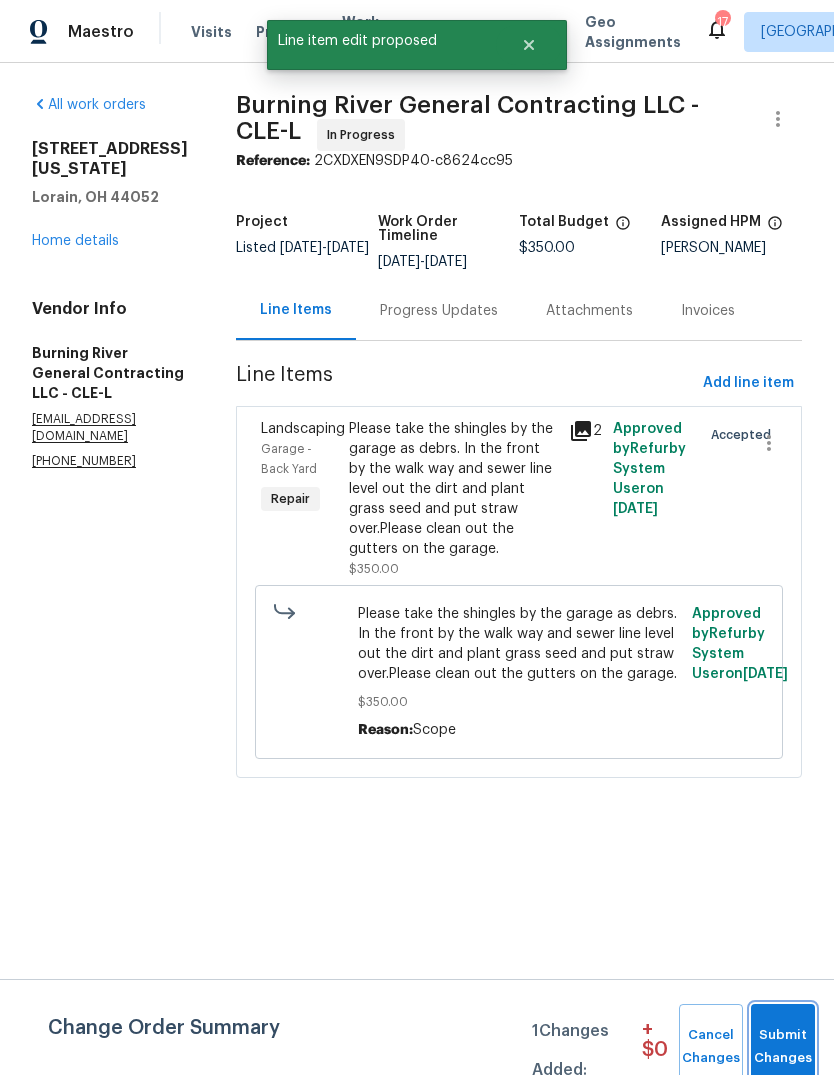 click on "Submit Changes" at bounding box center (783, 1047) 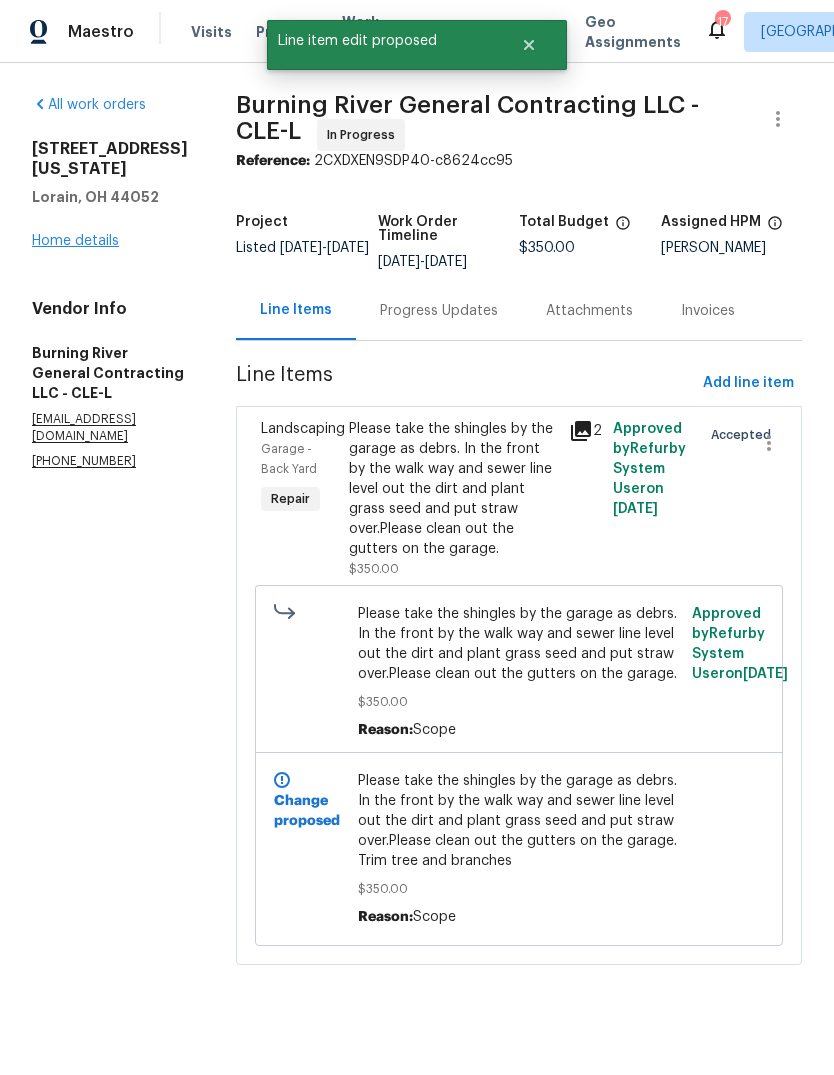 click on "Home details" at bounding box center [75, 241] 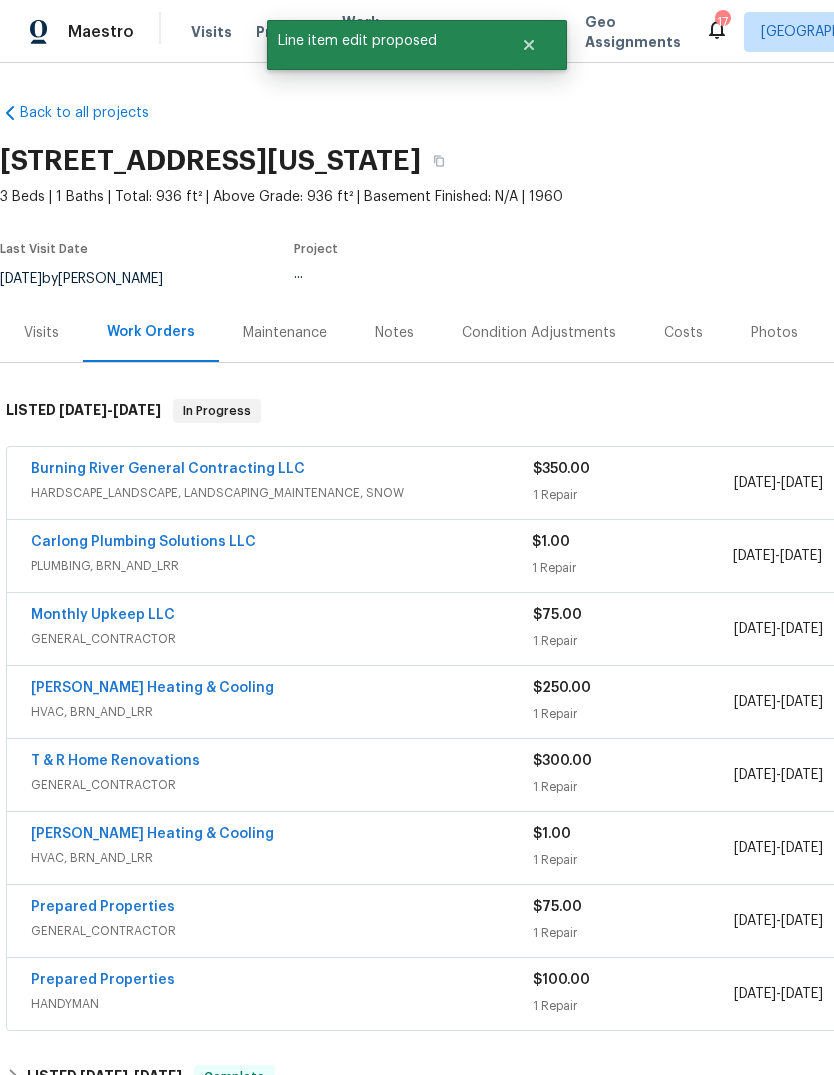 click on "1623 Nevada Ave, Lorain, OH 44052 3 Beds | 1 Baths | Total: 936 ft² | Above Grade: 936 ft² | Basement Finished: N/A | 1960 Seen today Actions Last Visit Date 7/14/2025  by  Rebecca McMillen   Project ..." at bounding box center [565, 219] 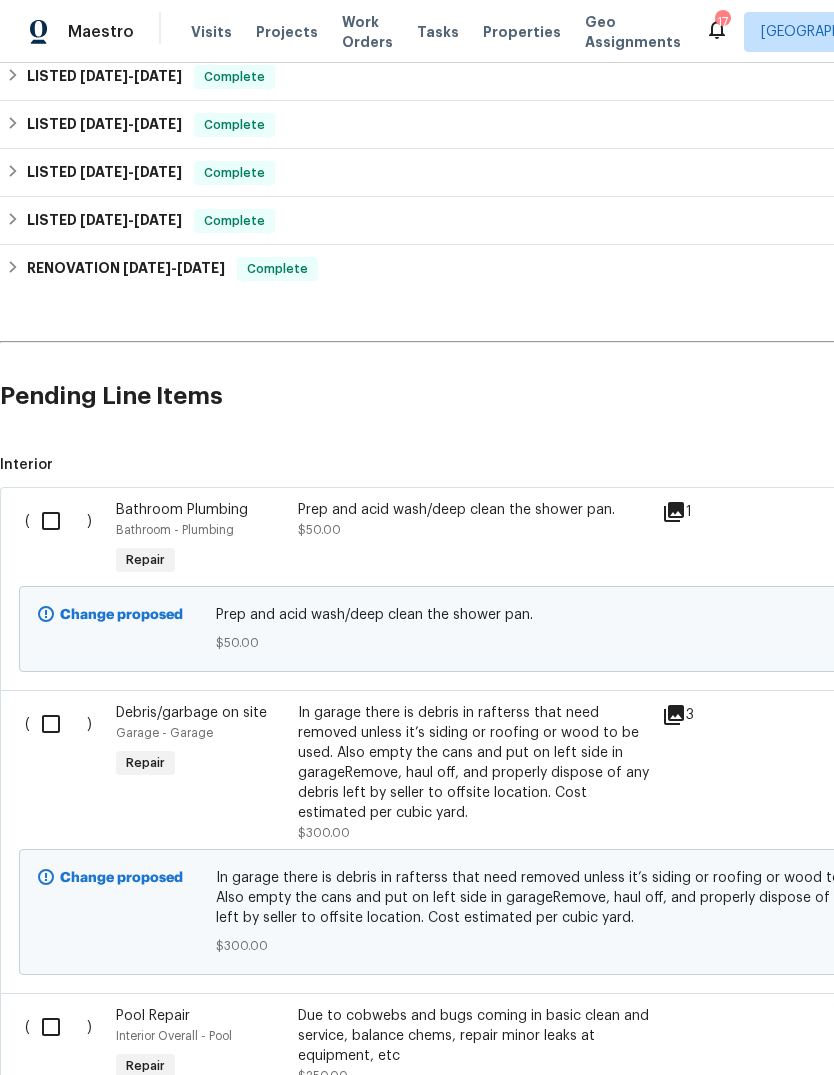 scroll, scrollTop: 1049, scrollLeft: 0, axis: vertical 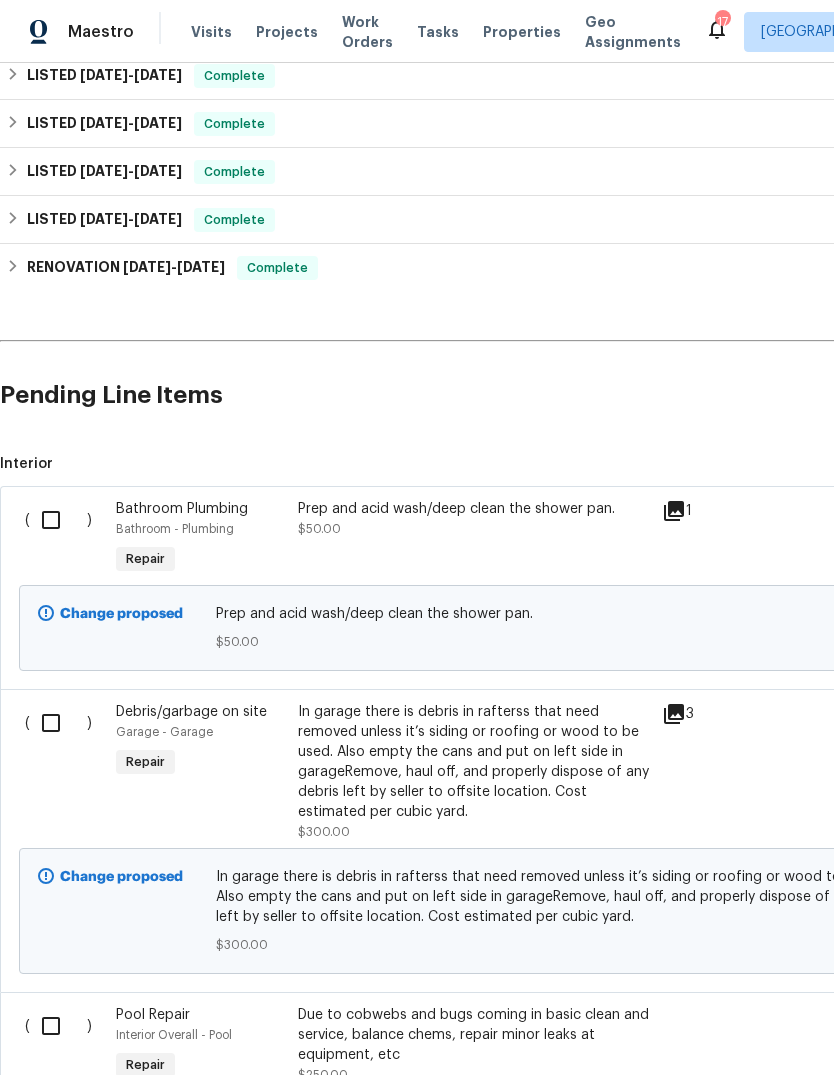 click at bounding box center (58, 520) 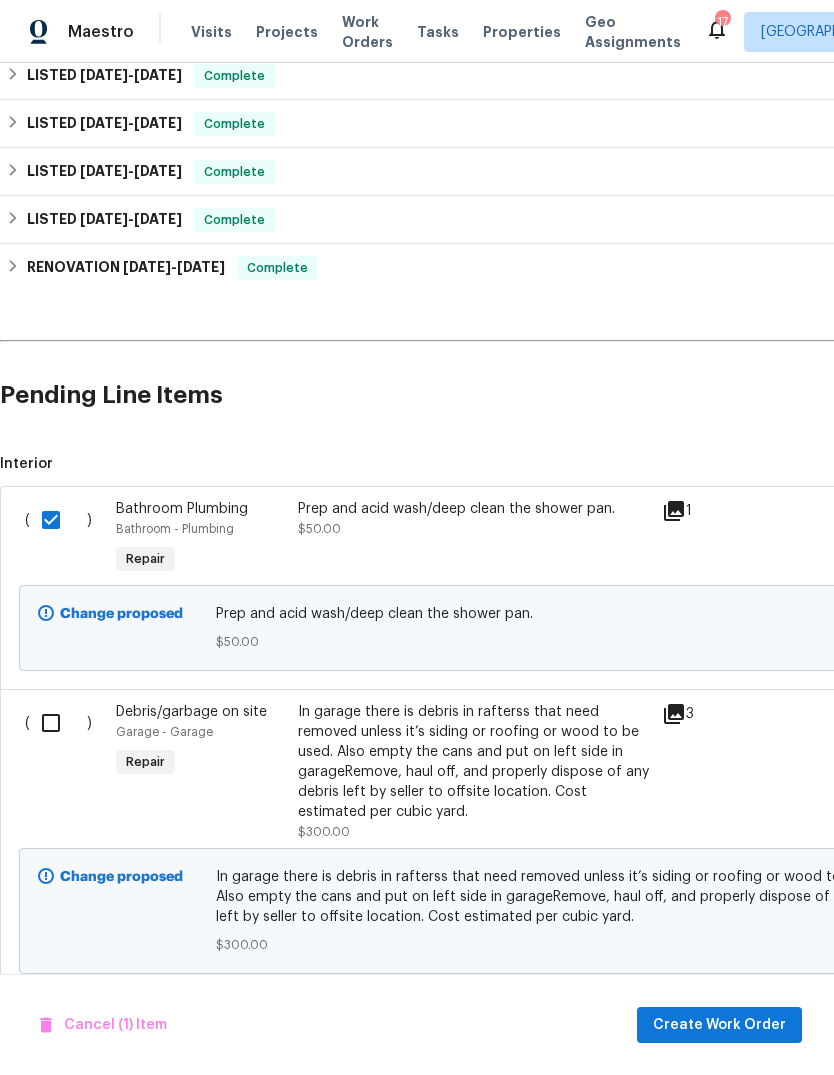 click at bounding box center (58, 723) 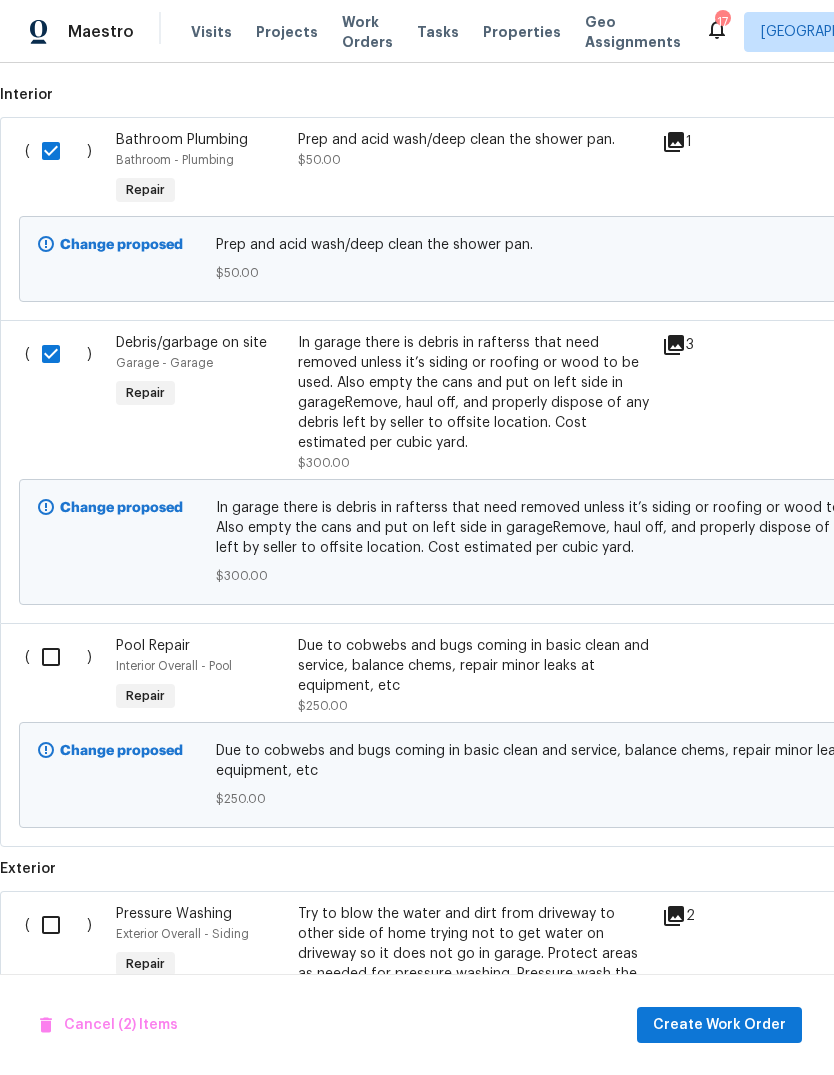 scroll, scrollTop: 1417, scrollLeft: 0, axis: vertical 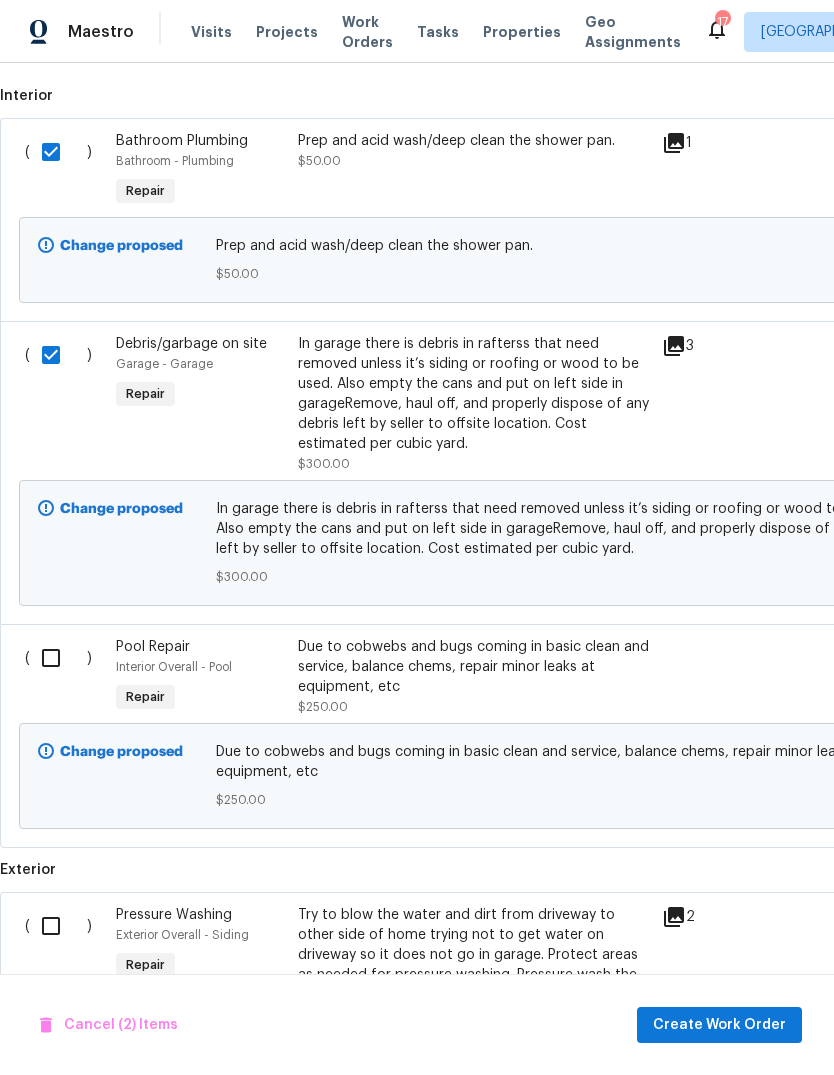 click at bounding box center (58, 658) 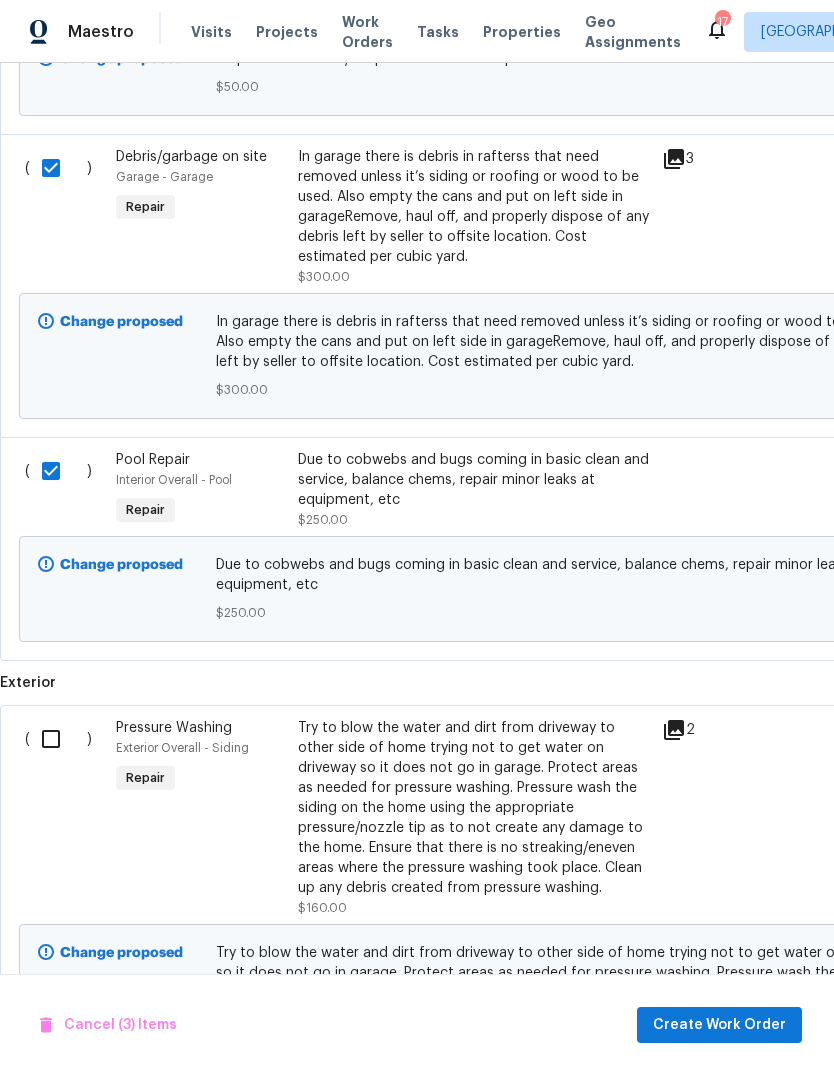 scroll, scrollTop: 1604, scrollLeft: 0, axis: vertical 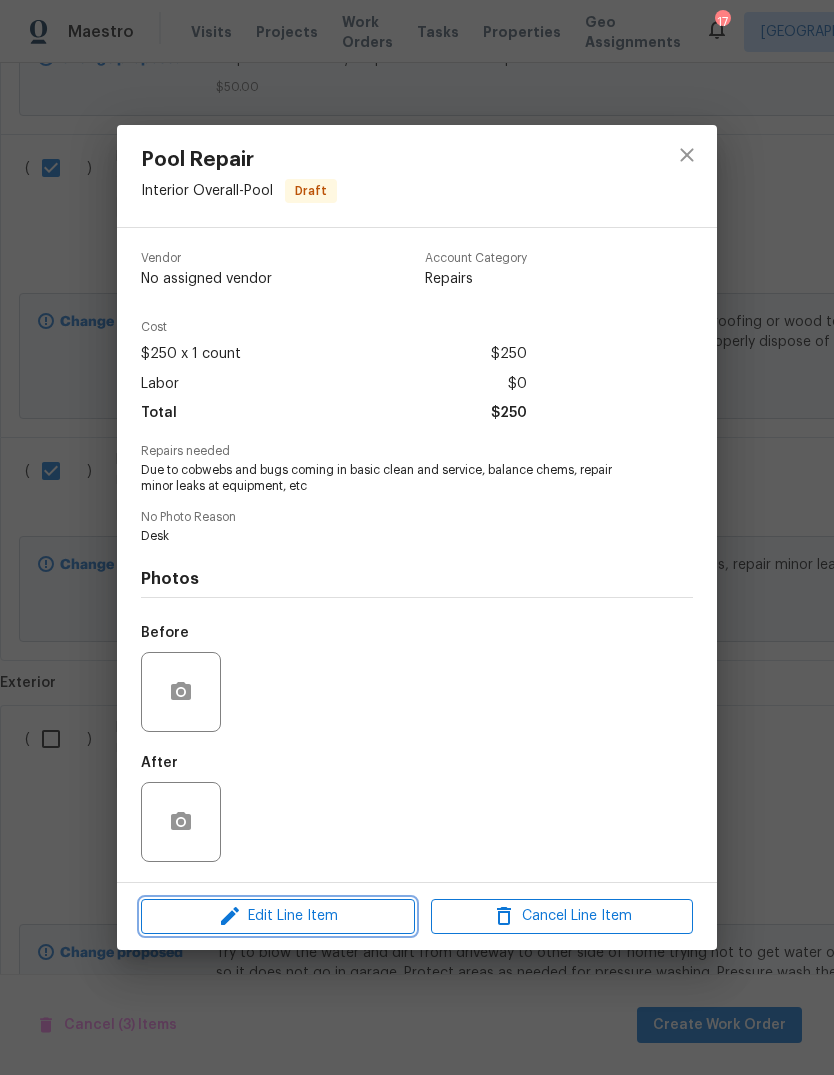 click 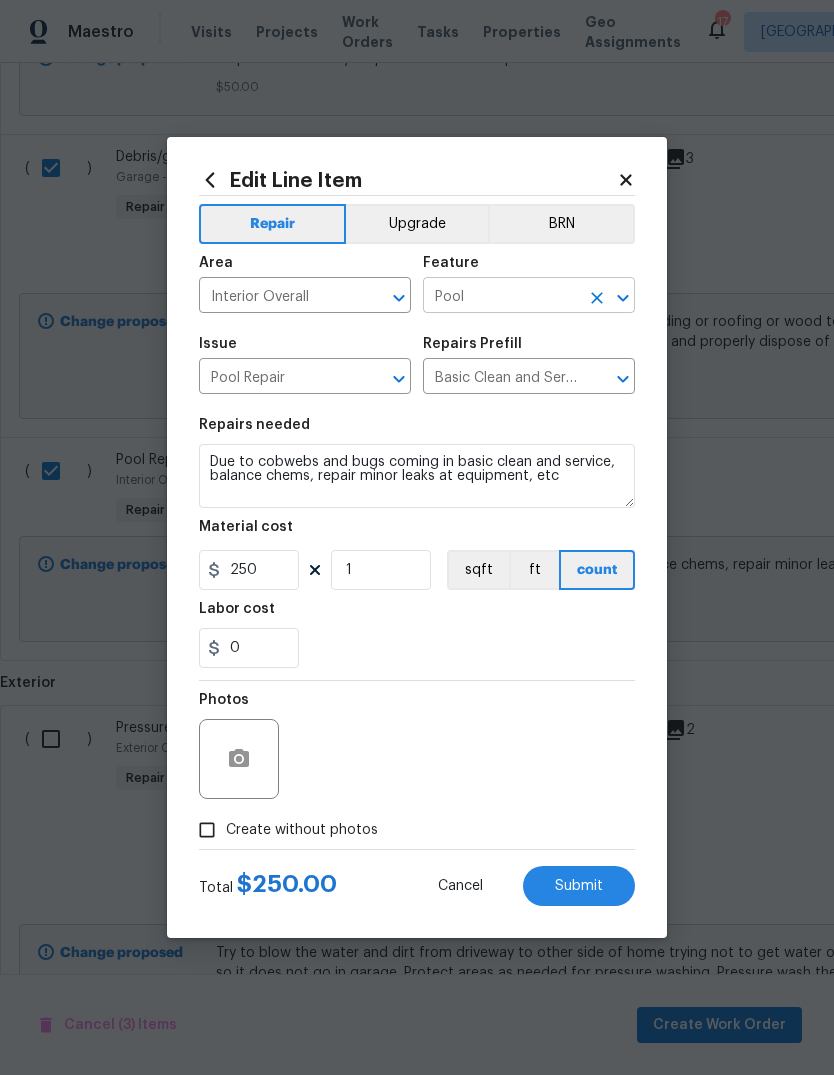 click 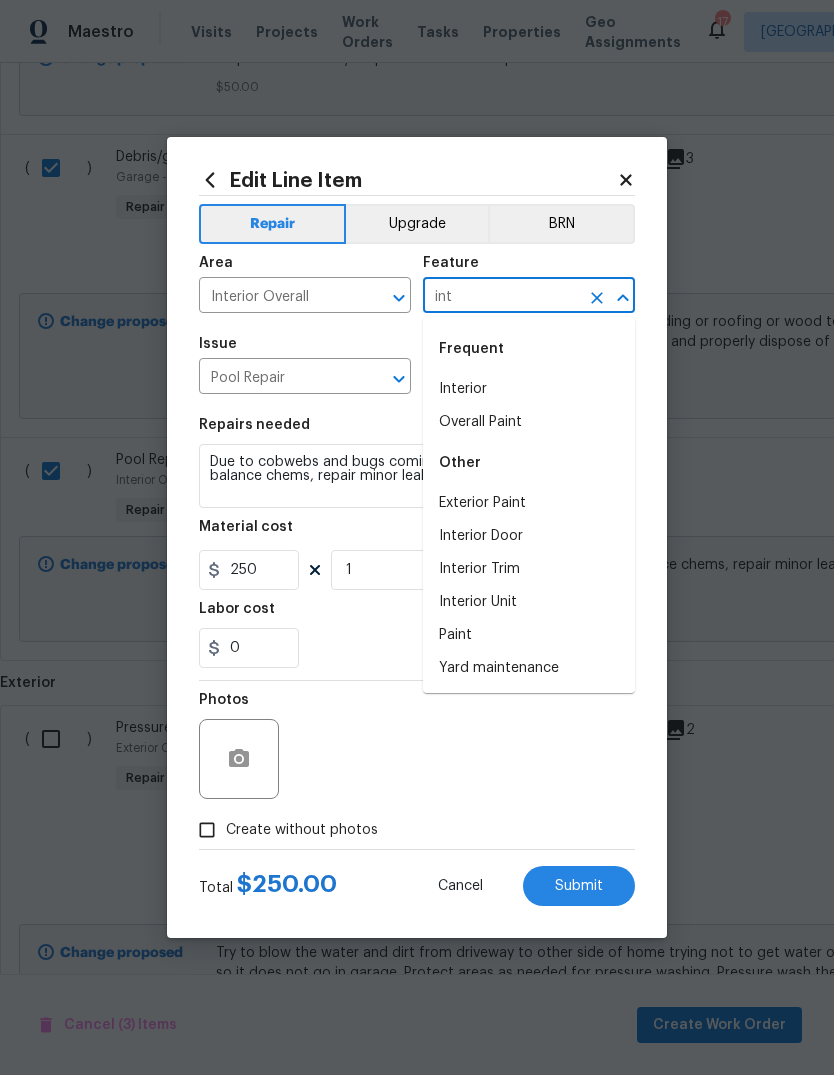 click on "Interior Unit" at bounding box center [529, 602] 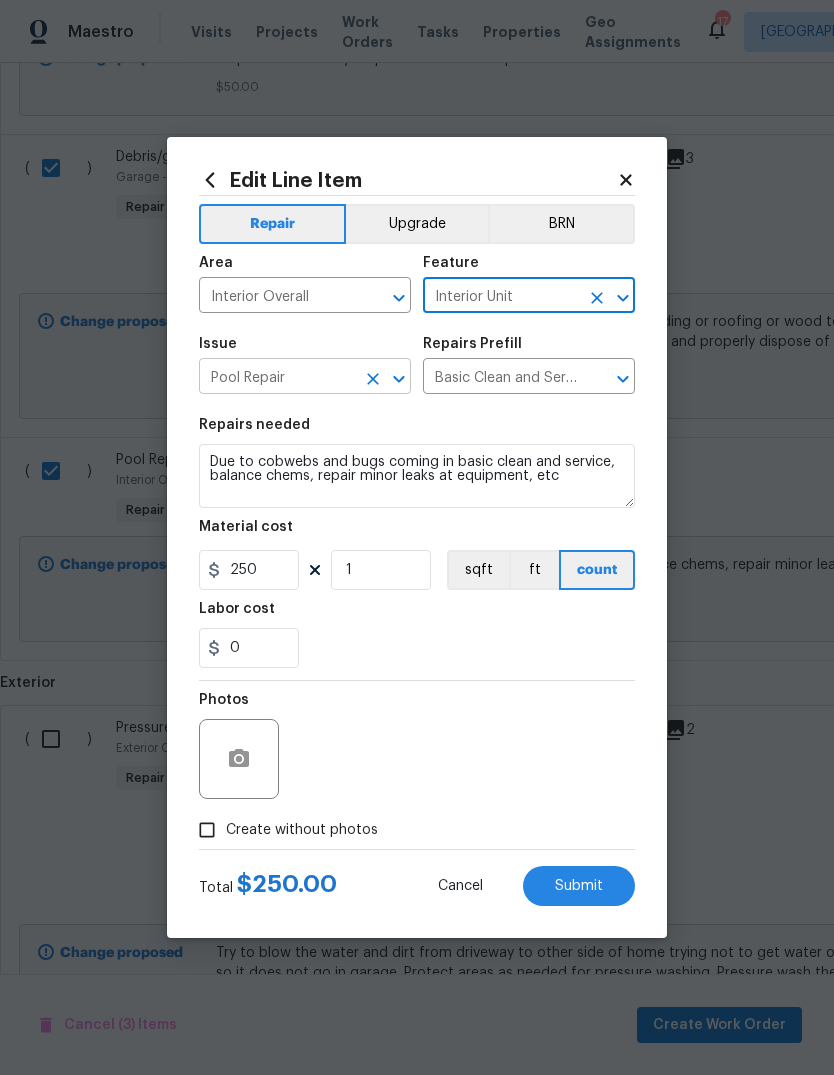 click on "Pool Repair" at bounding box center (277, 378) 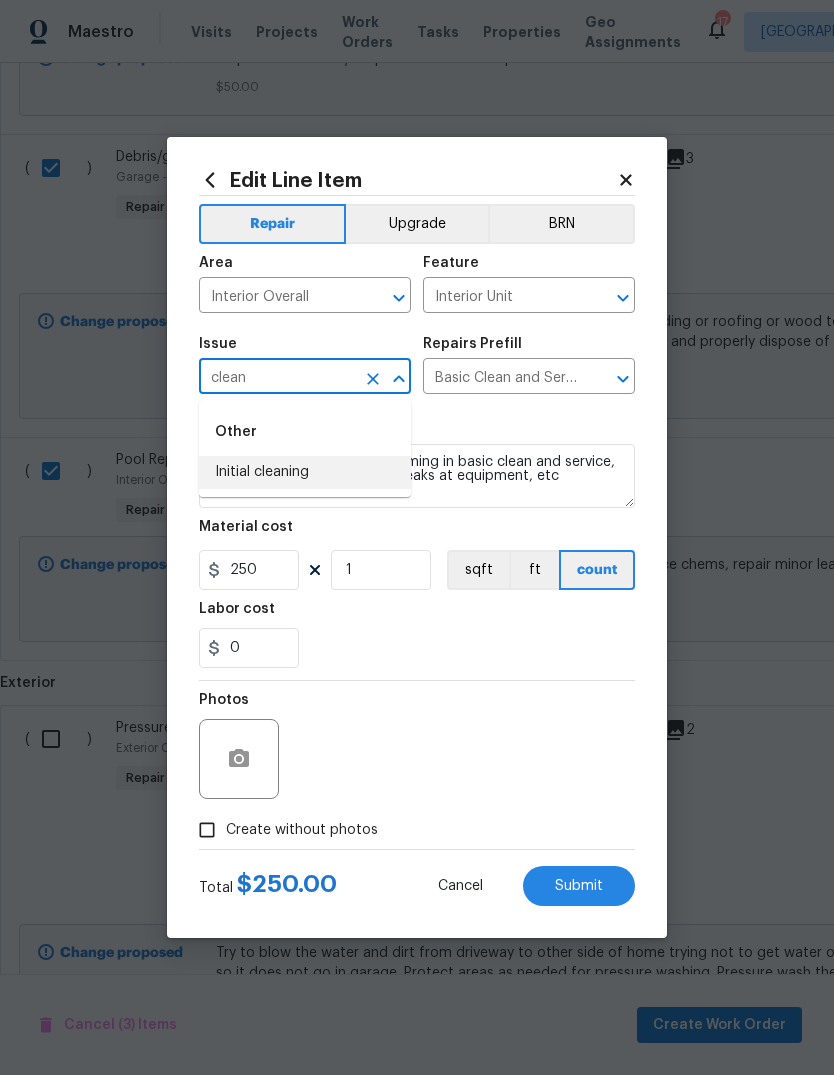 click on "Initial cleaning" at bounding box center [305, 472] 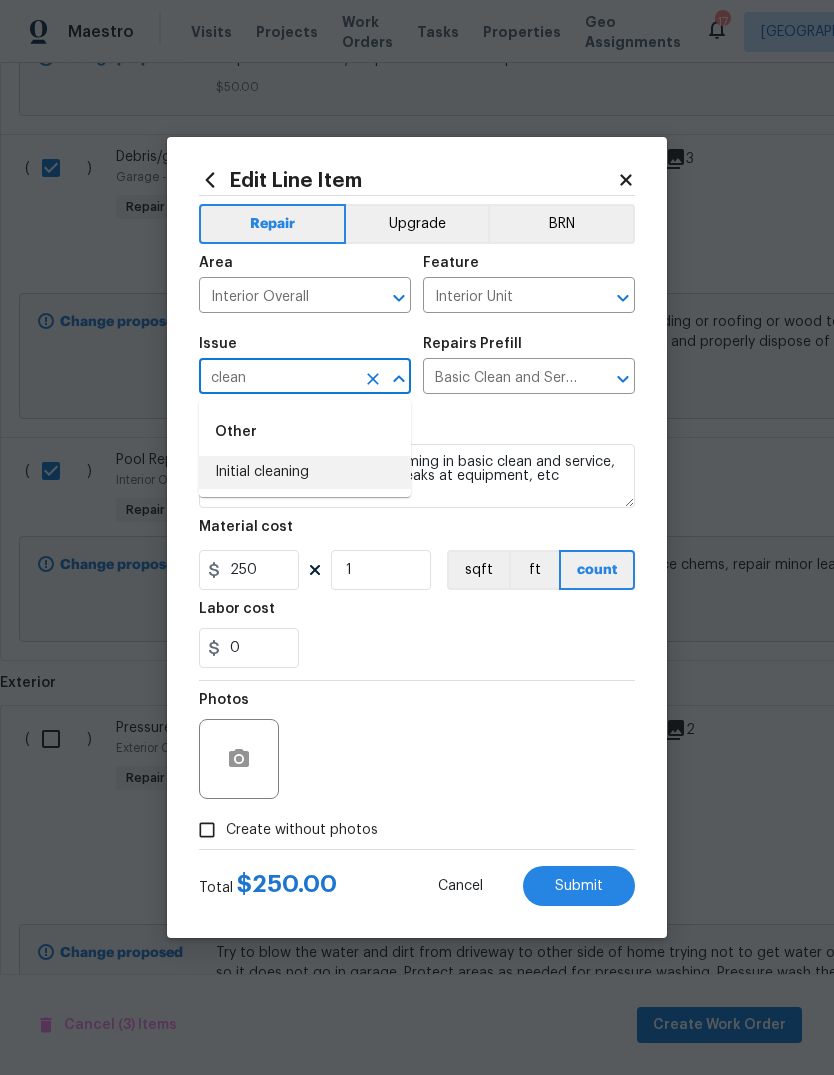 type on "Initial cleaning" 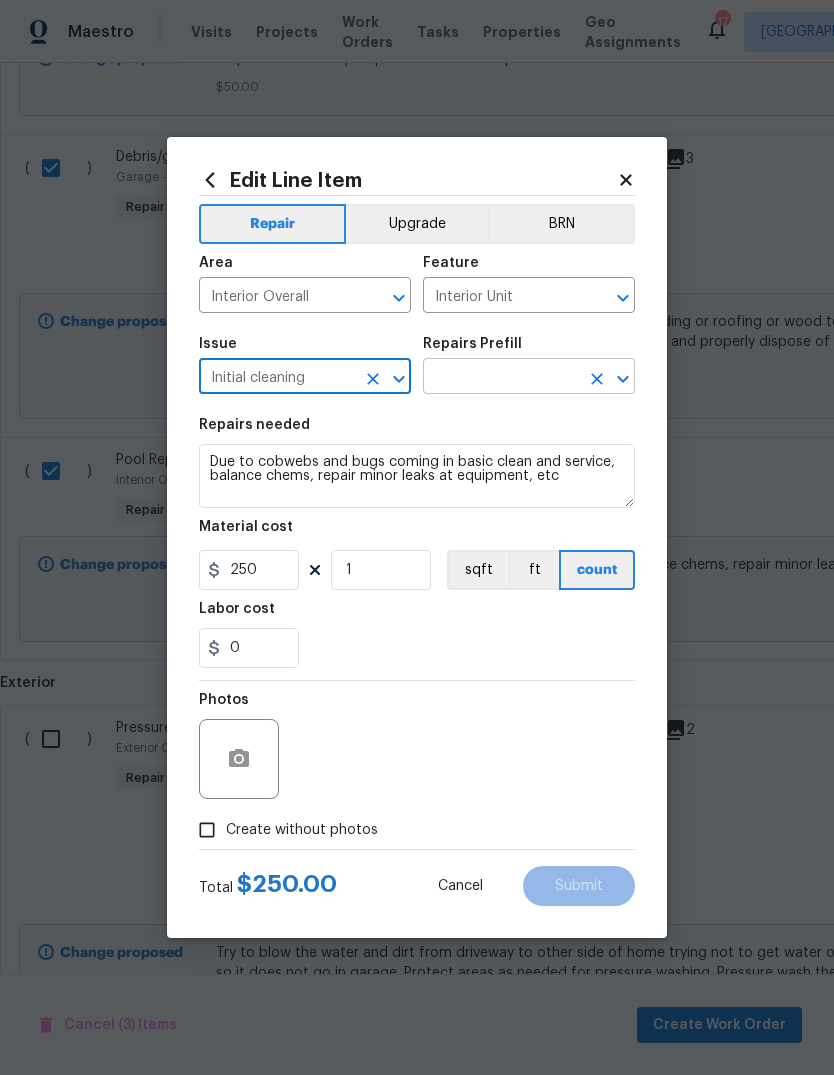click at bounding box center [501, 378] 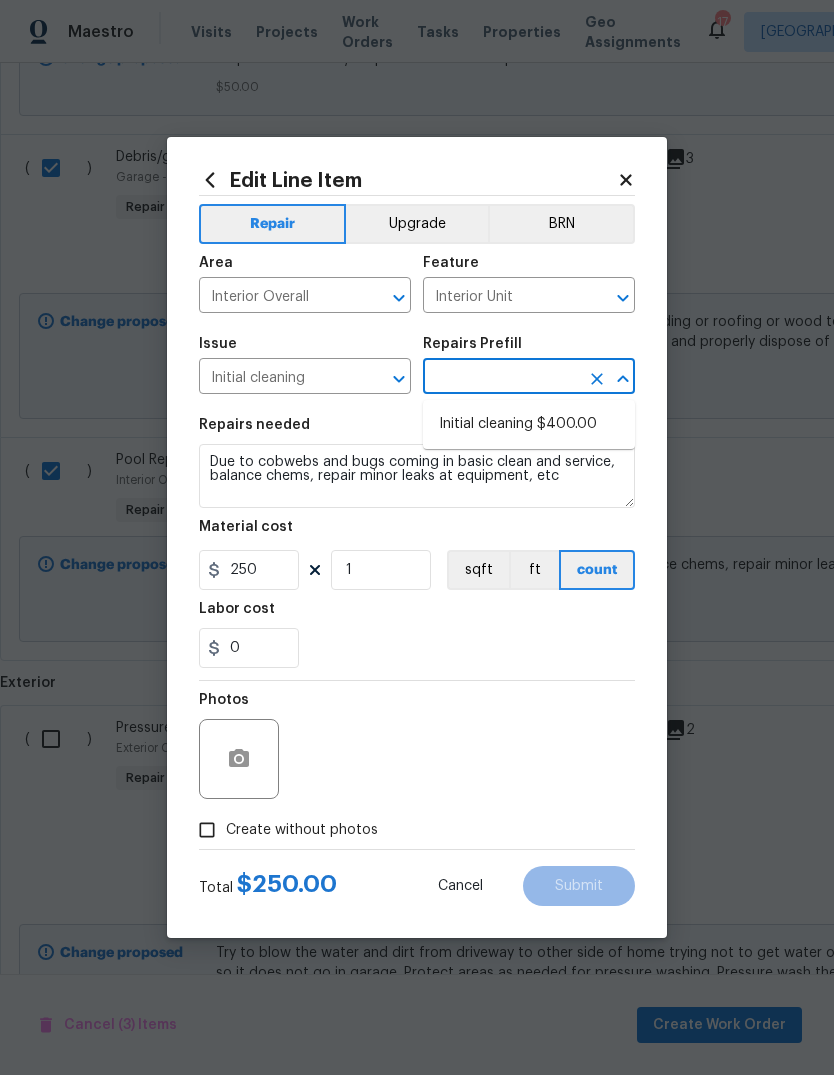 click on "Initial cleaning $400.00" at bounding box center [529, 424] 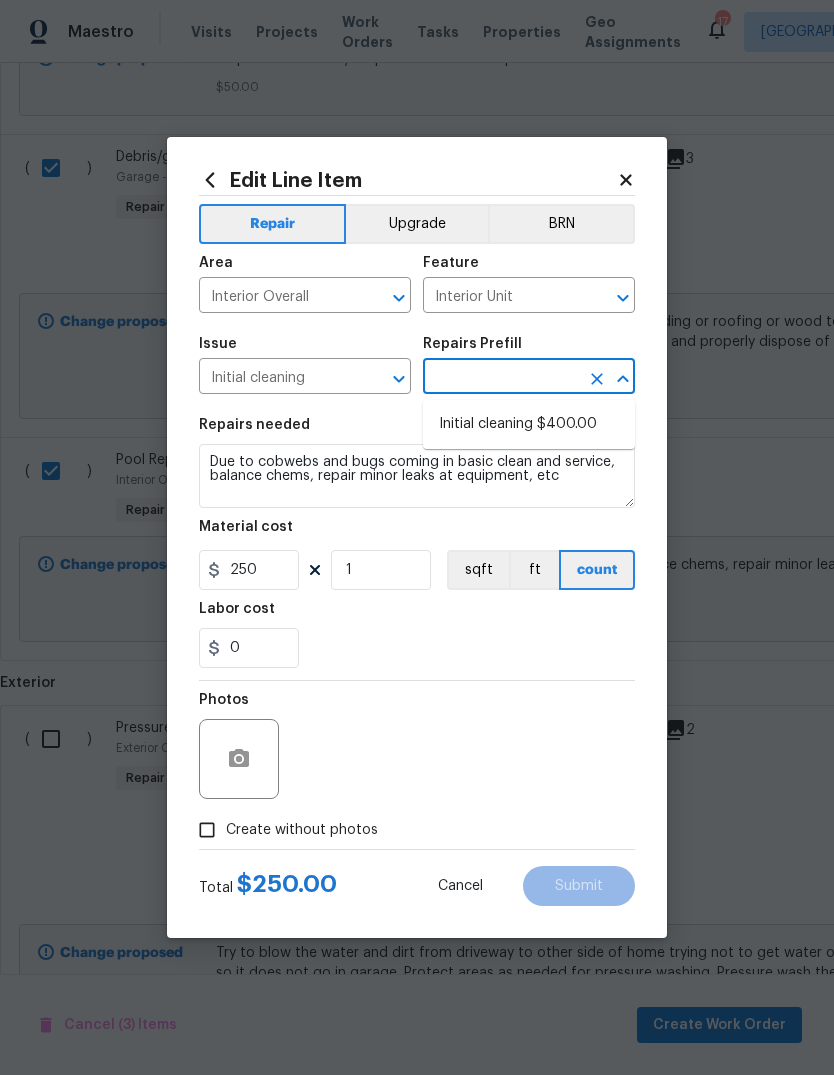 type on "Initial cleaning $400.00" 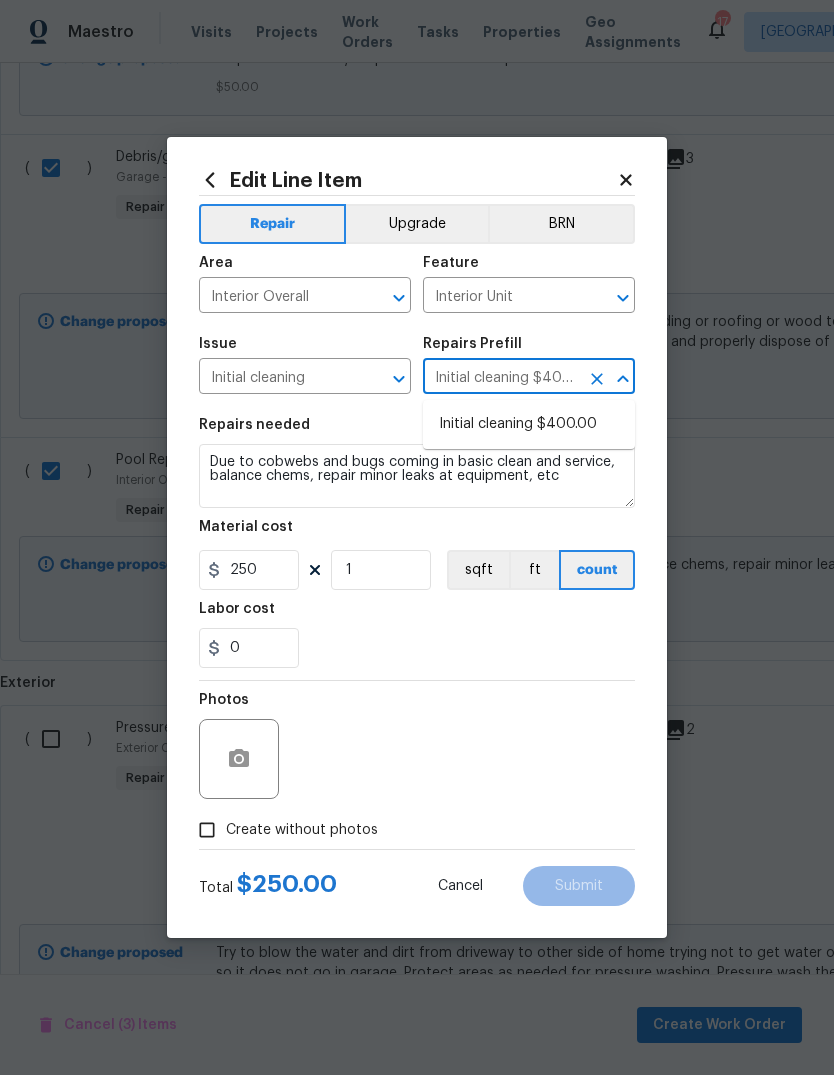 type on "Home Readiness Packages" 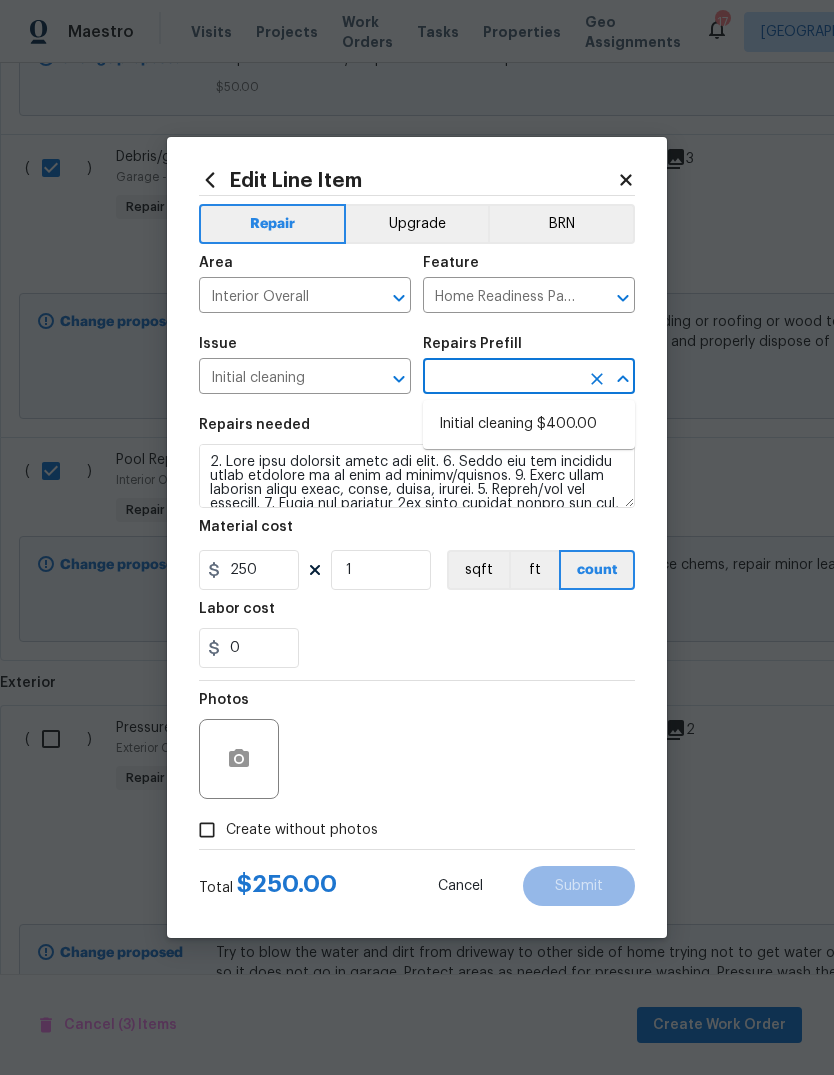 type on "Initial cleaning $400.00" 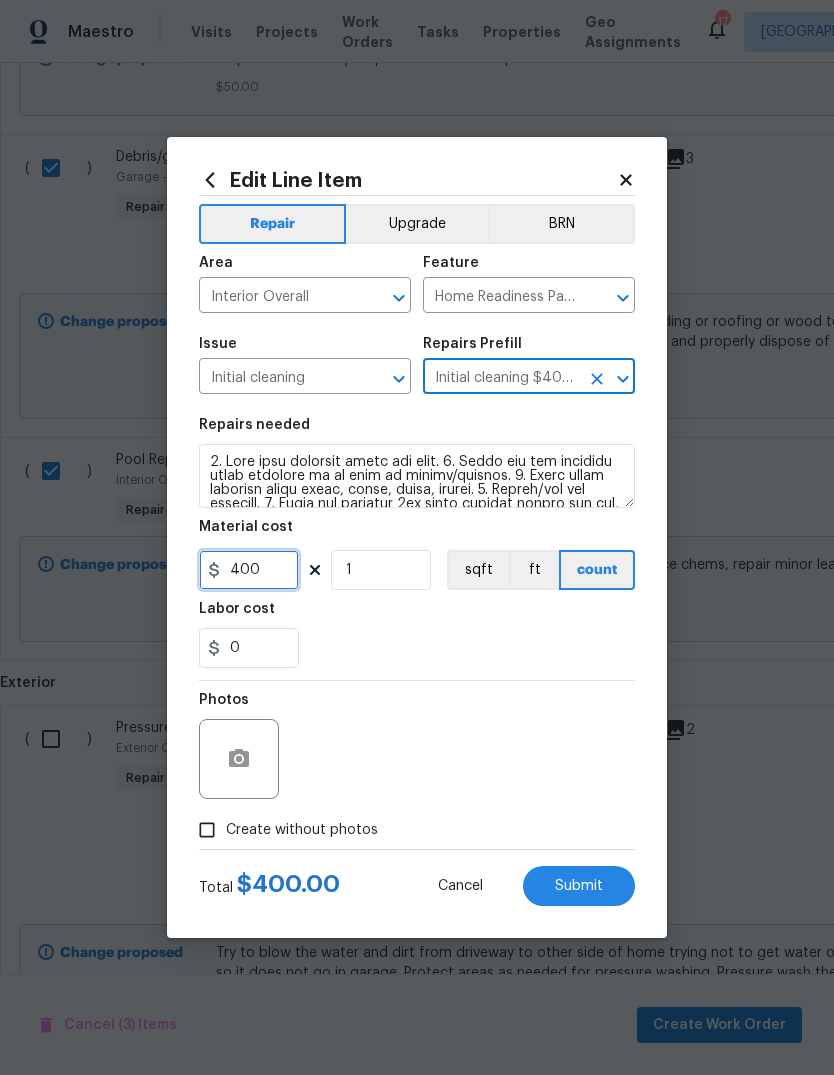 click on "400" at bounding box center [249, 570] 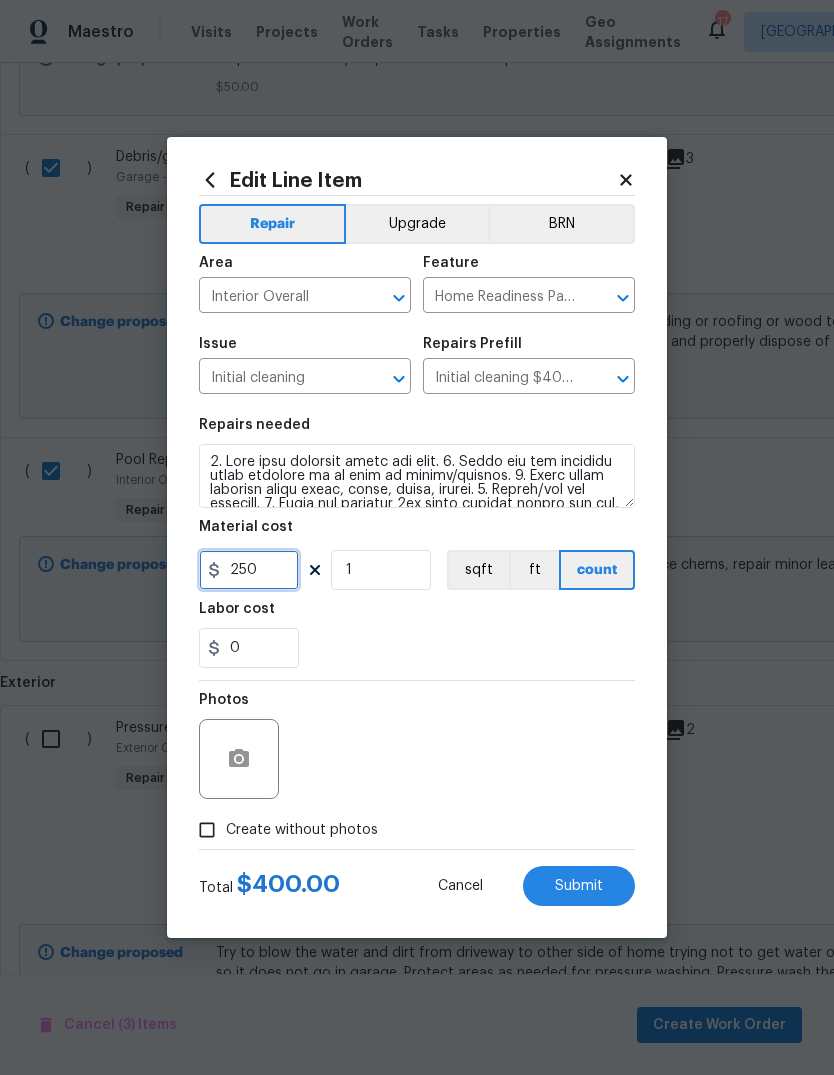 type on "250" 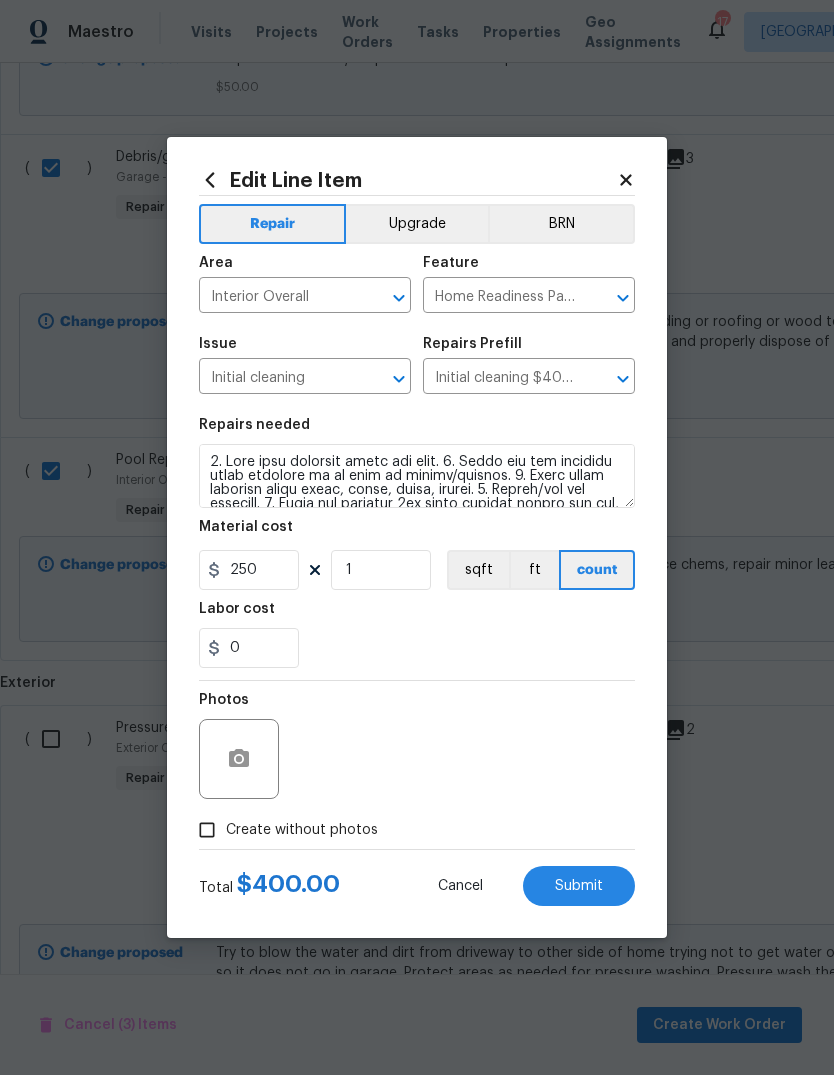 click on "Photos" at bounding box center [417, 746] 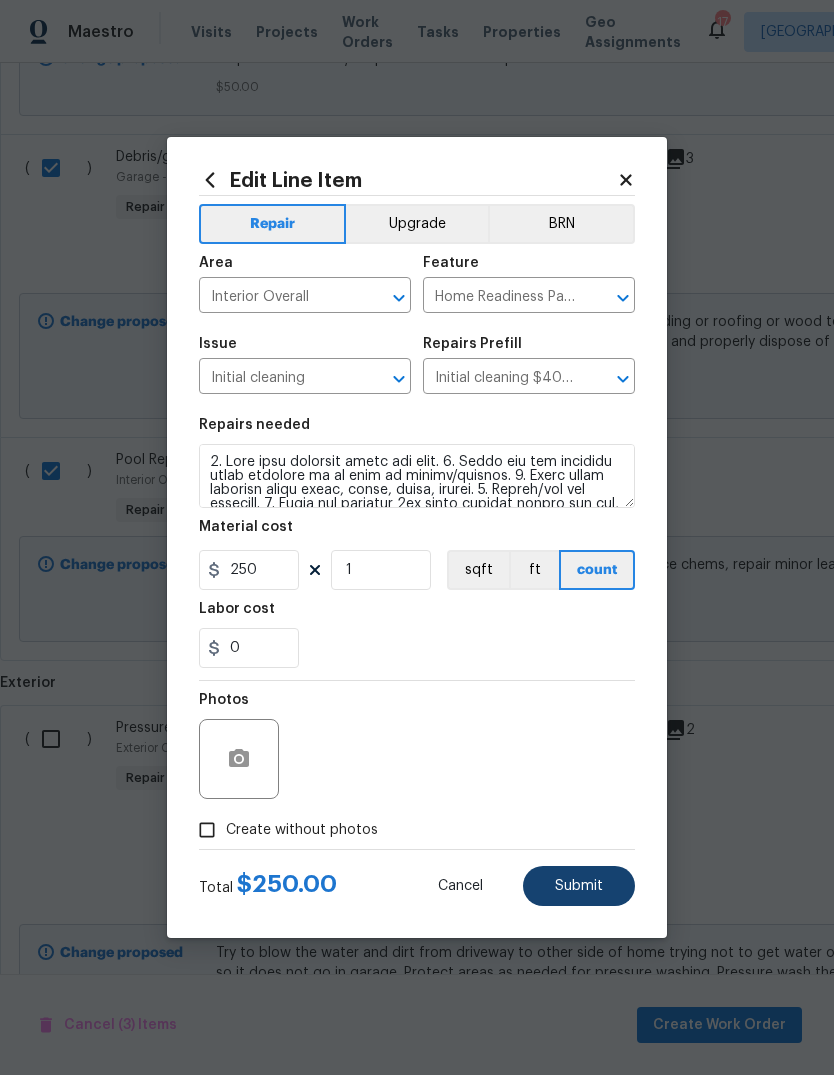 click on "Submit" at bounding box center (579, 886) 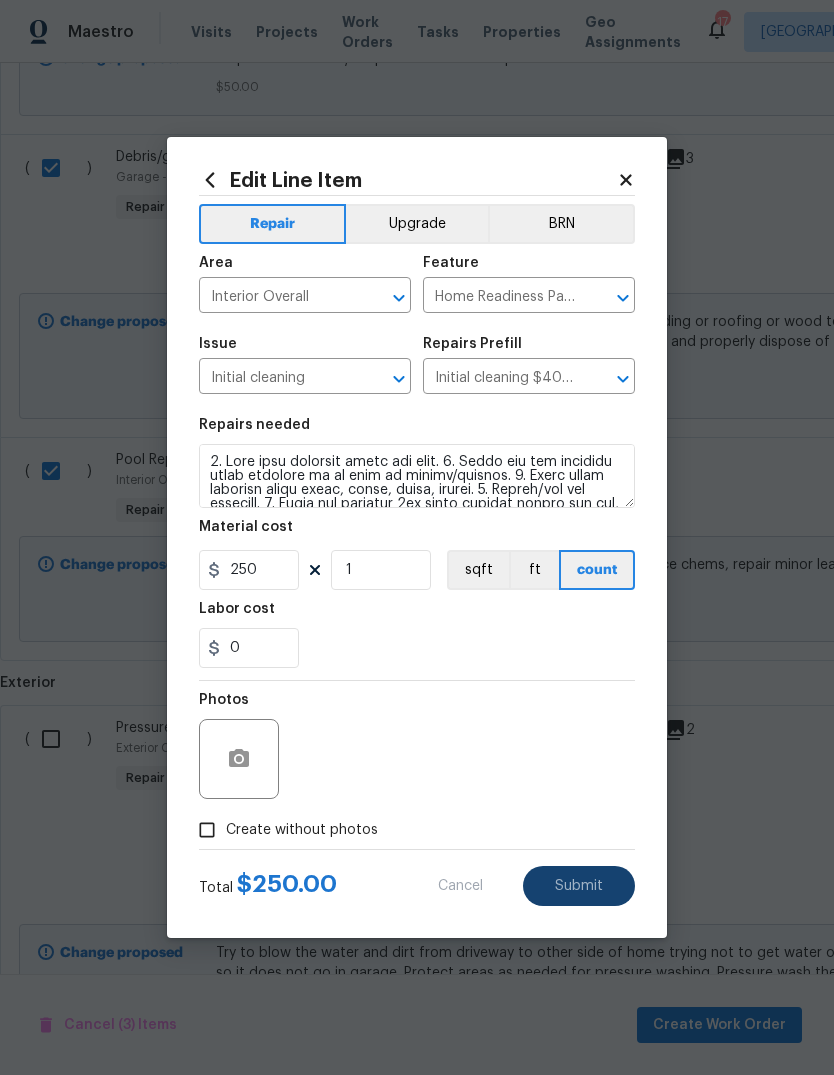 checkbox on "false" 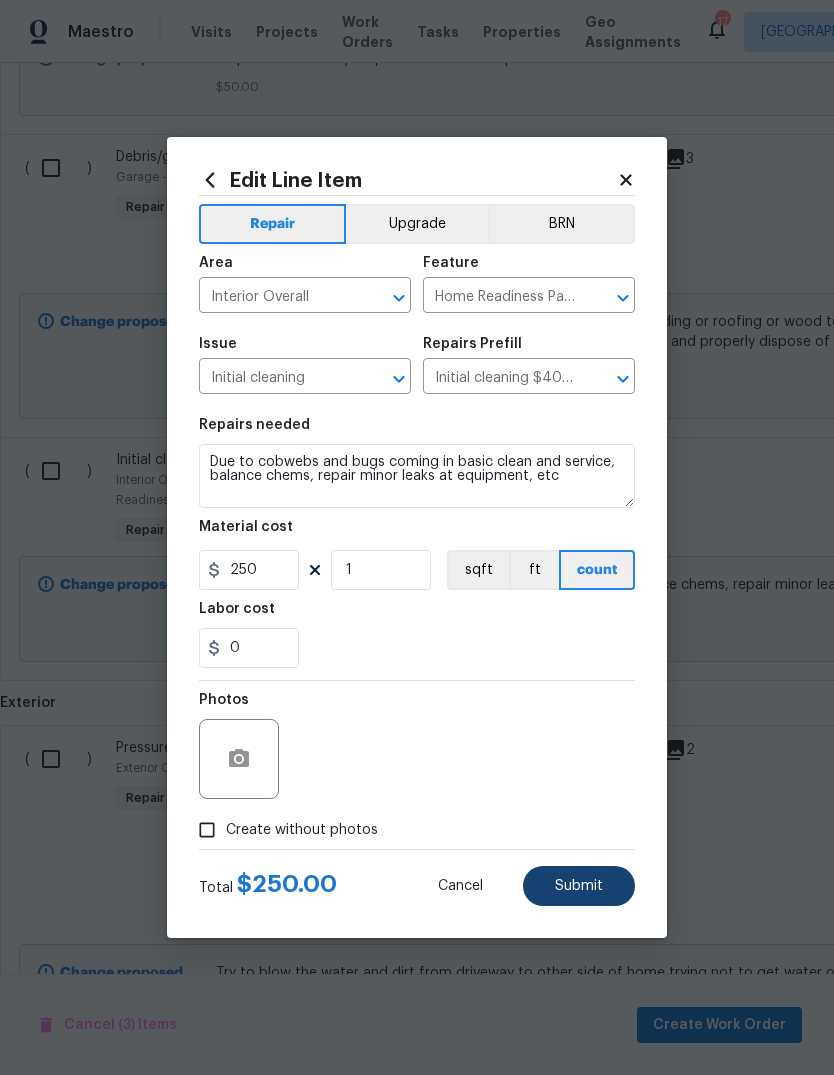 type on "1. Wipe down exterior doors and trim. 2. Clean out all exterior light fixtures to be free of debris/cobwebs. 3. Broom clean exterior front entry, porch, patio, garage. 4. Vacuum/mop all flooring. 5. Clean all exterior 1st floor windows inside and out, and the interior side of all above grade windows. Clean all tracks/frames. 6. Clean all air vent grills. 7. Clean all interior window, base, sill and trim. 8. Clean all switch/outlet plates and remove any paint. 9. Clean all light fixtures and ceiling fans. 10. Clean all doors, frames and trim. 11. Clean kitchen and laundry appliances - inside-outside and underneath. 12. Clean cabinetry inside and outside and top including drawers. 13. Clean counters, sinks, plumbing fixtures, toilets seat to remain down. 14. Clean showers, tubs, surrounds, wall tile free of grime and soap scum. 15. Clean window coverings if left in place. 16. Clean baseboards. 17. Clean top of furnace, water heater, softener. 18. Remove cobwebs from inside house, exterior areas. 19. Remove a..." 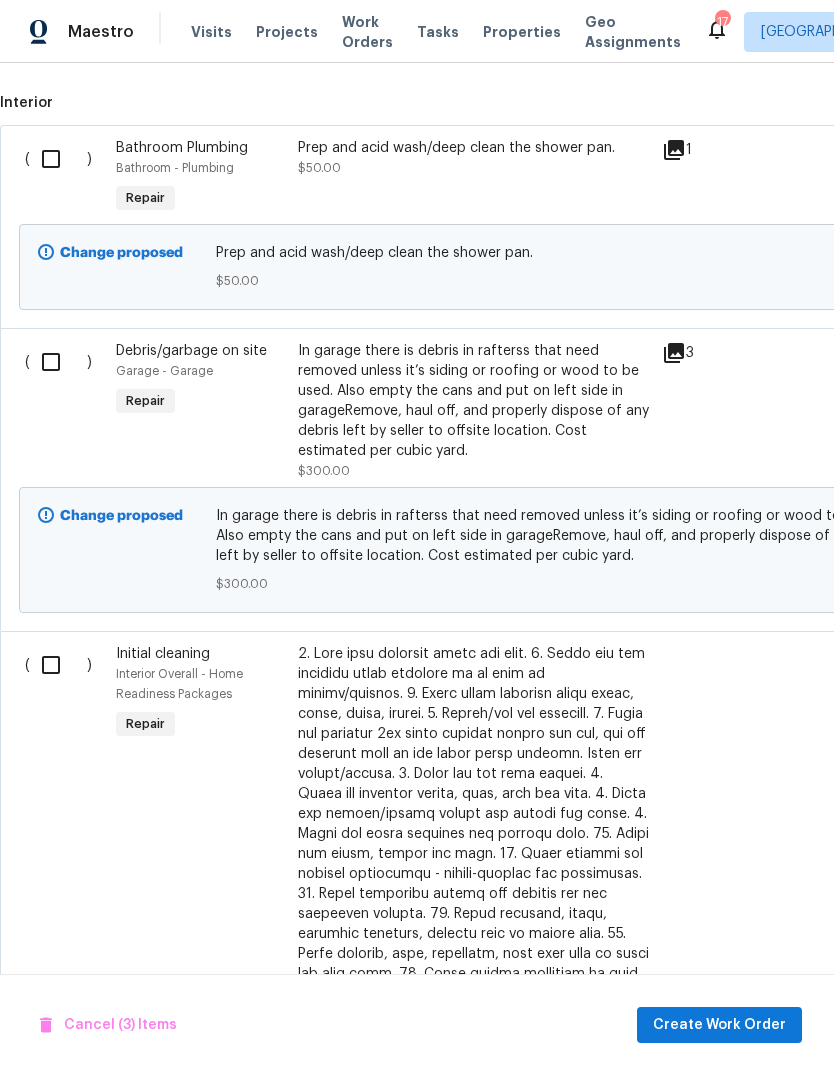 scroll, scrollTop: 1410, scrollLeft: 0, axis: vertical 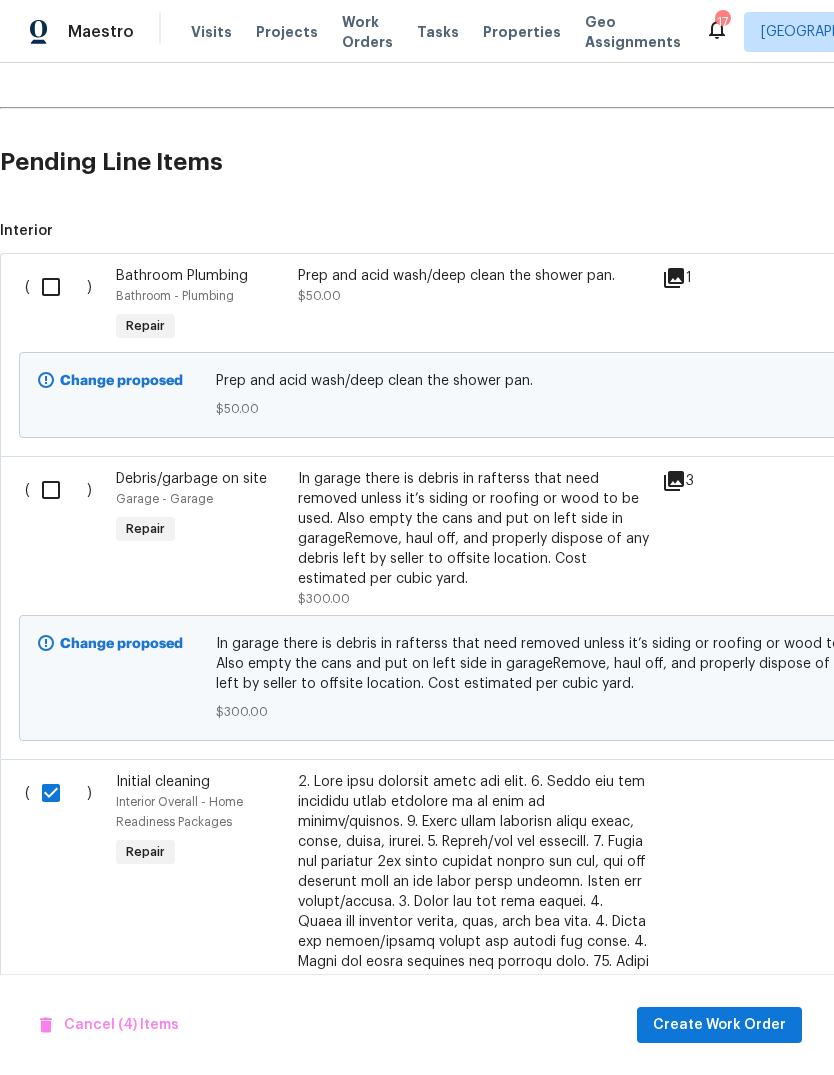 click at bounding box center [58, 490] 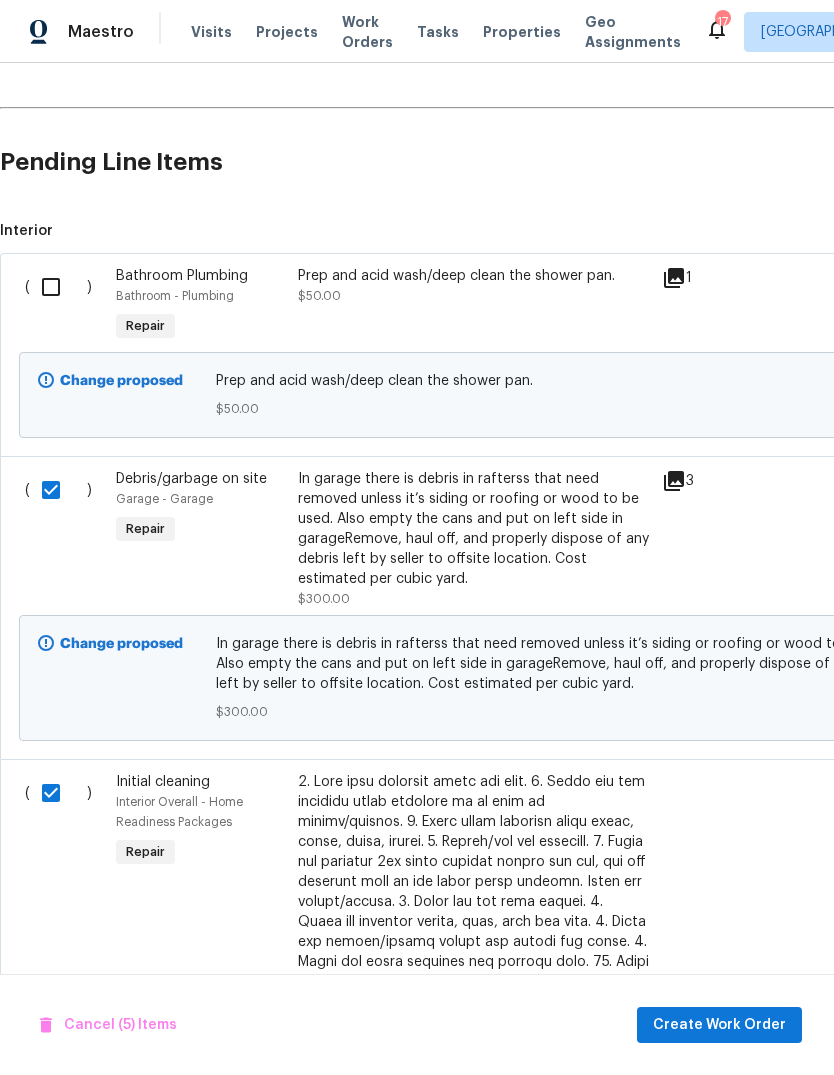 click at bounding box center [58, 287] 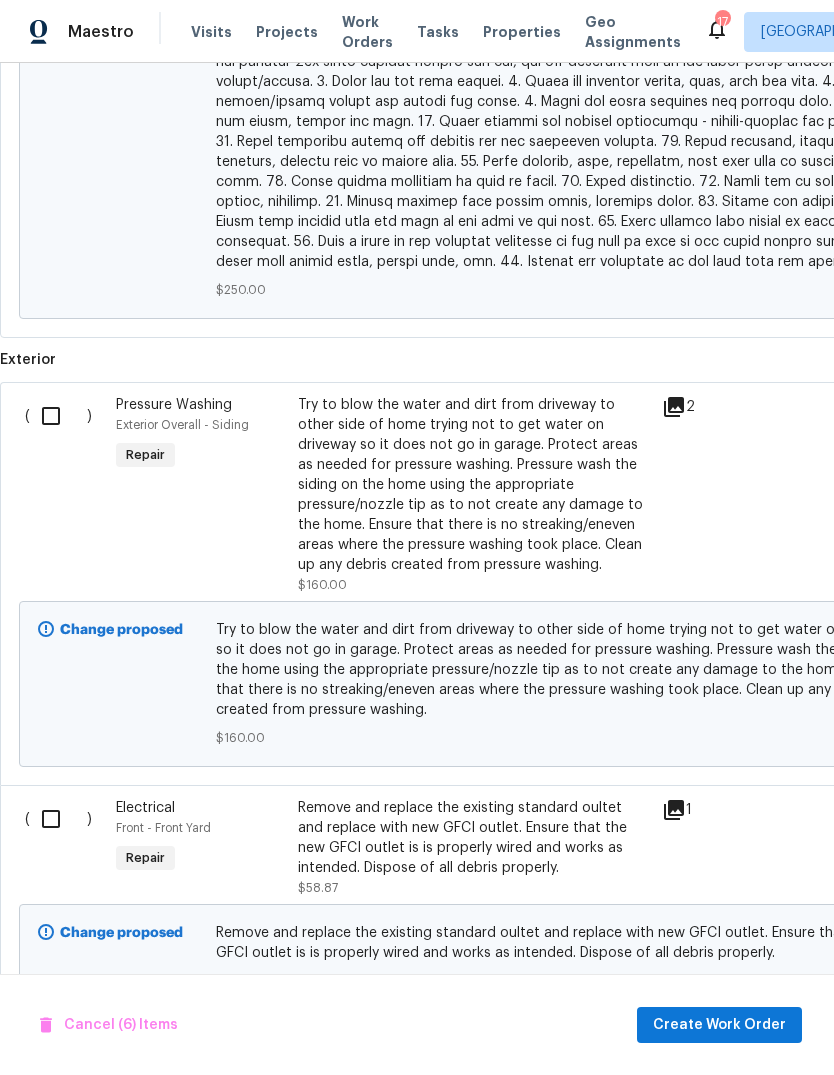 scroll, scrollTop: 2626, scrollLeft: 0, axis: vertical 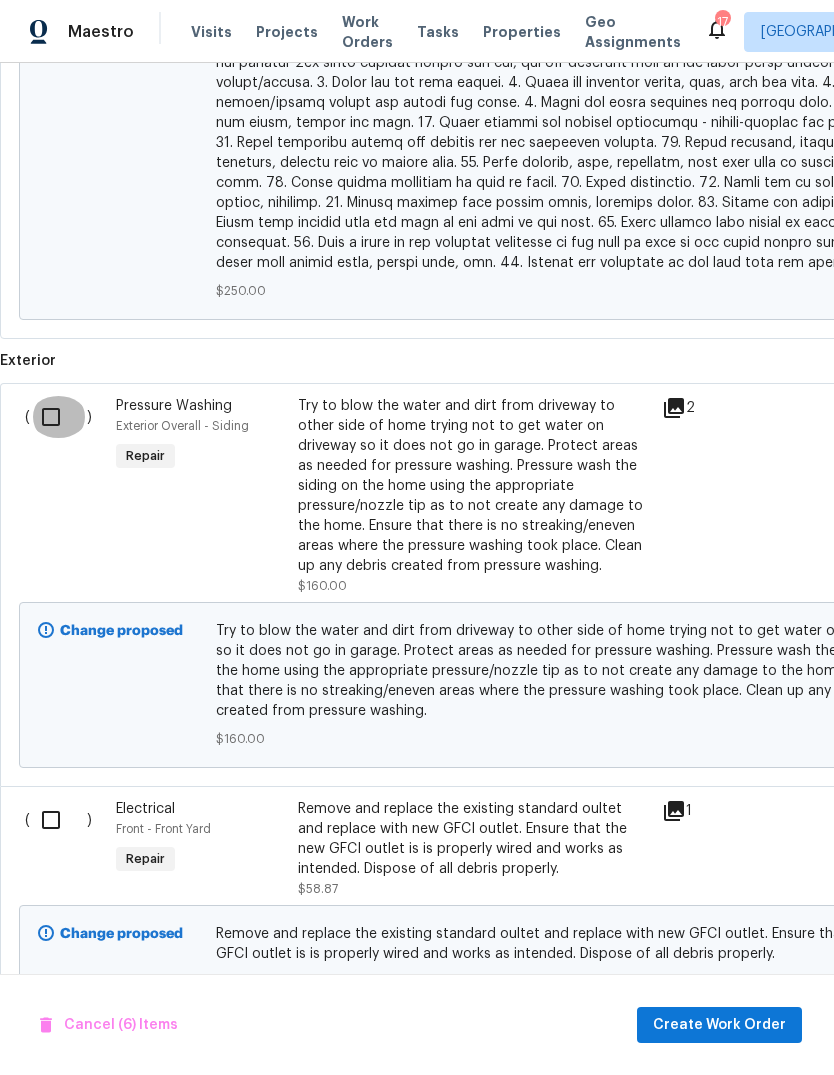 click at bounding box center [58, 417] 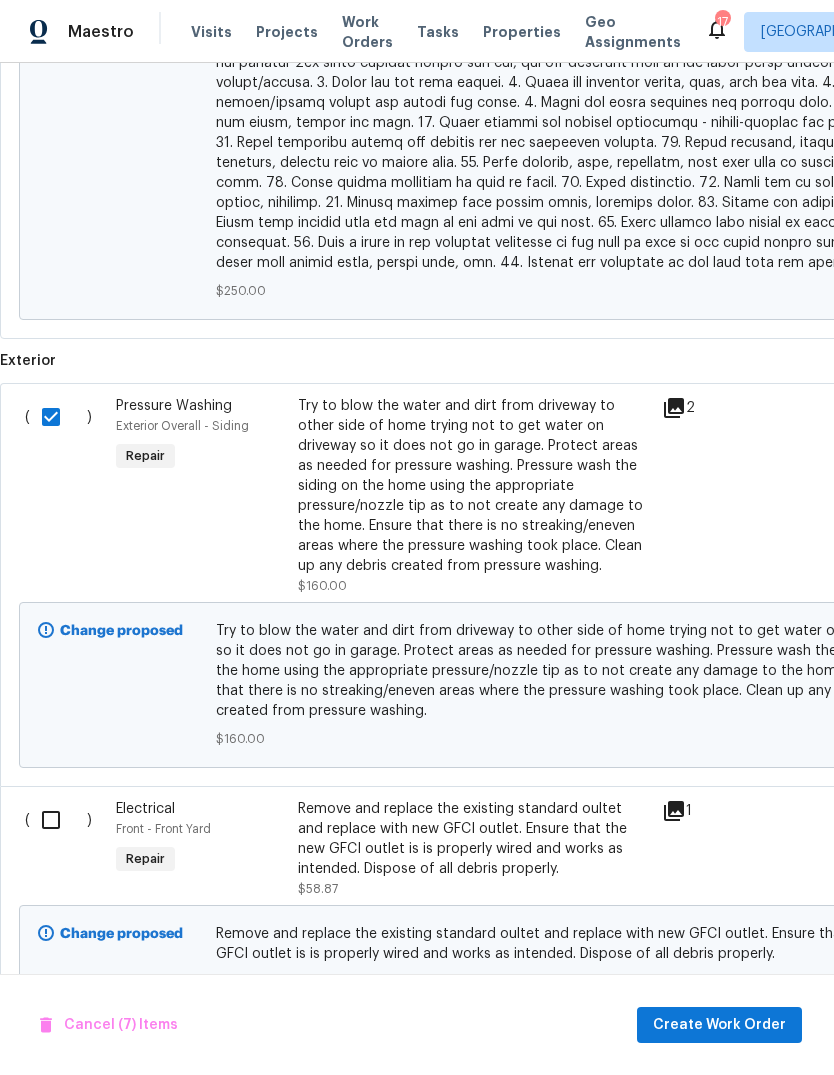 click at bounding box center [58, 820] 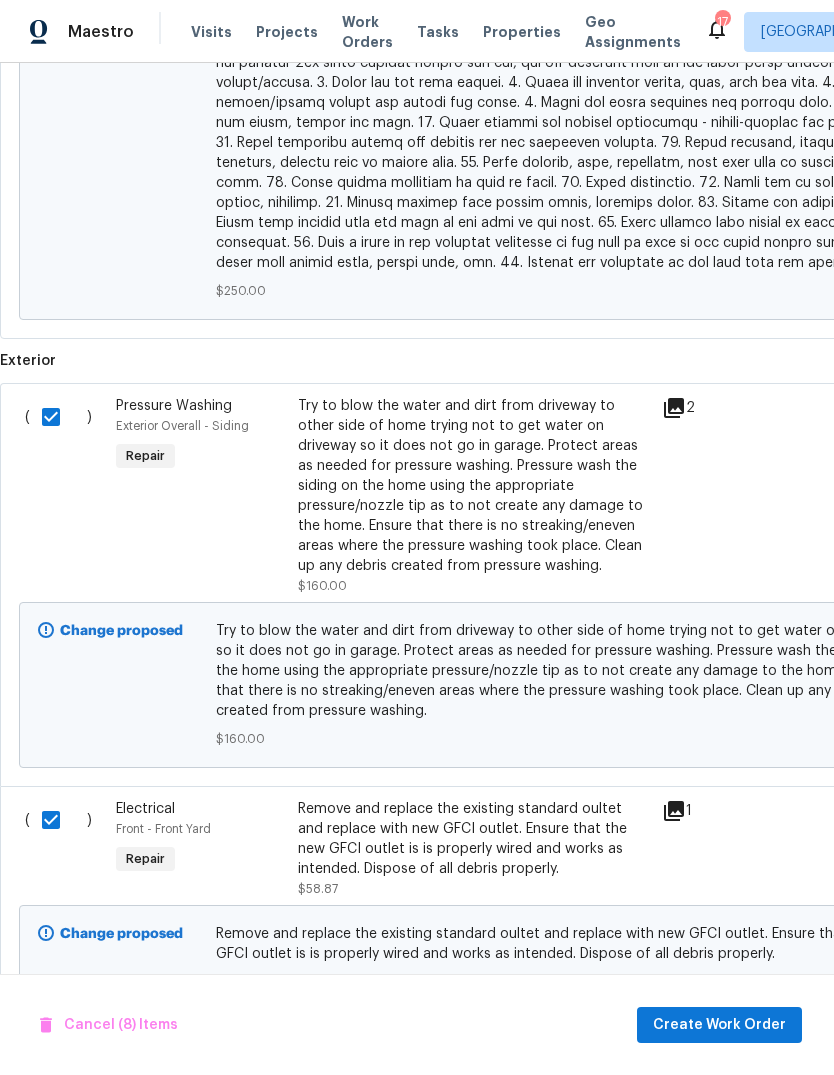 scroll, scrollTop: 75, scrollLeft: 0, axis: vertical 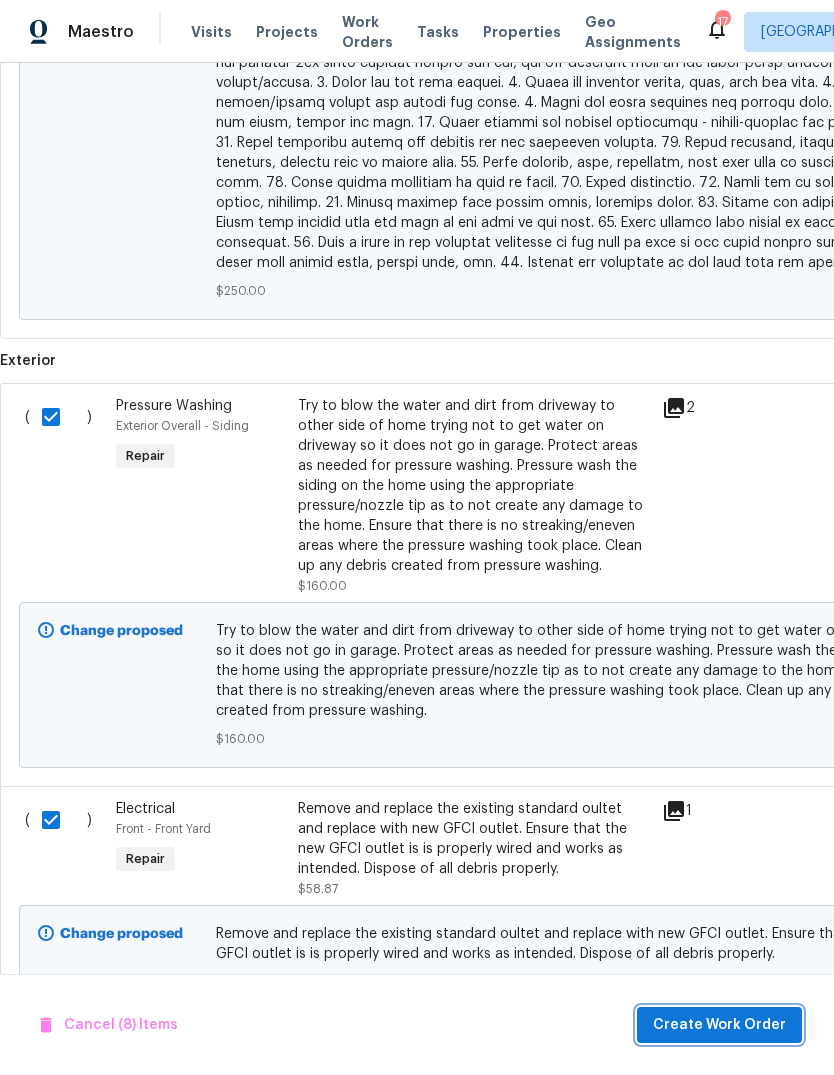 click on "Create Work Order" at bounding box center [719, 1025] 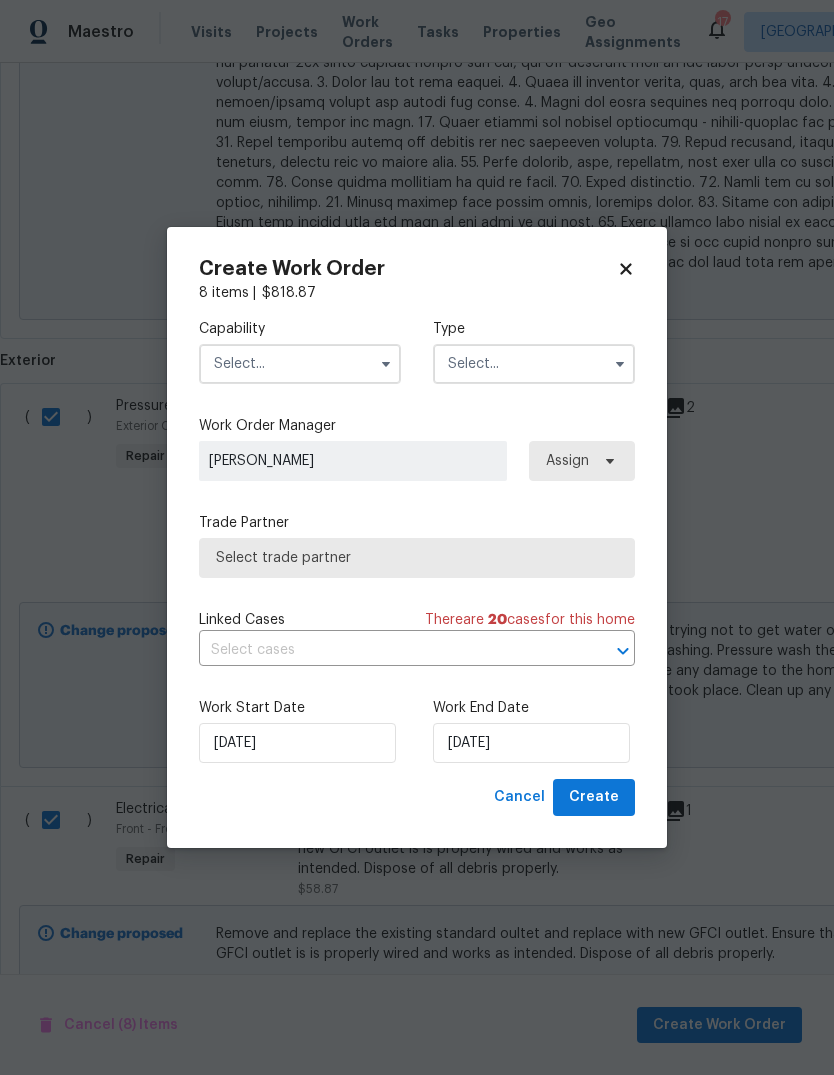 click at bounding box center [300, 364] 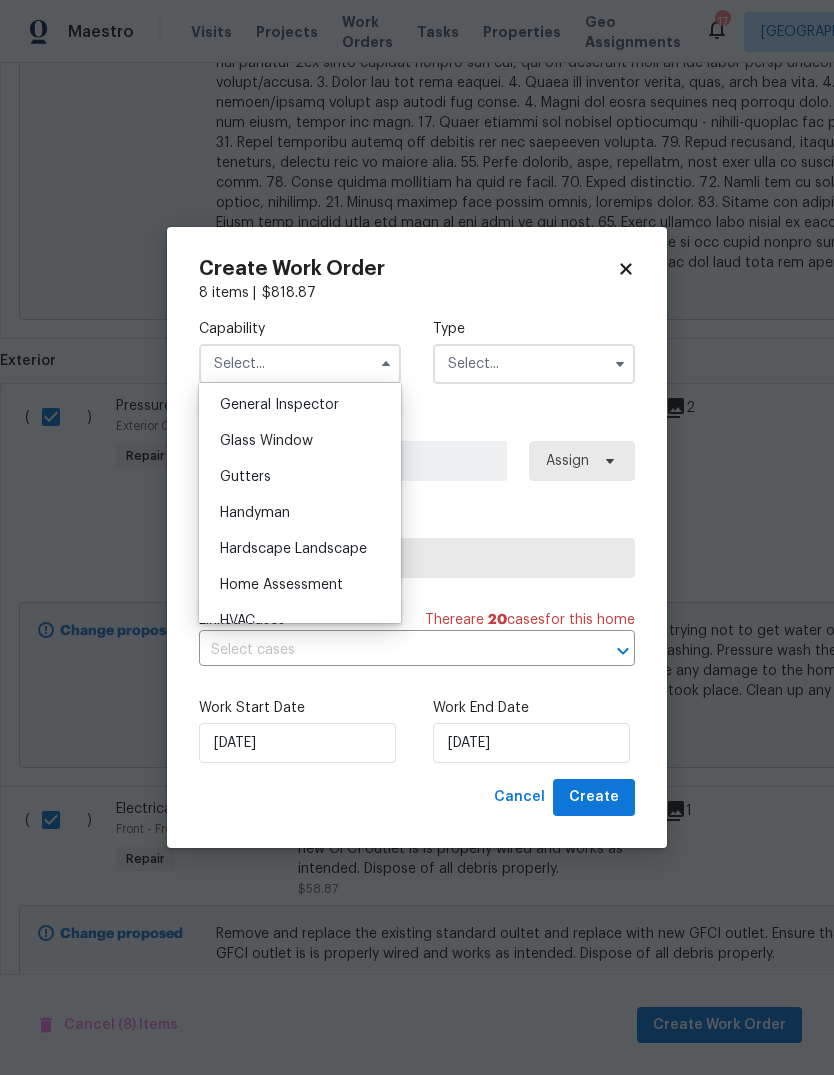 scroll, scrollTop: 1000, scrollLeft: 0, axis: vertical 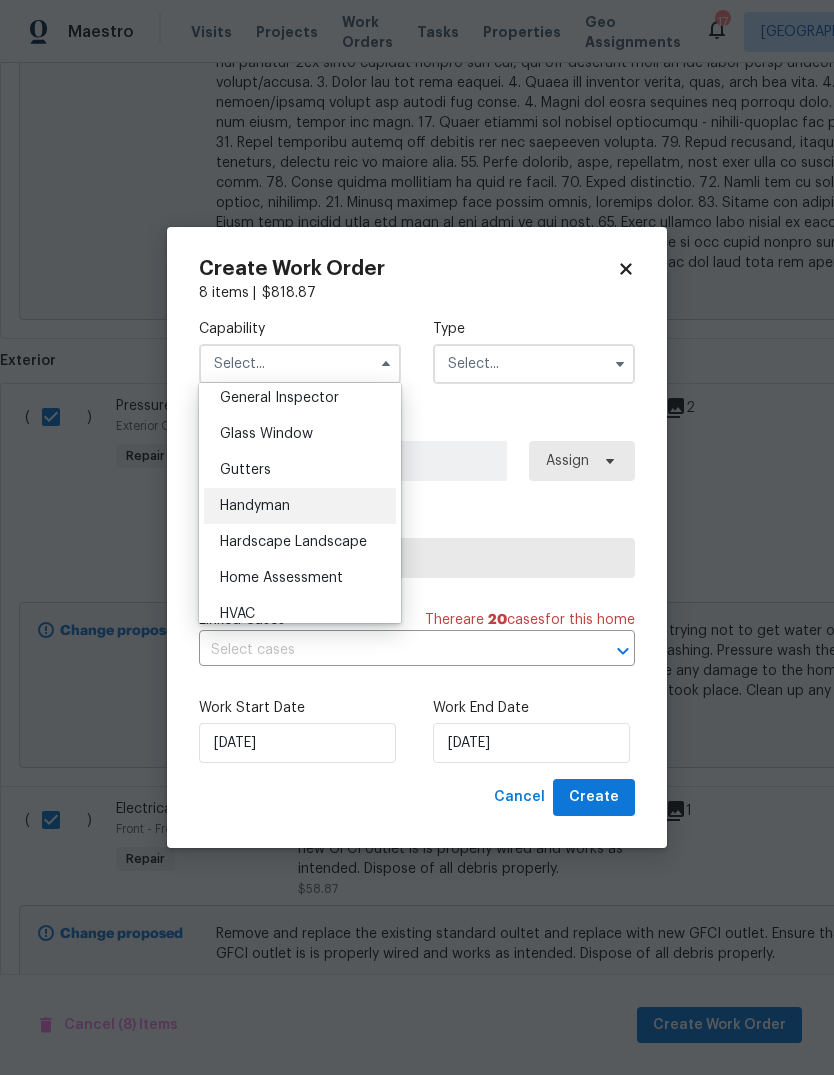 click on "Handyman" at bounding box center [255, 506] 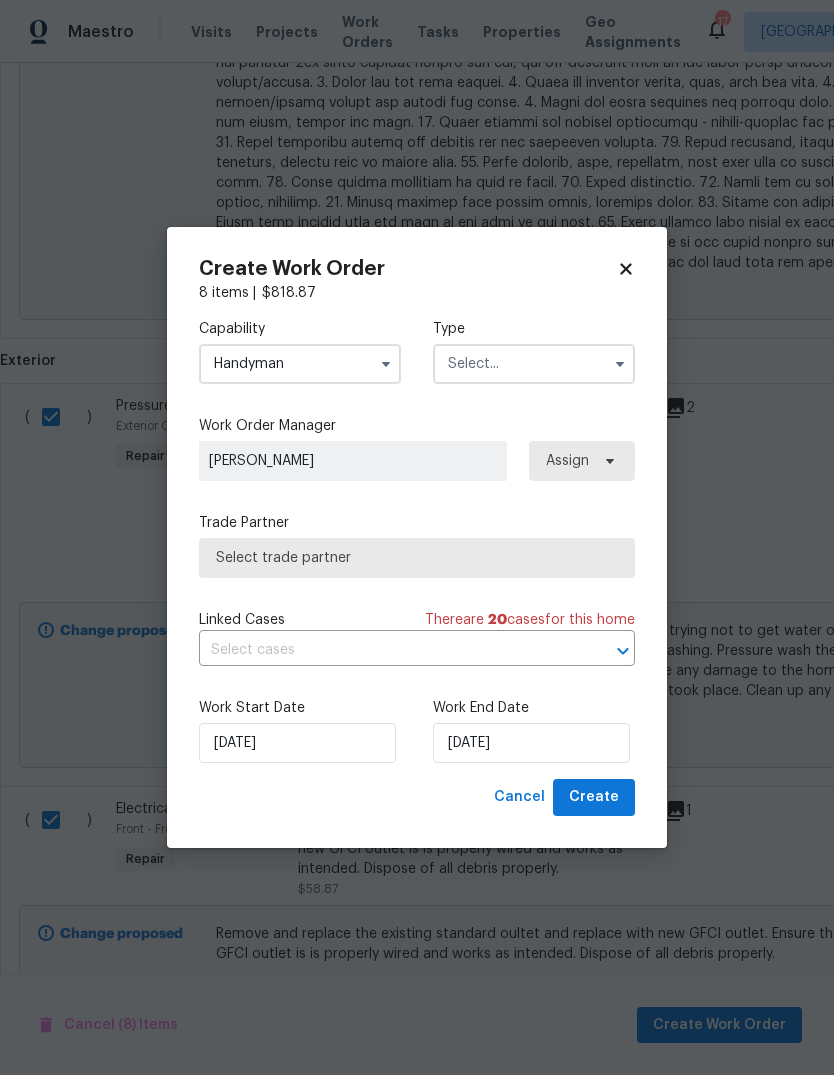click at bounding box center [534, 364] 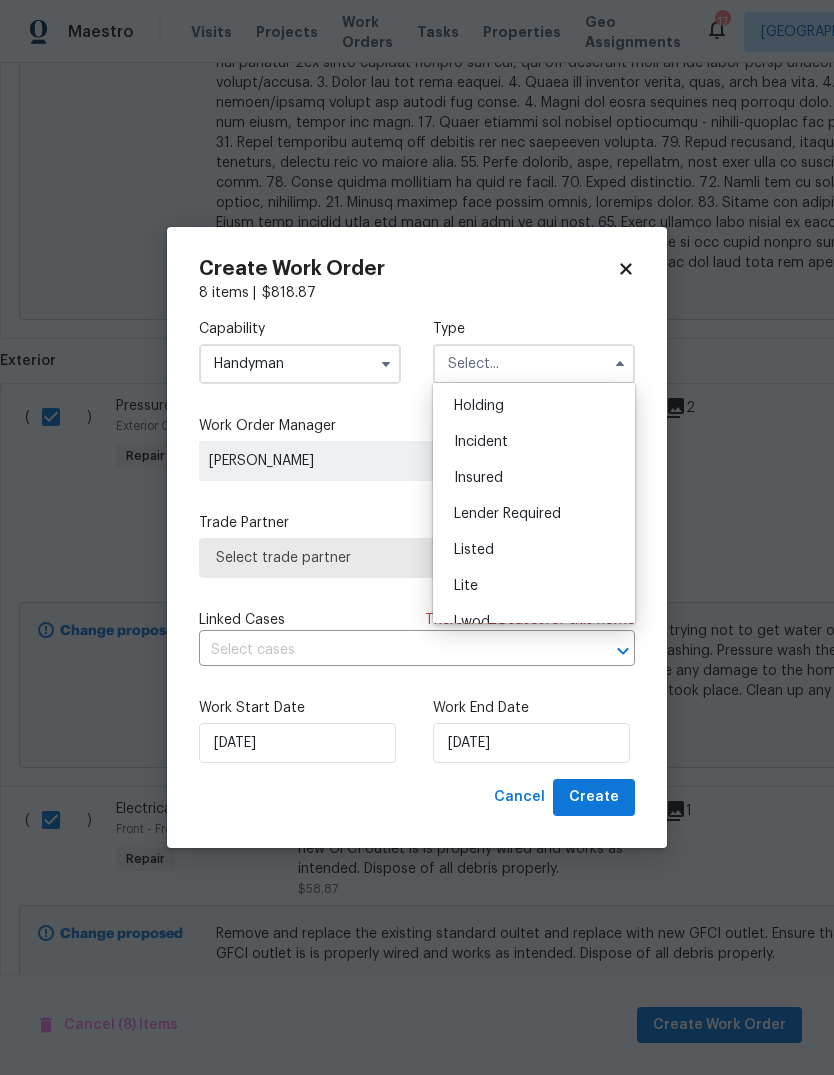 scroll, scrollTop: 78, scrollLeft: 0, axis: vertical 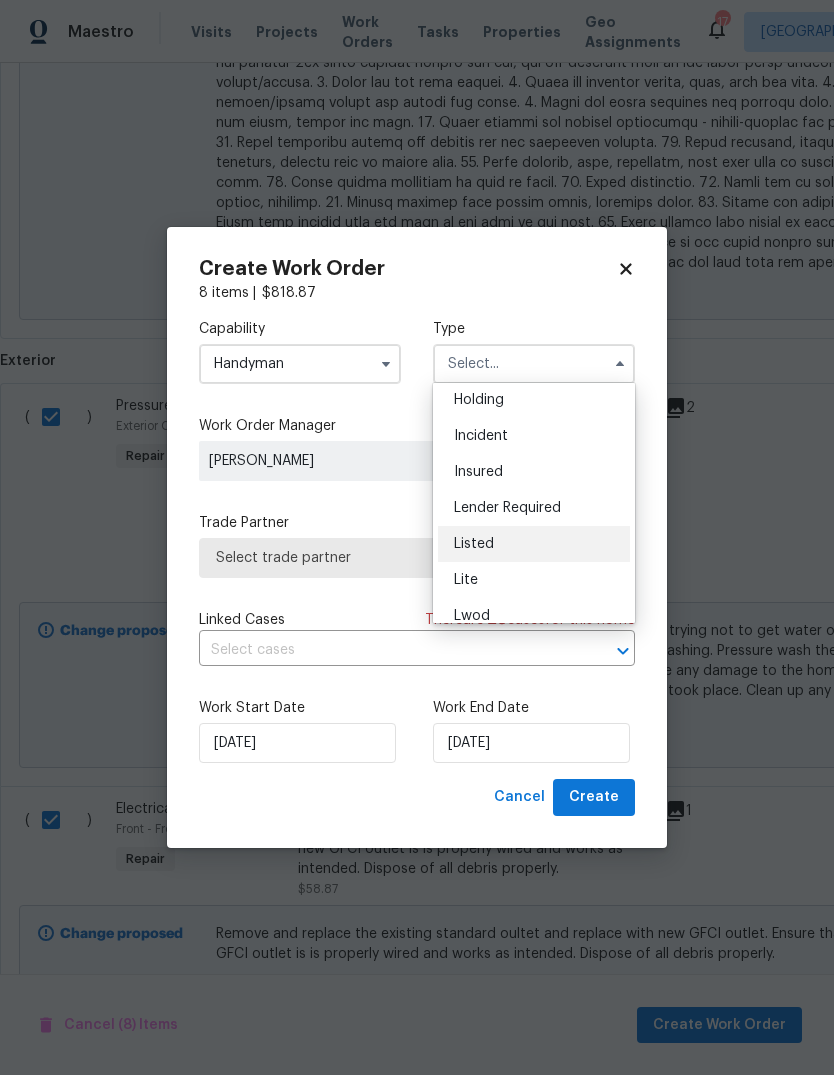 click on "Listed" at bounding box center [474, 544] 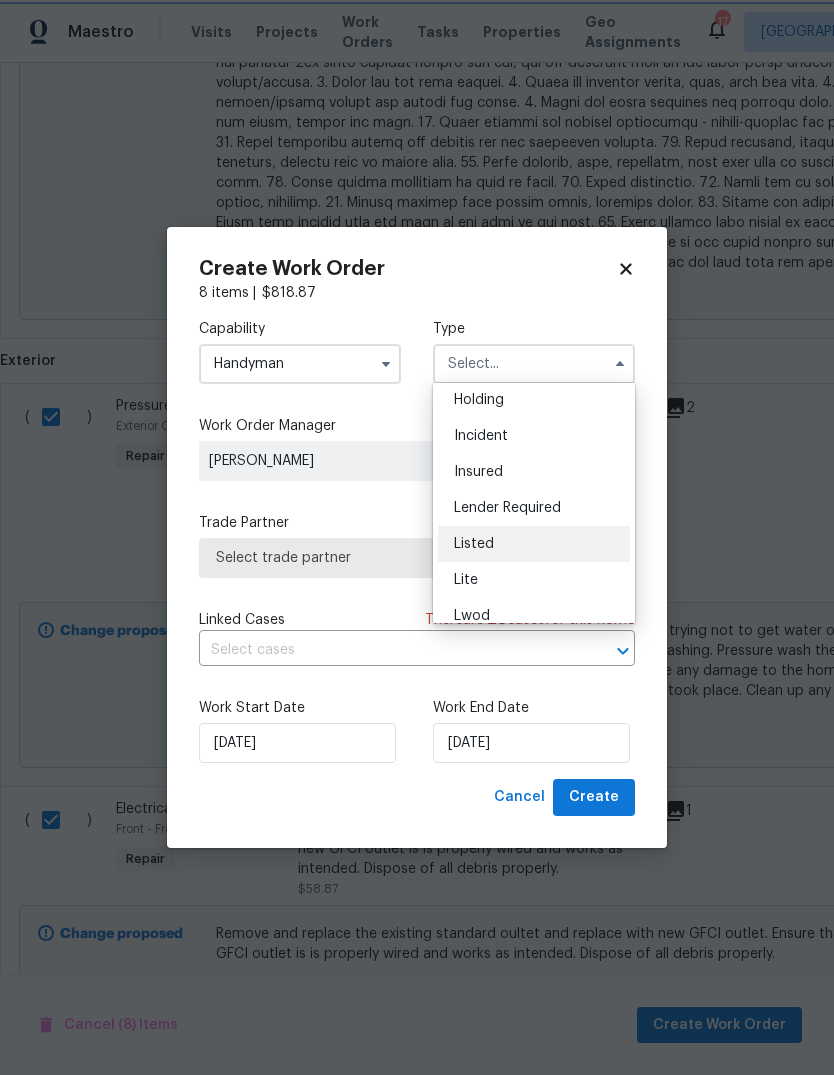 type on "Listed" 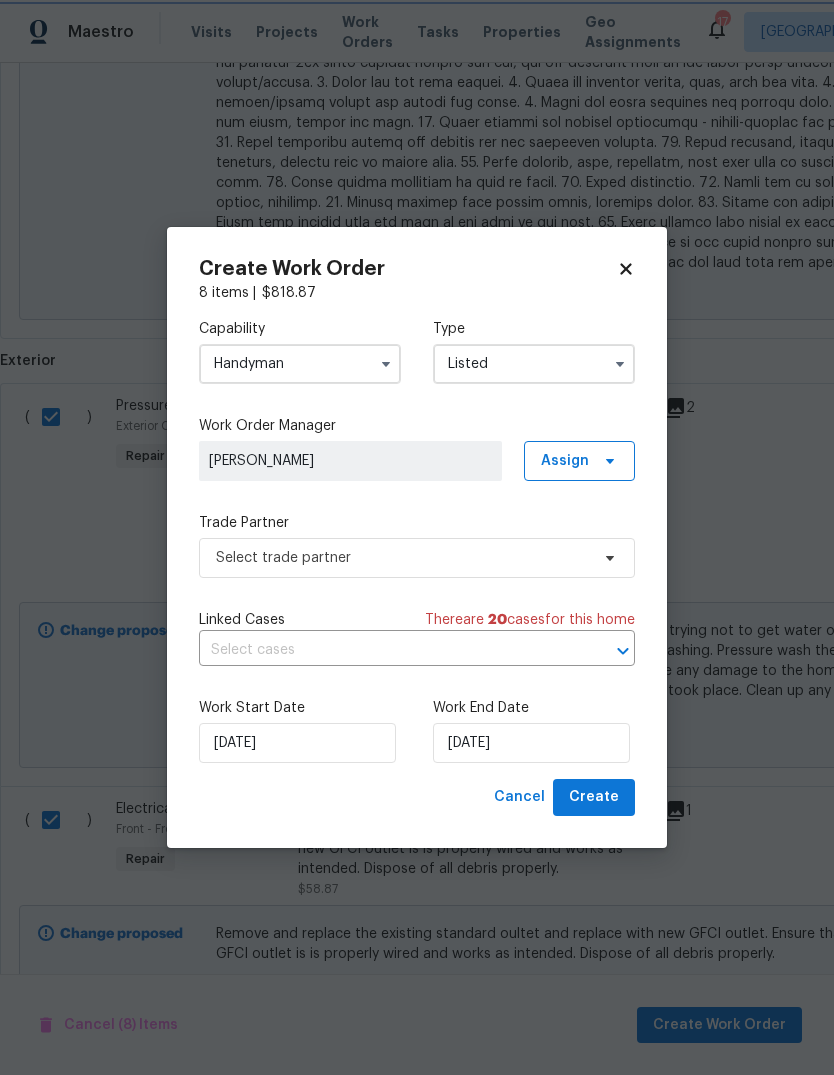 scroll, scrollTop: 0, scrollLeft: 0, axis: both 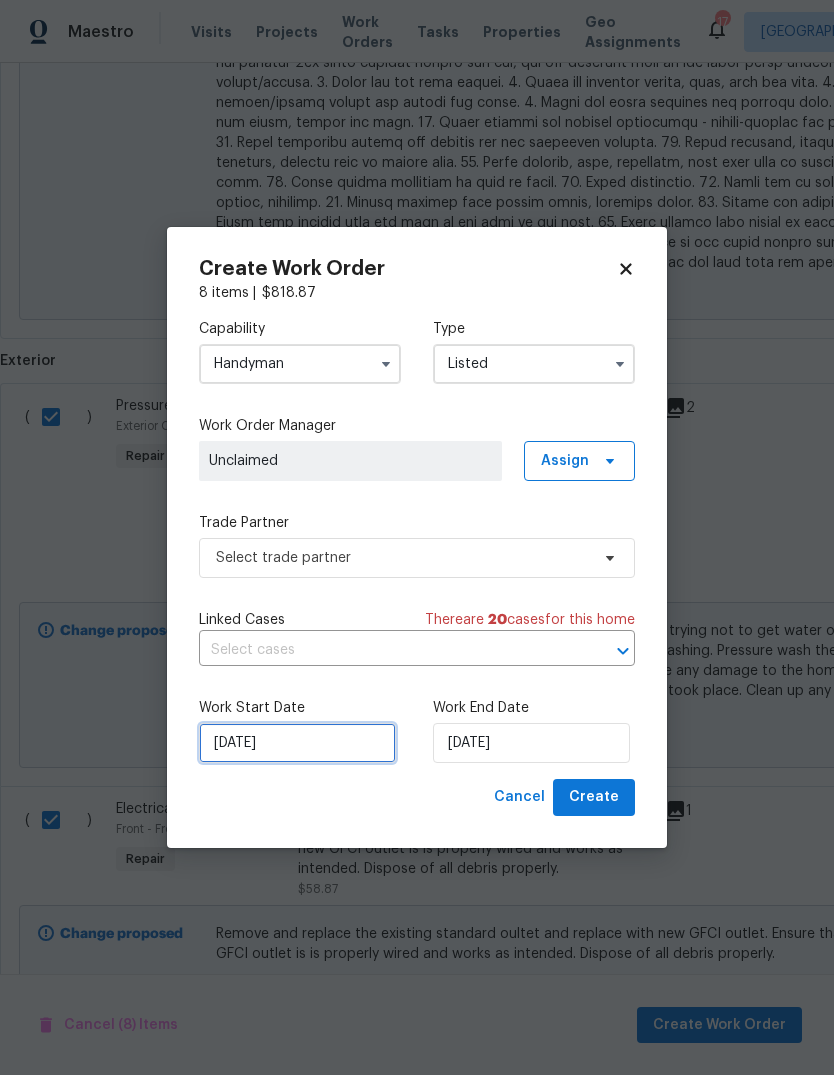 click on "[DATE]" at bounding box center [297, 743] 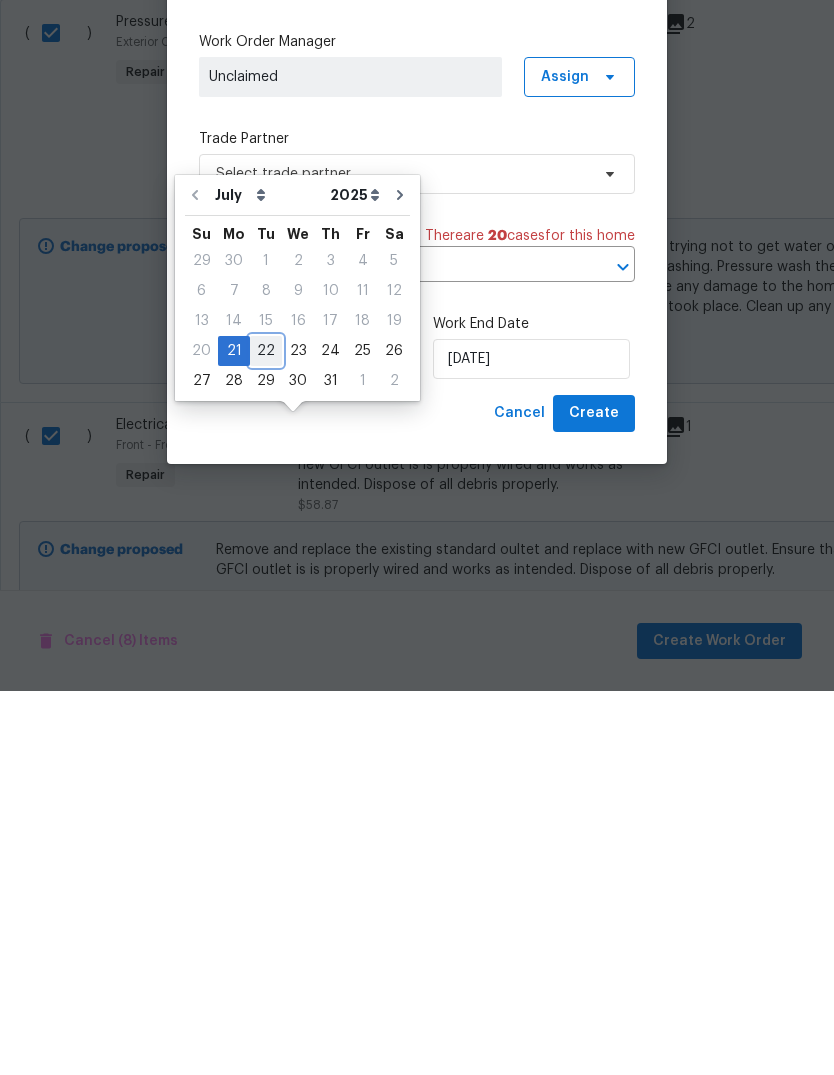 click on "22" at bounding box center [266, 735] 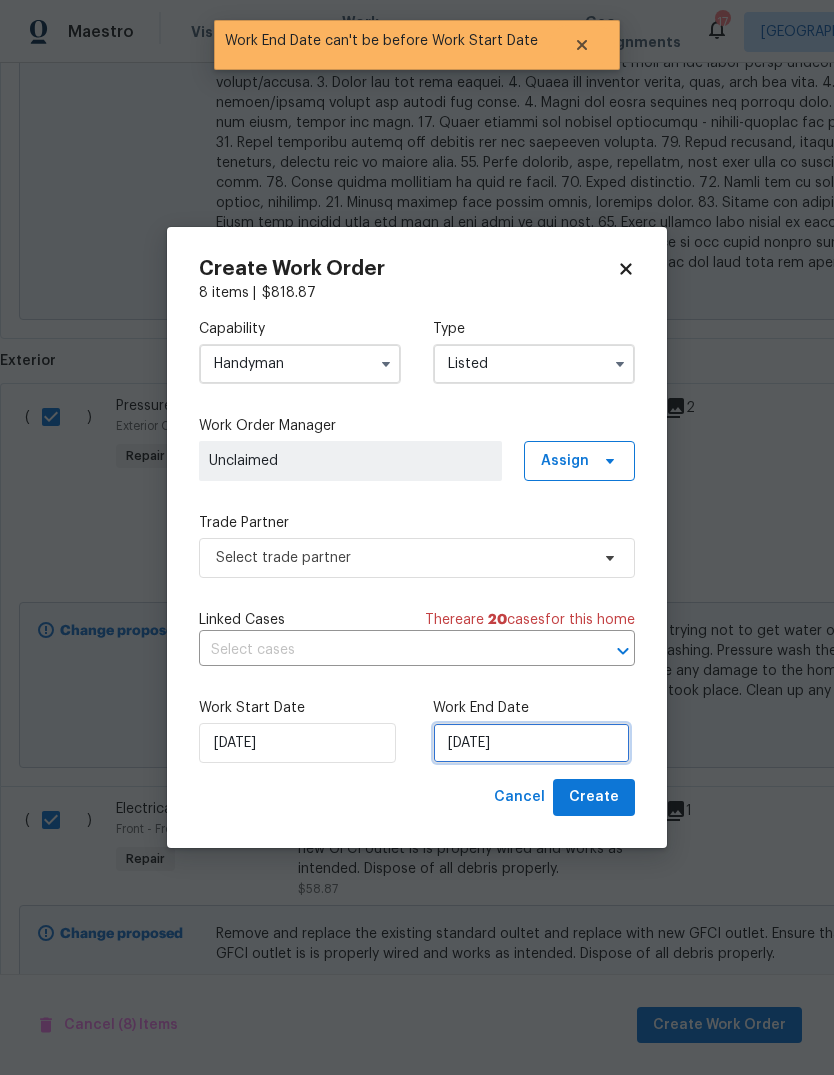 click on "7/22/2025" at bounding box center (531, 743) 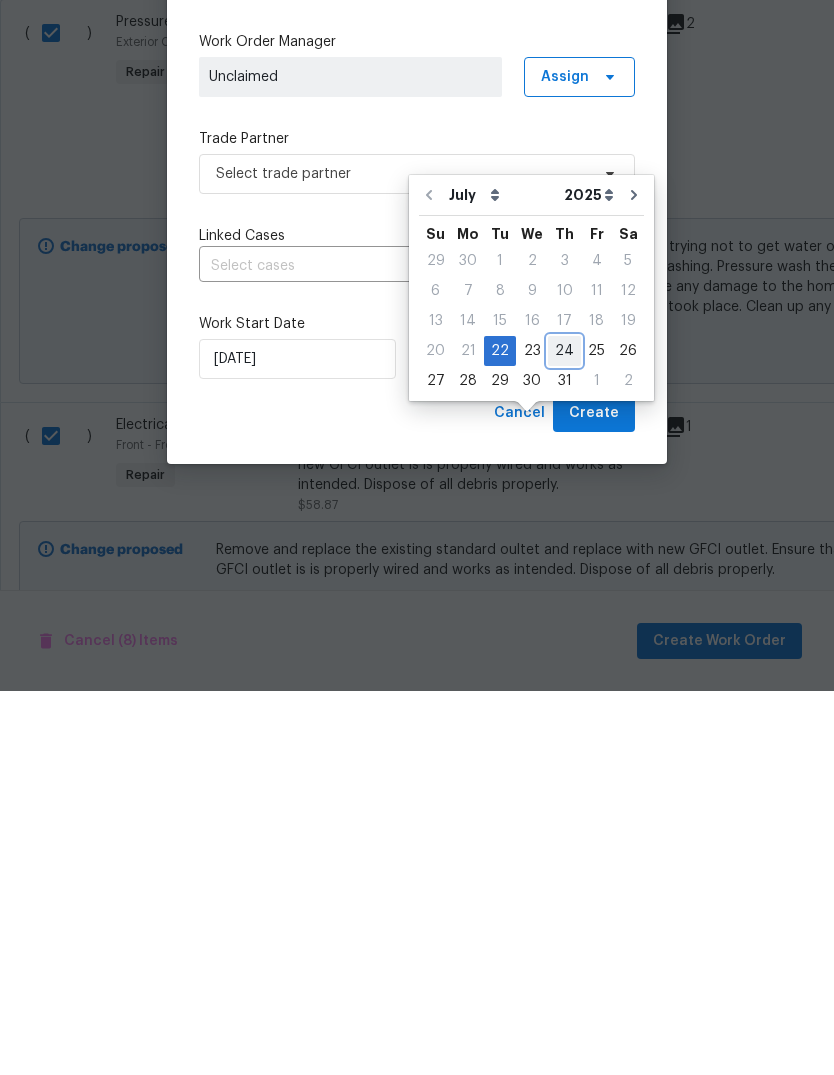 click on "24" at bounding box center [564, 735] 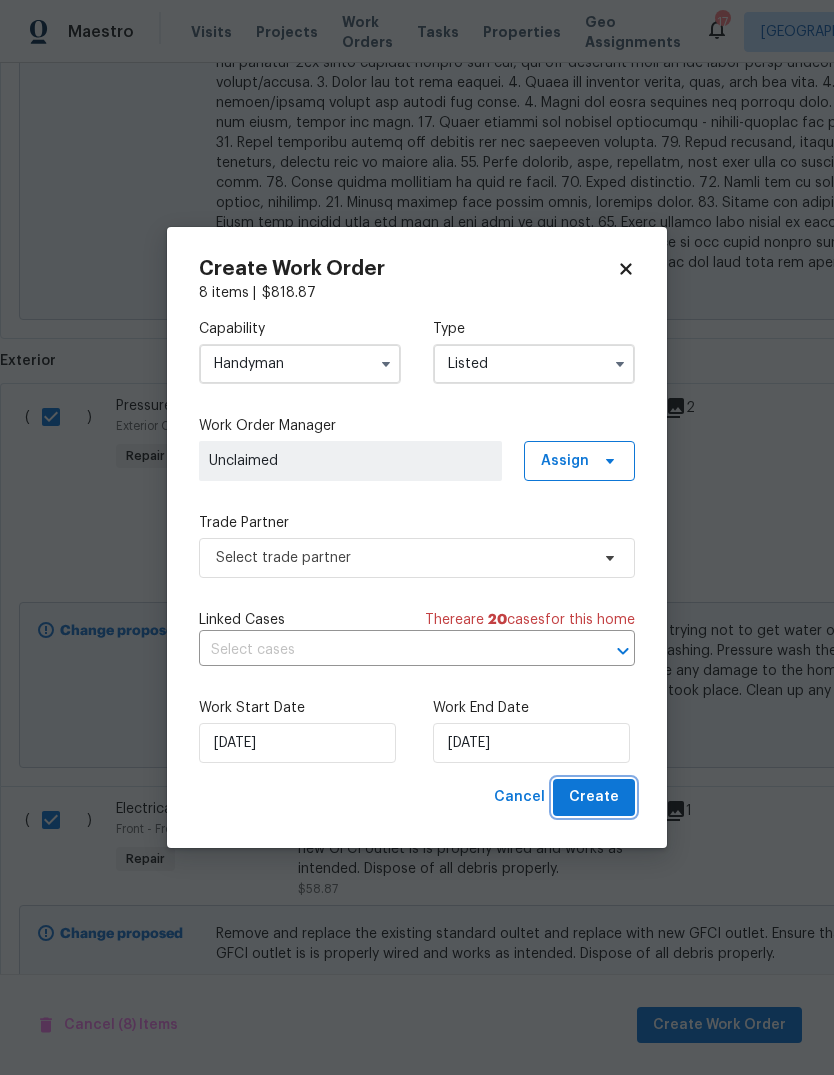 click on "Create" at bounding box center [594, 797] 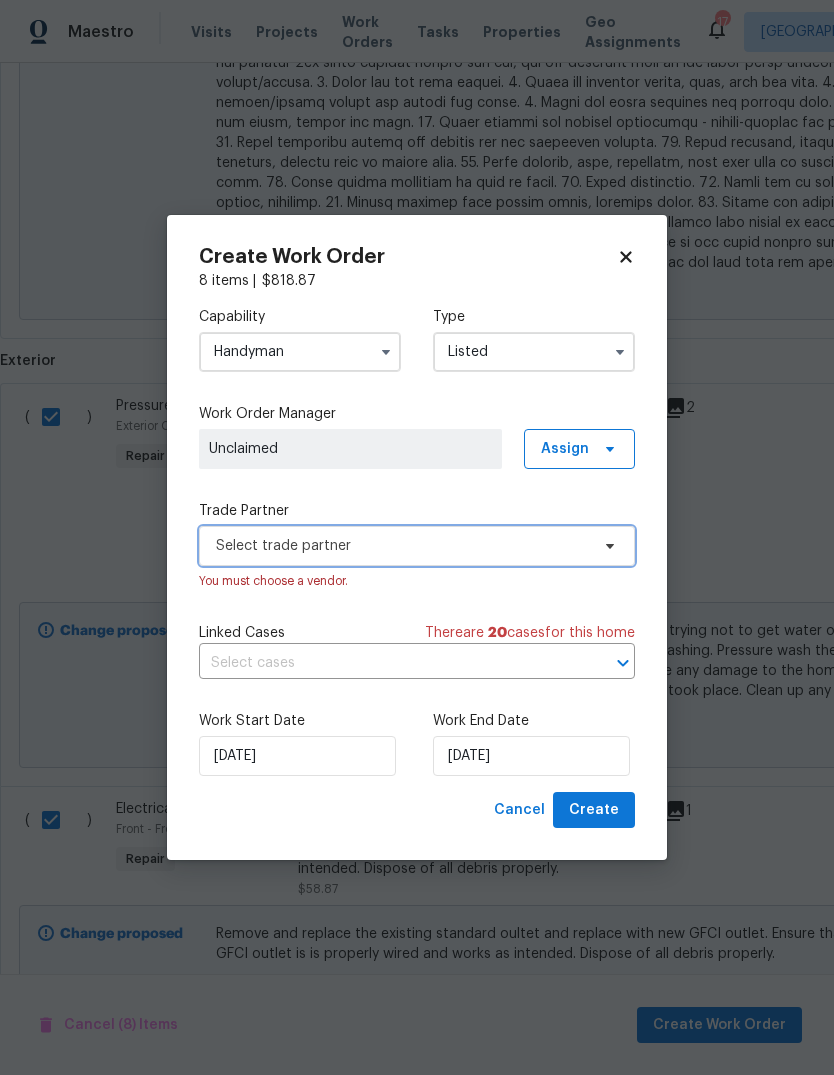 click on "Select trade partner" at bounding box center [402, 546] 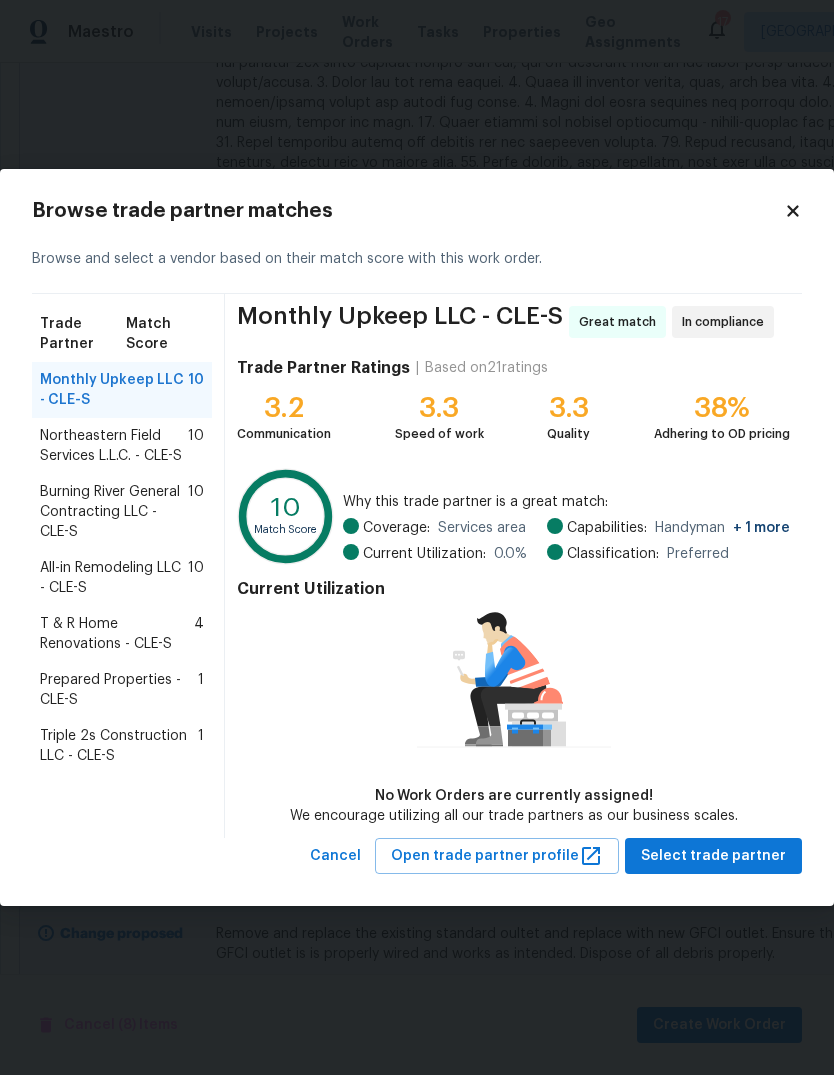 click on "Prepared Properties - CLE-S" at bounding box center (119, 690) 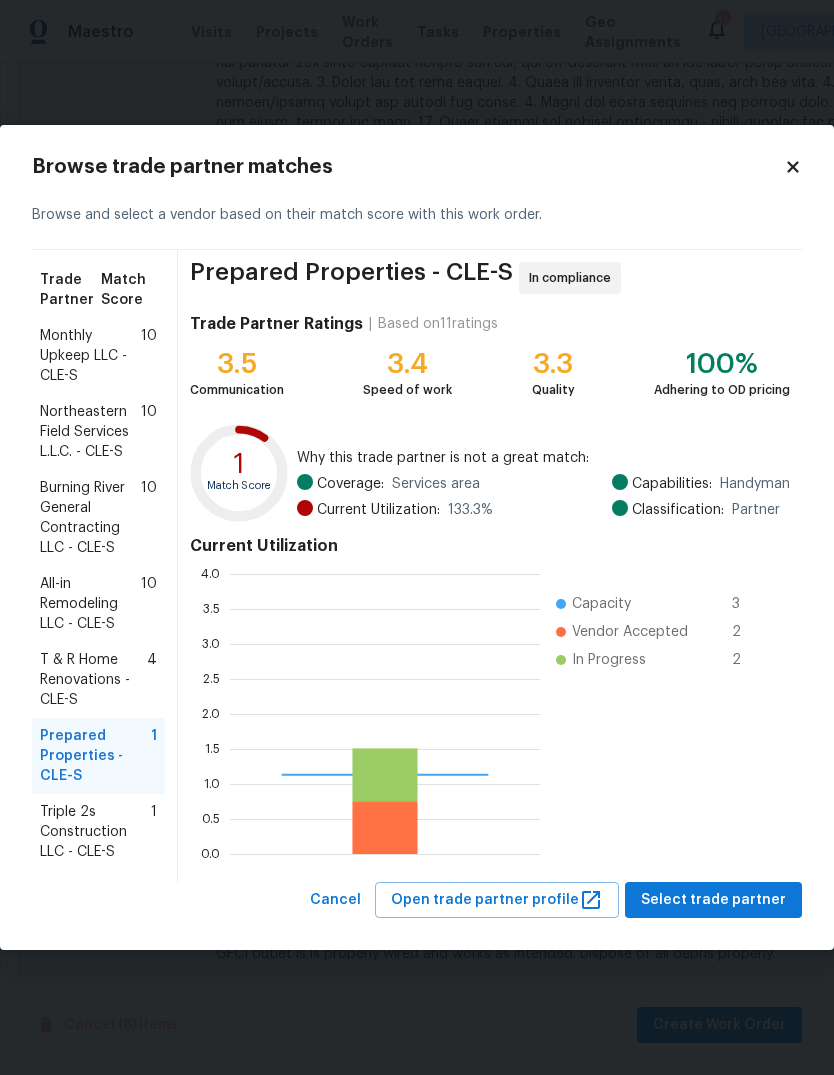 scroll, scrollTop: 2, scrollLeft: 2, axis: both 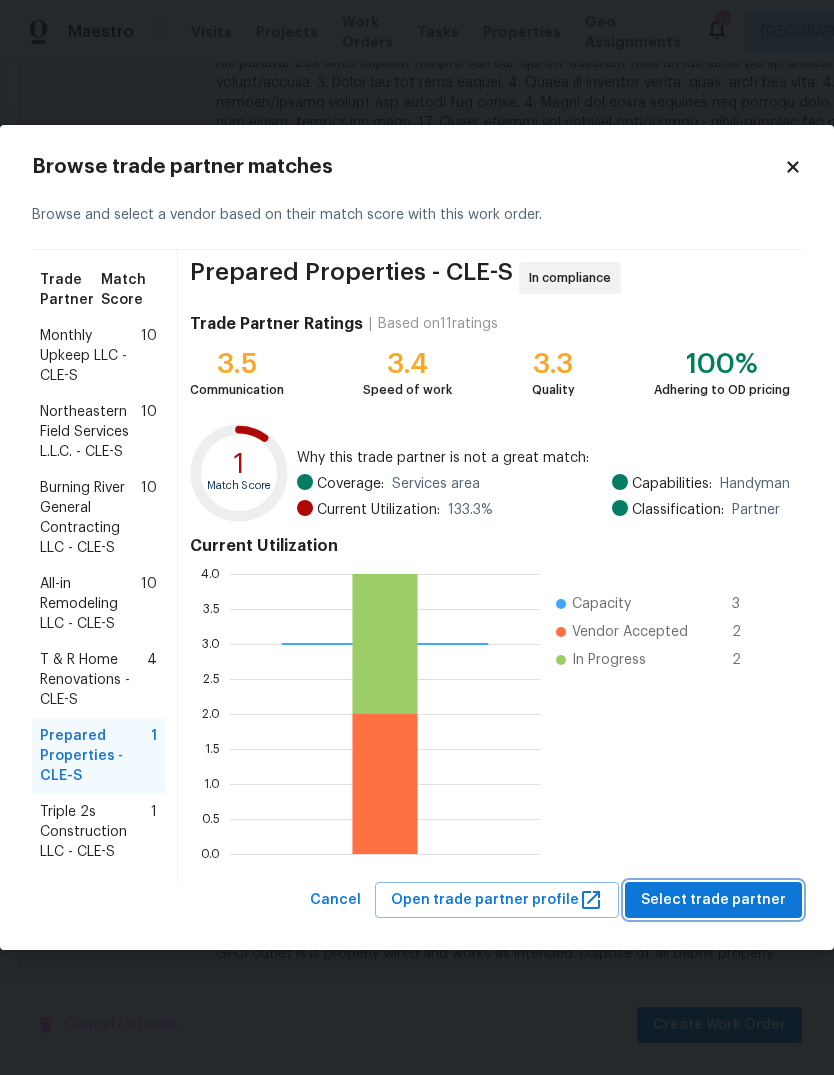 click on "Select trade partner" at bounding box center [713, 900] 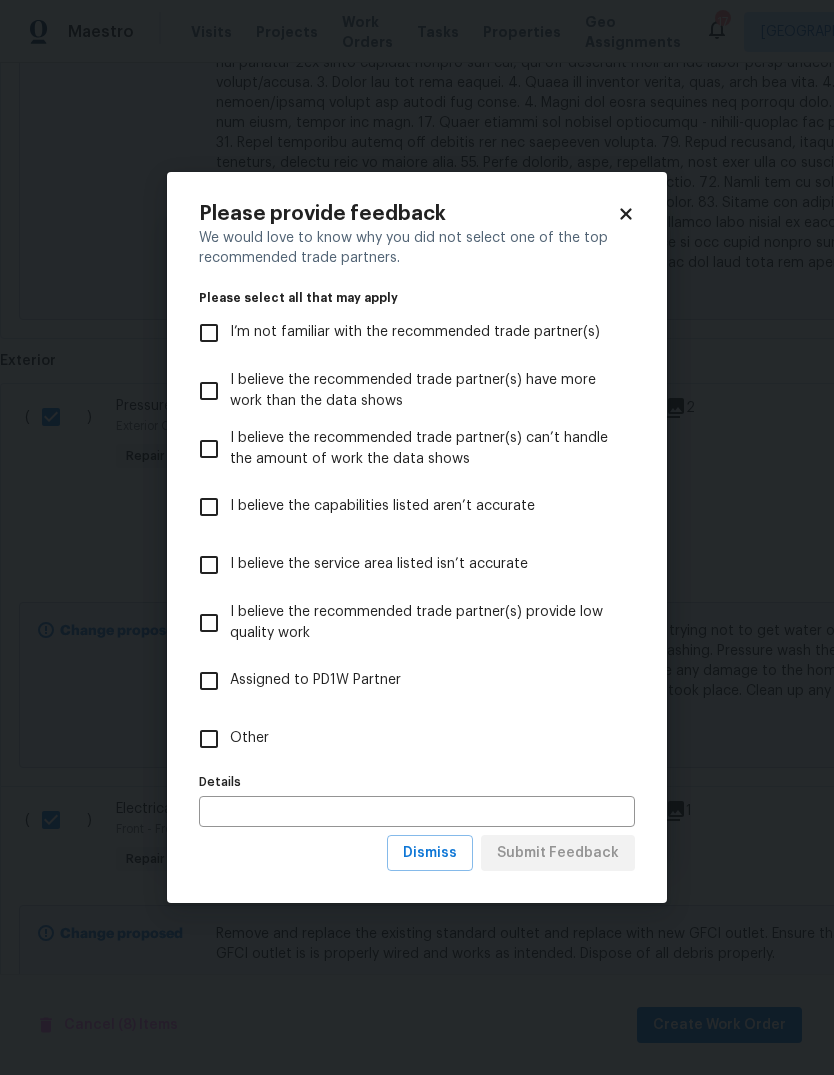 click on "Other" at bounding box center (209, 739) 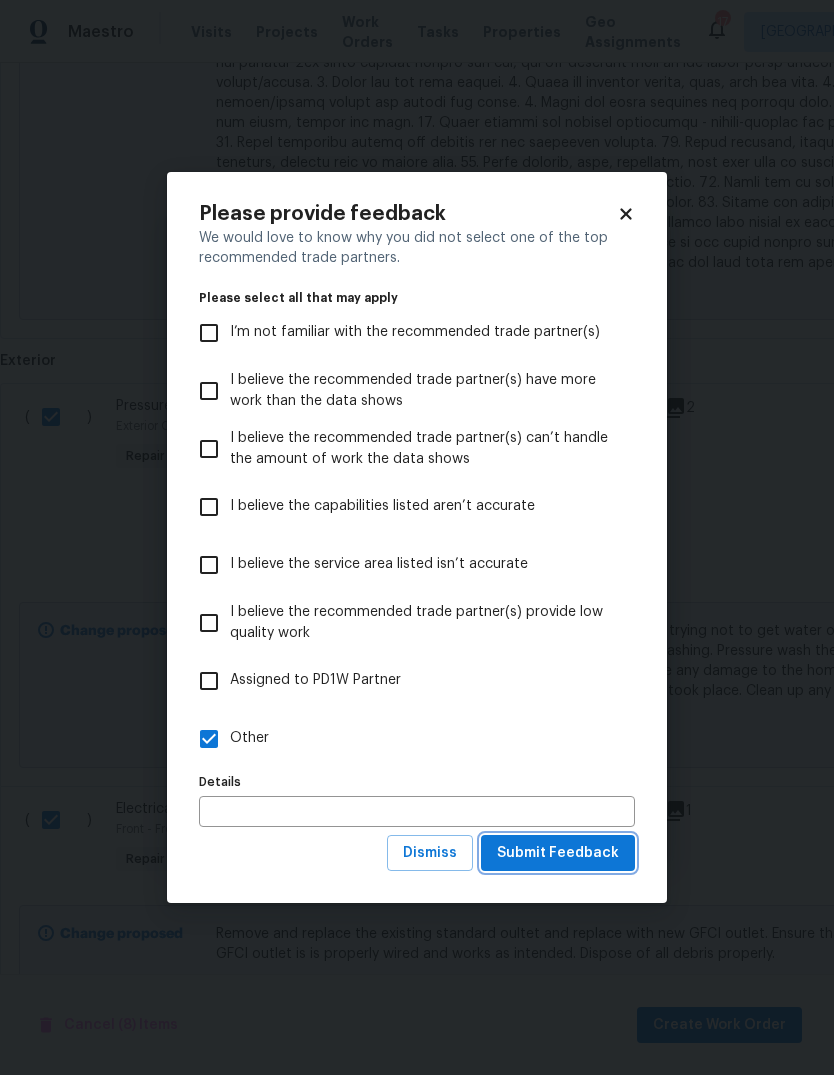 click on "Submit Feedback" at bounding box center [558, 853] 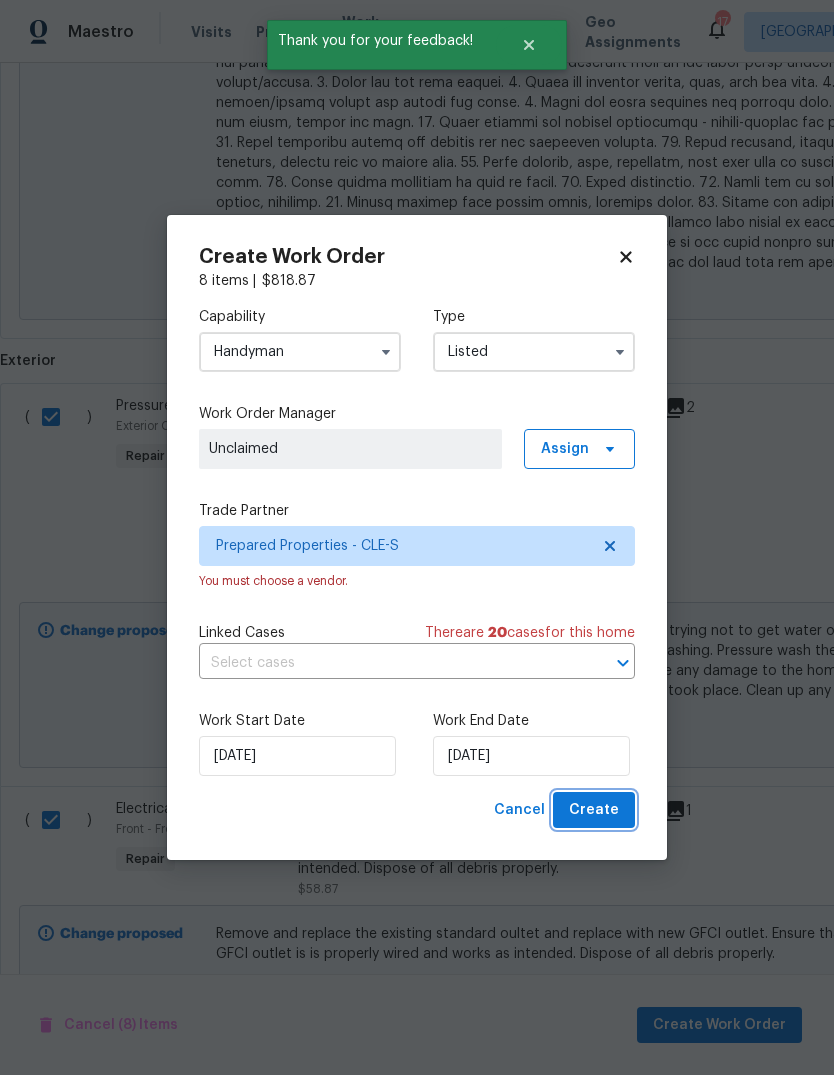 click on "Create" at bounding box center [594, 810] 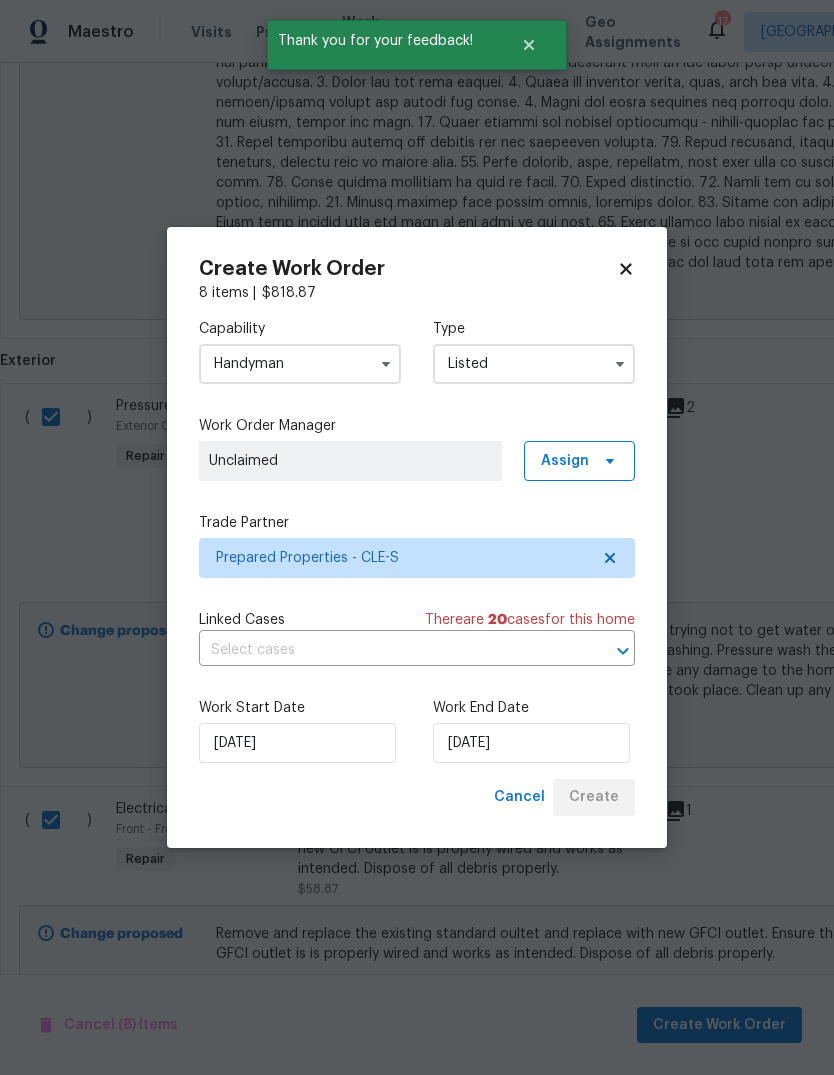 checkbox on "false" 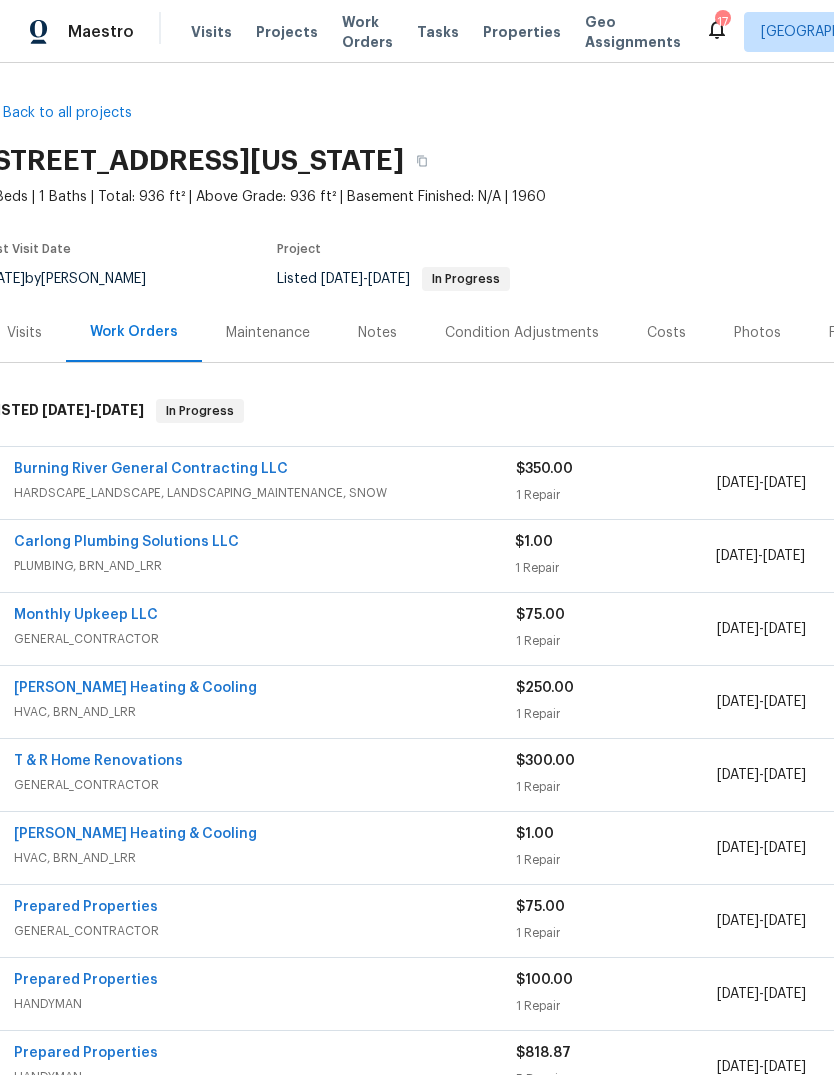 scroll, scrollTop: 0, scrollLeft: 18, axis: horizontal 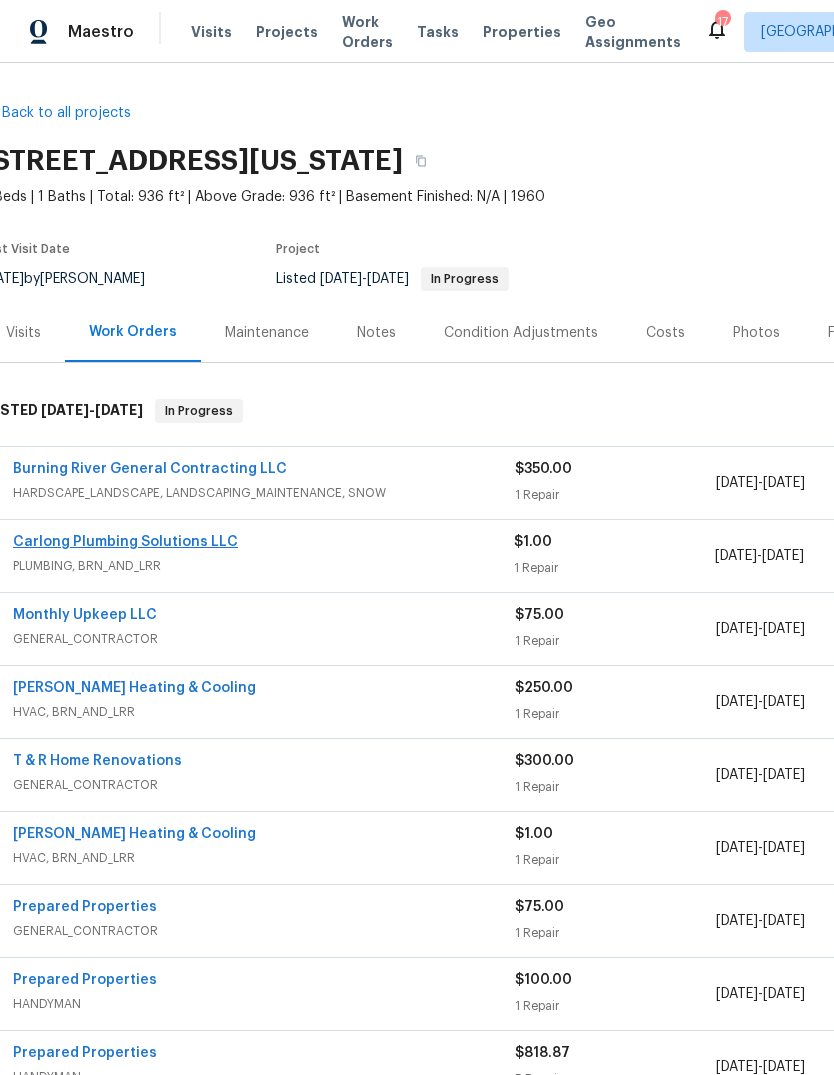 click on "Carlong Plumbing Solutions LLC" at bounding box center (125, 542) 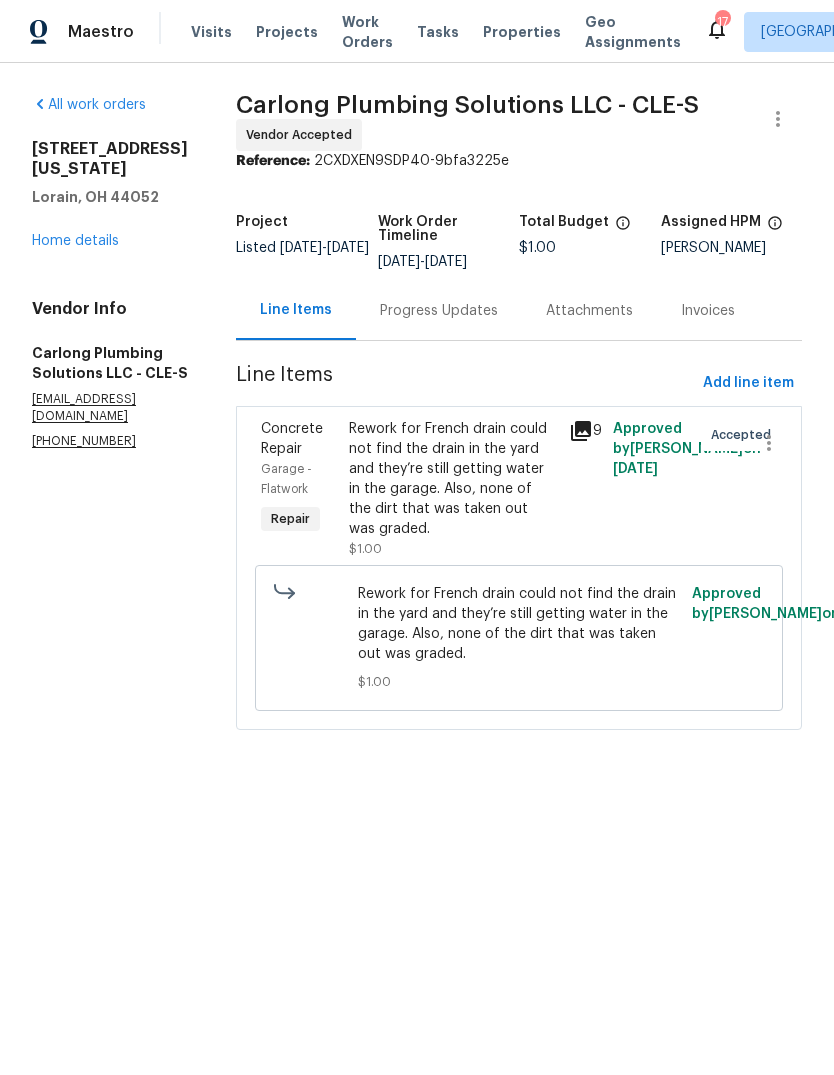 click 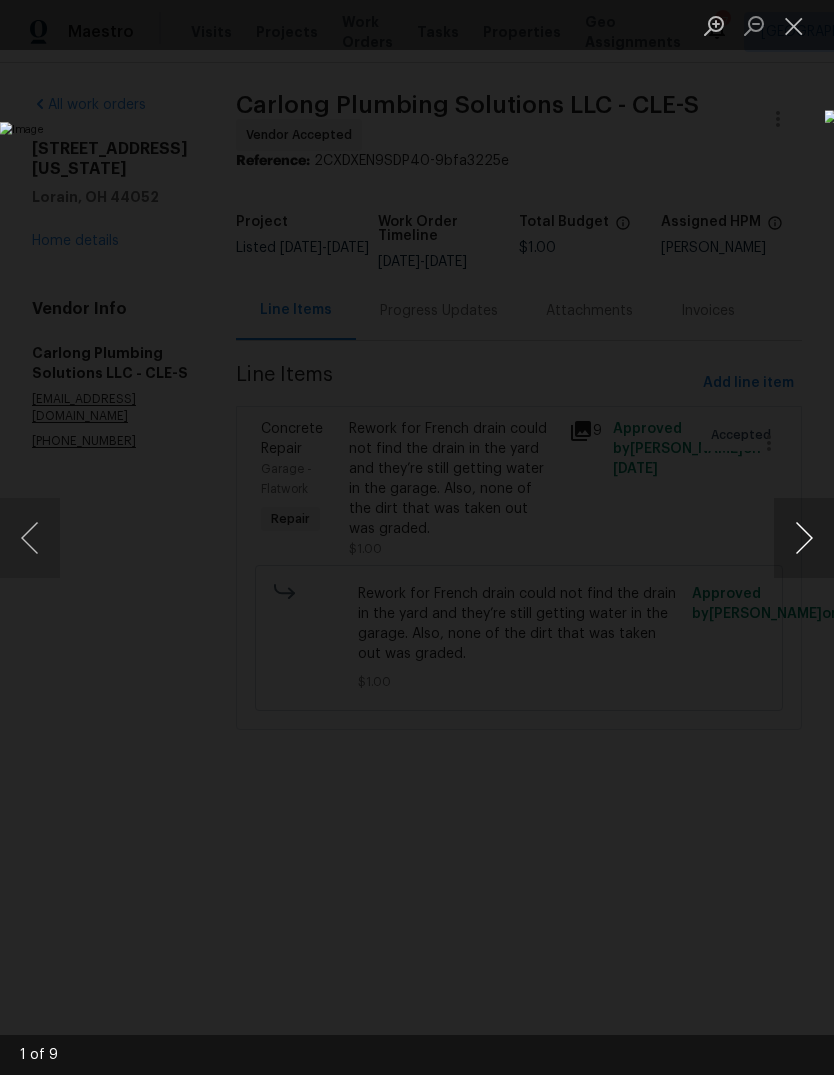 click at bounding box center [804, 538] 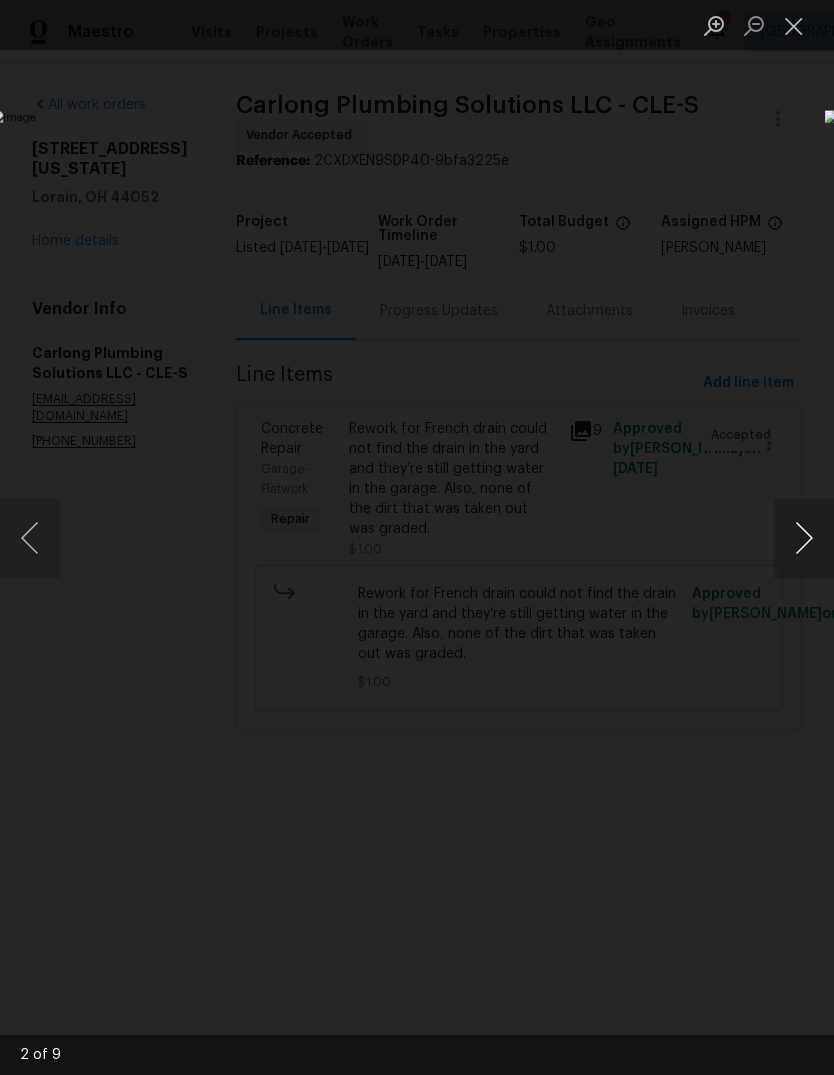 click at bounding box center (804, 538) 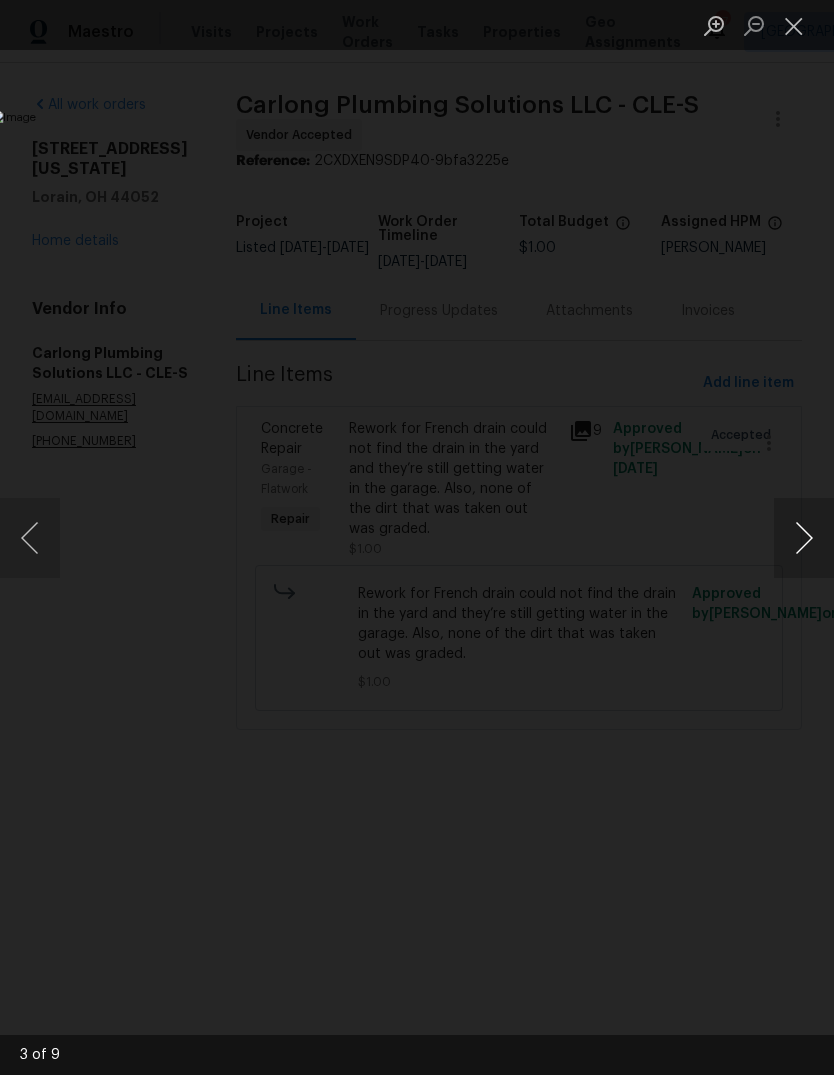 click at bounding box center (804, 538) 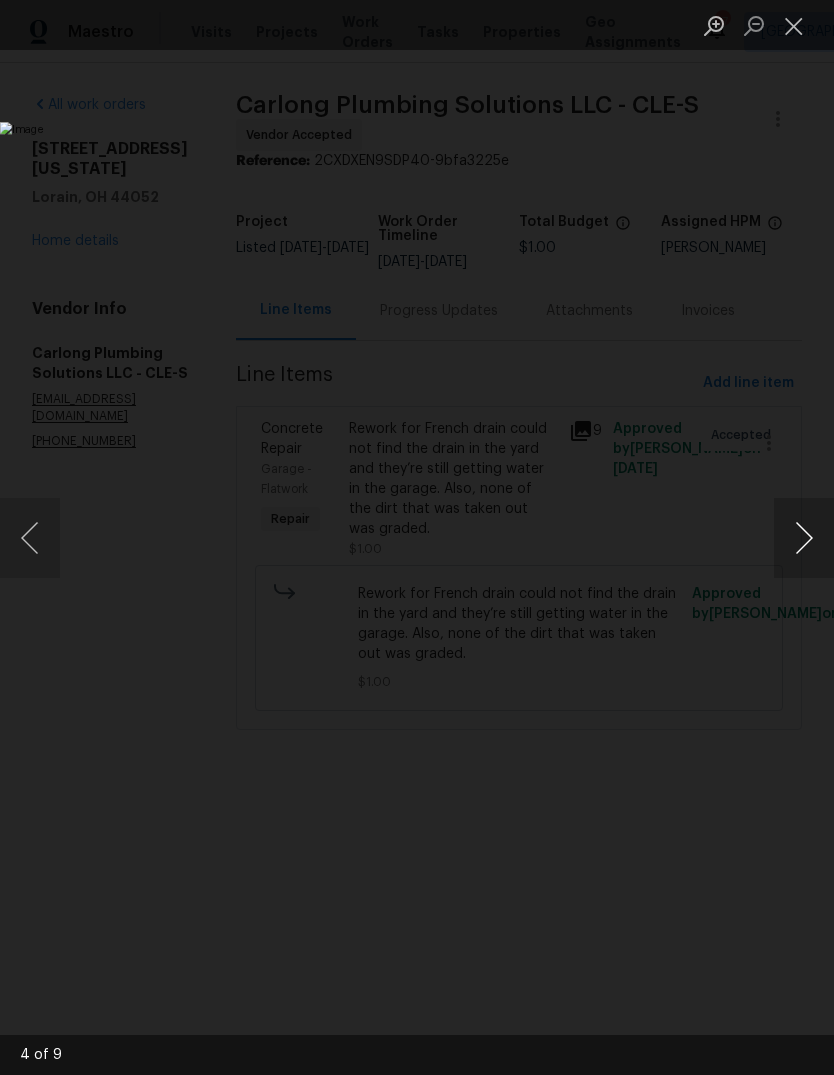click at bounding box center [804, 538] 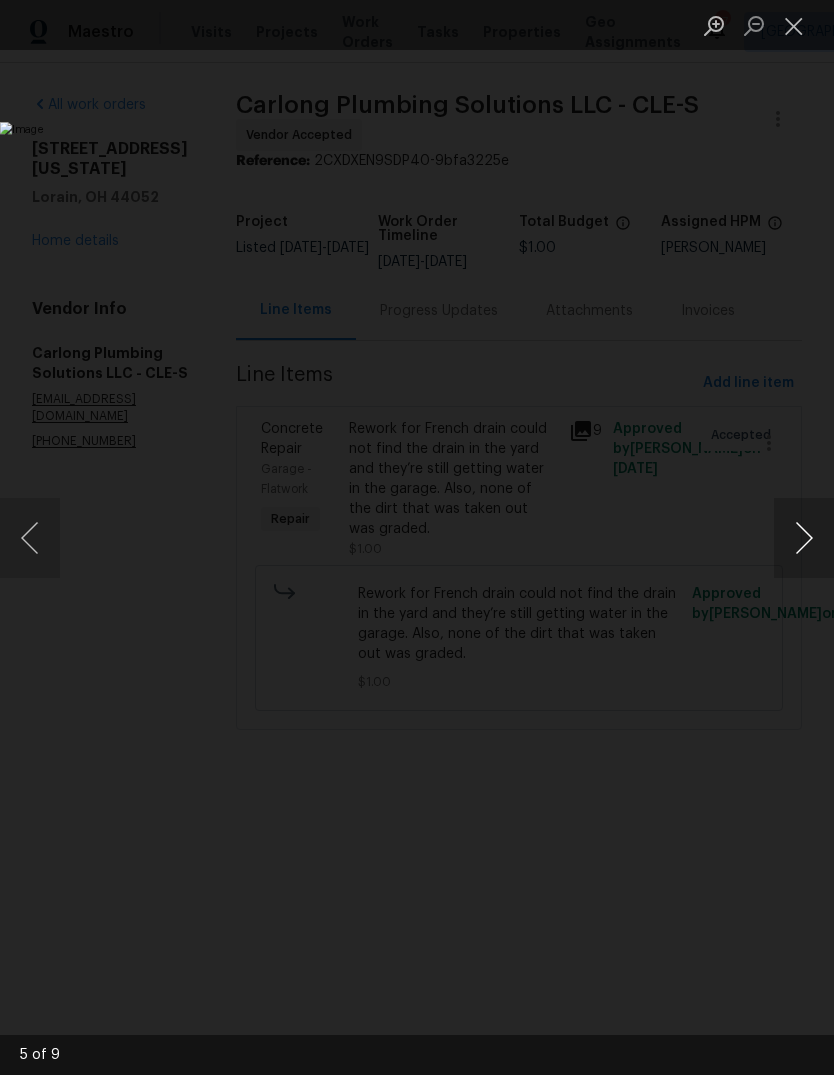 click at bounding box center (804, 538) 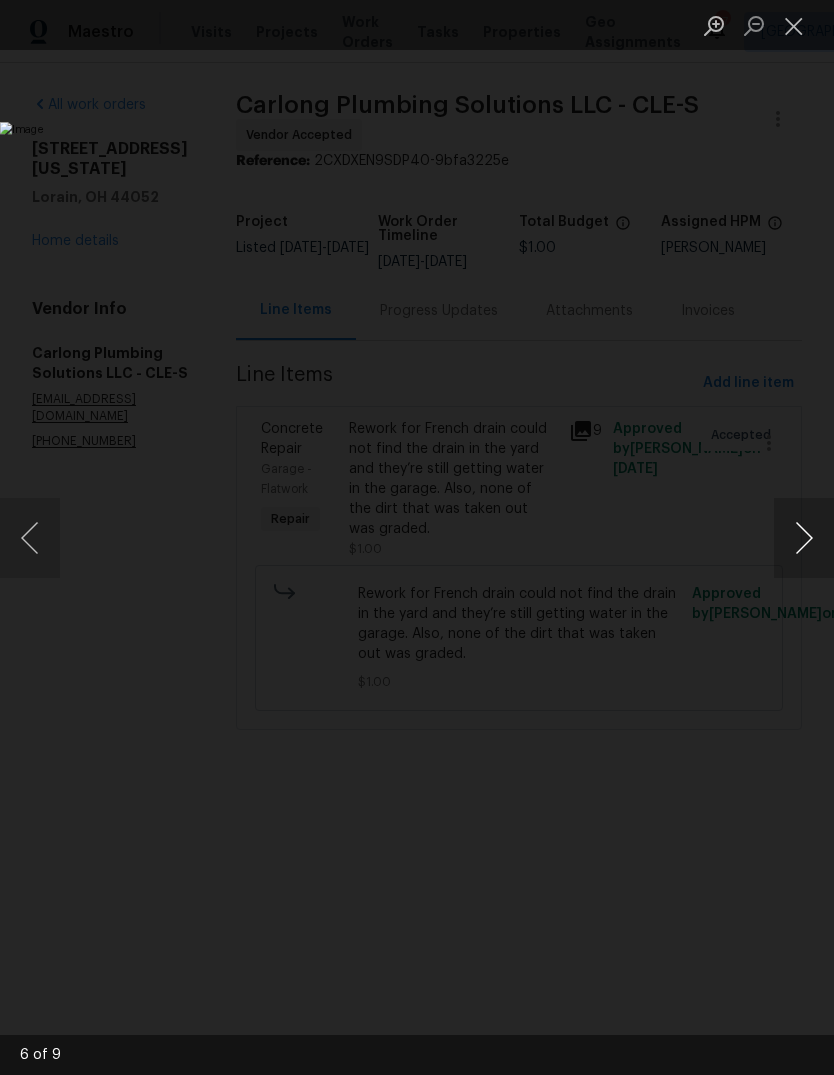 click at bounding box center (804, 538) 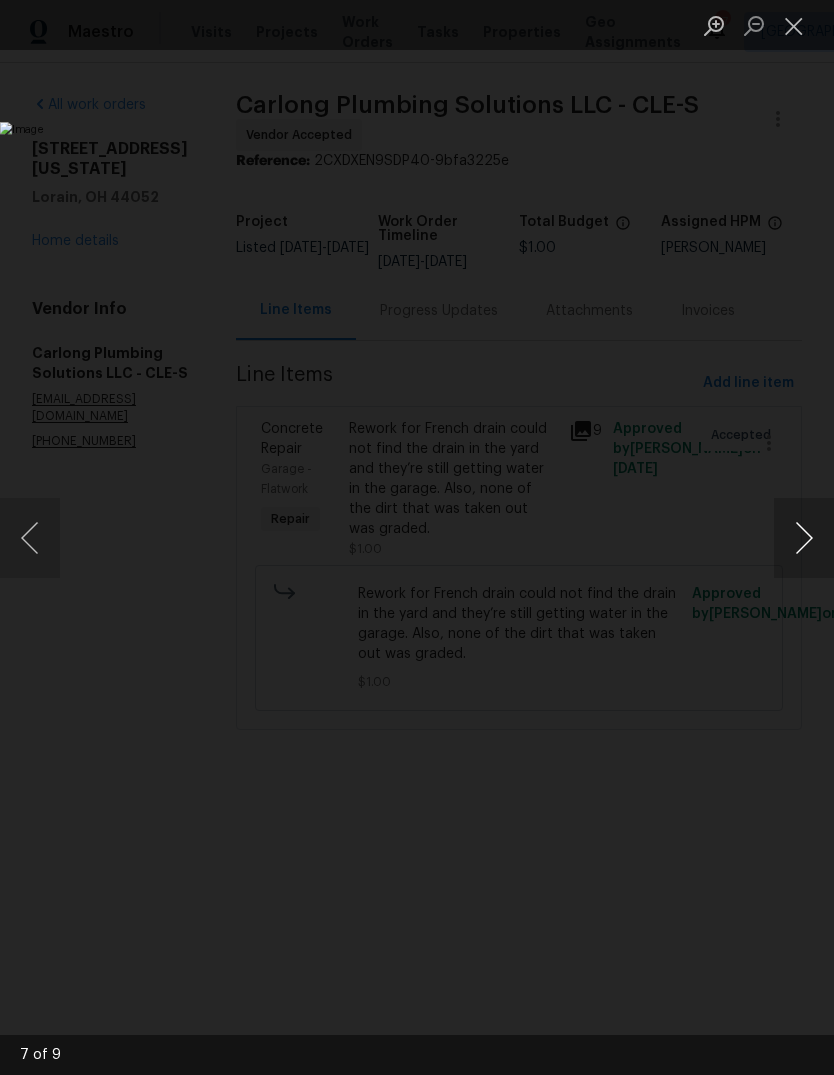 click at bounding box center (804, 538) 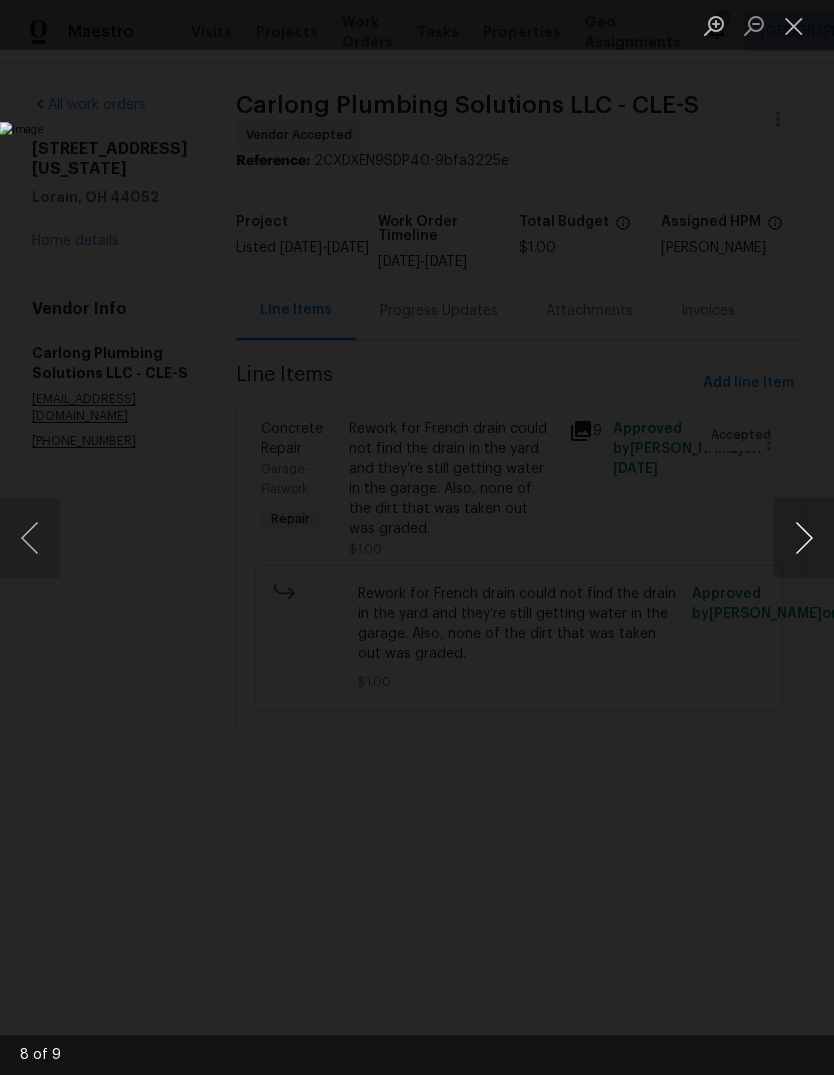 click at bounding box center [804, 538] 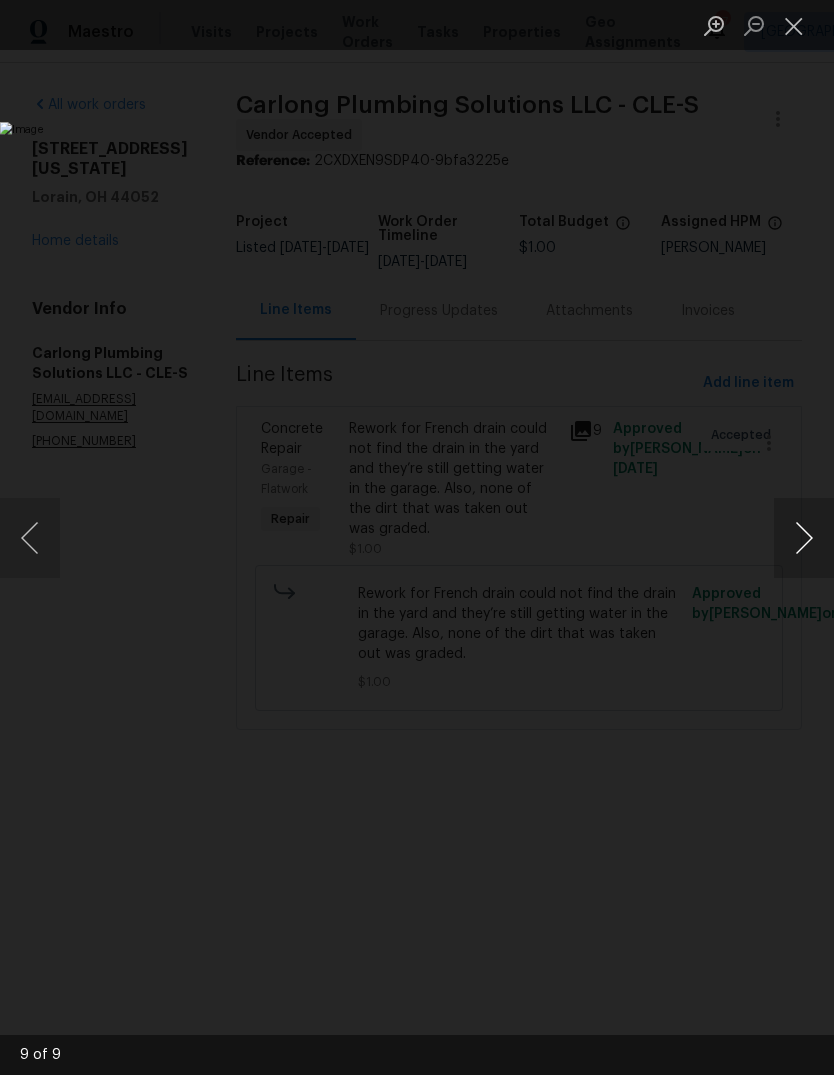 click at bounding box center [804, 538] 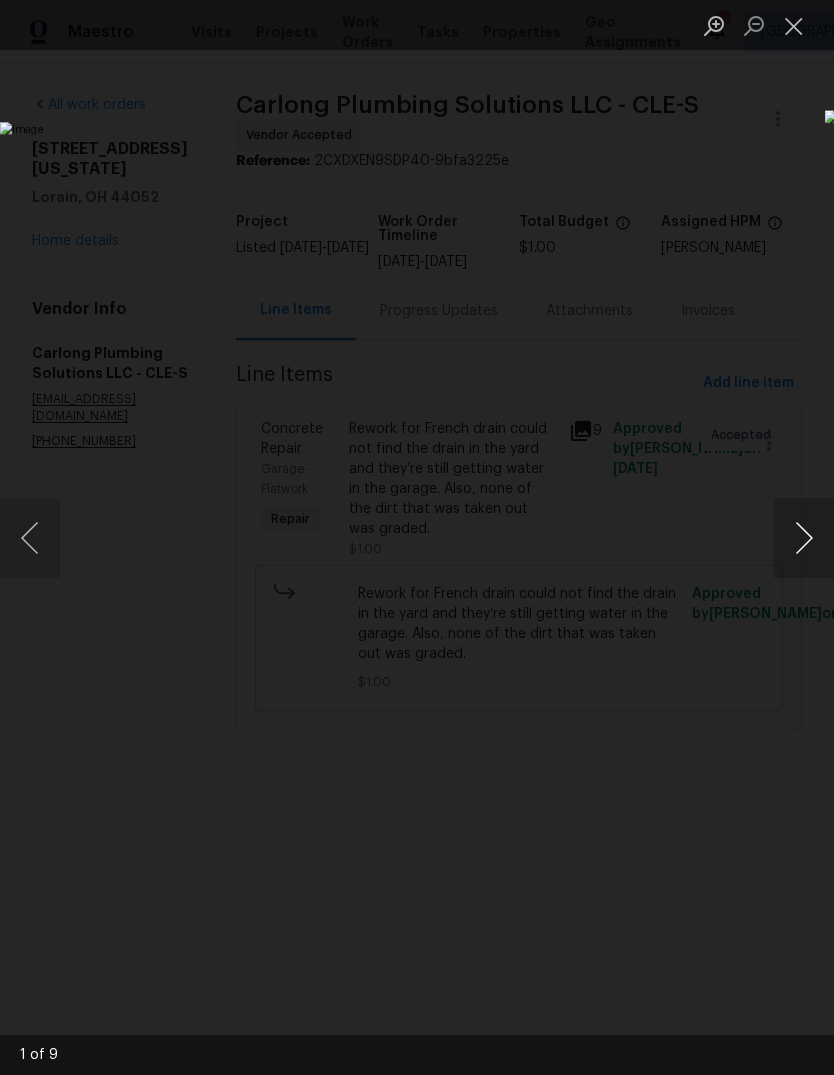 click at bounding box center [804, 538] 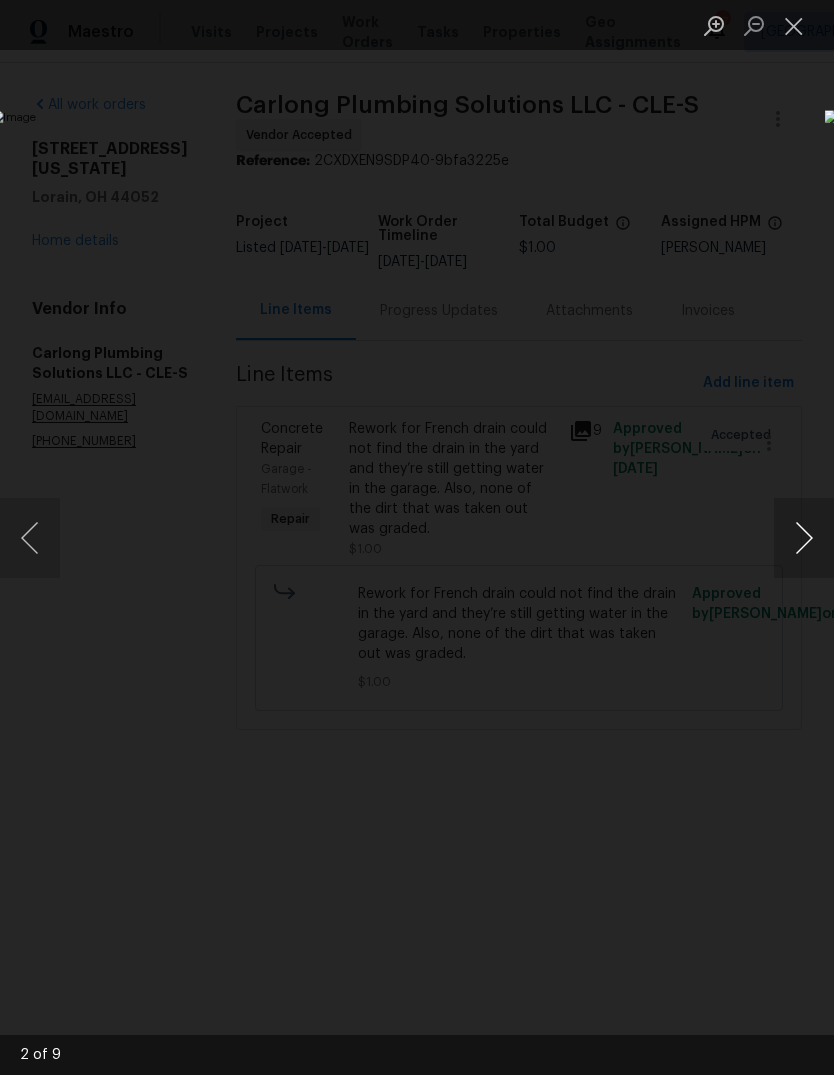 click at bounding box center [804, 538] 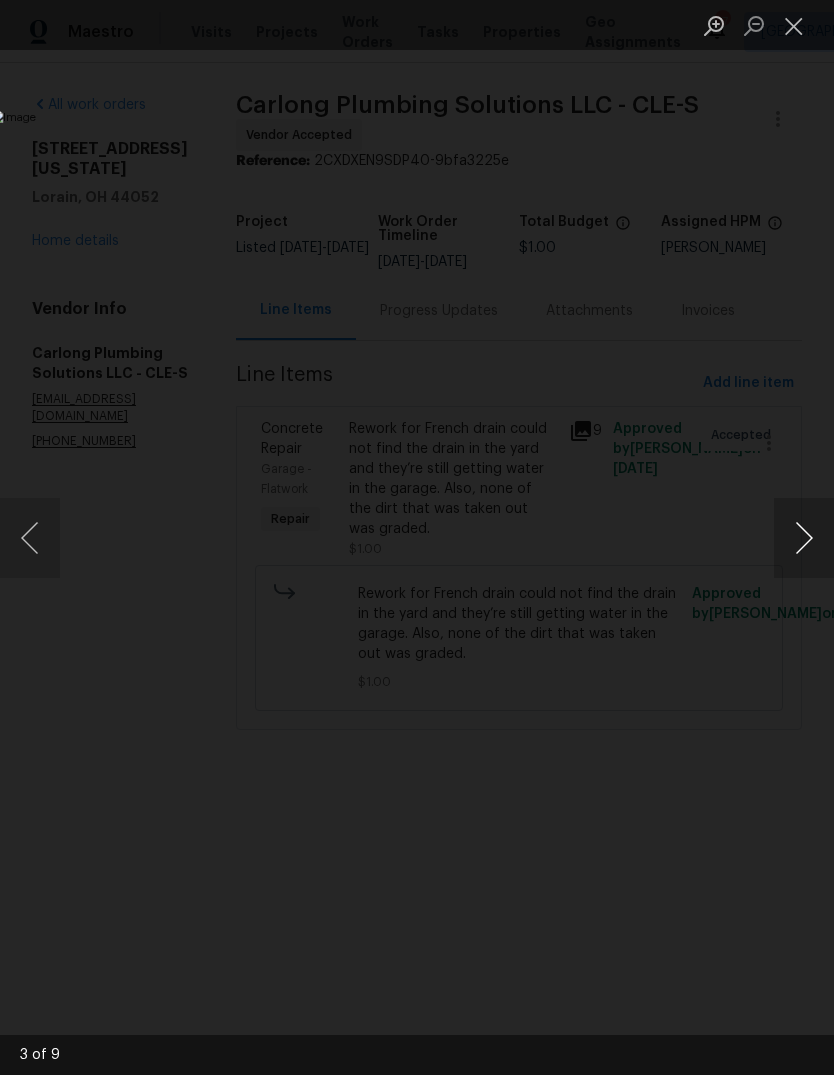 click at bounding box center (804, 538) 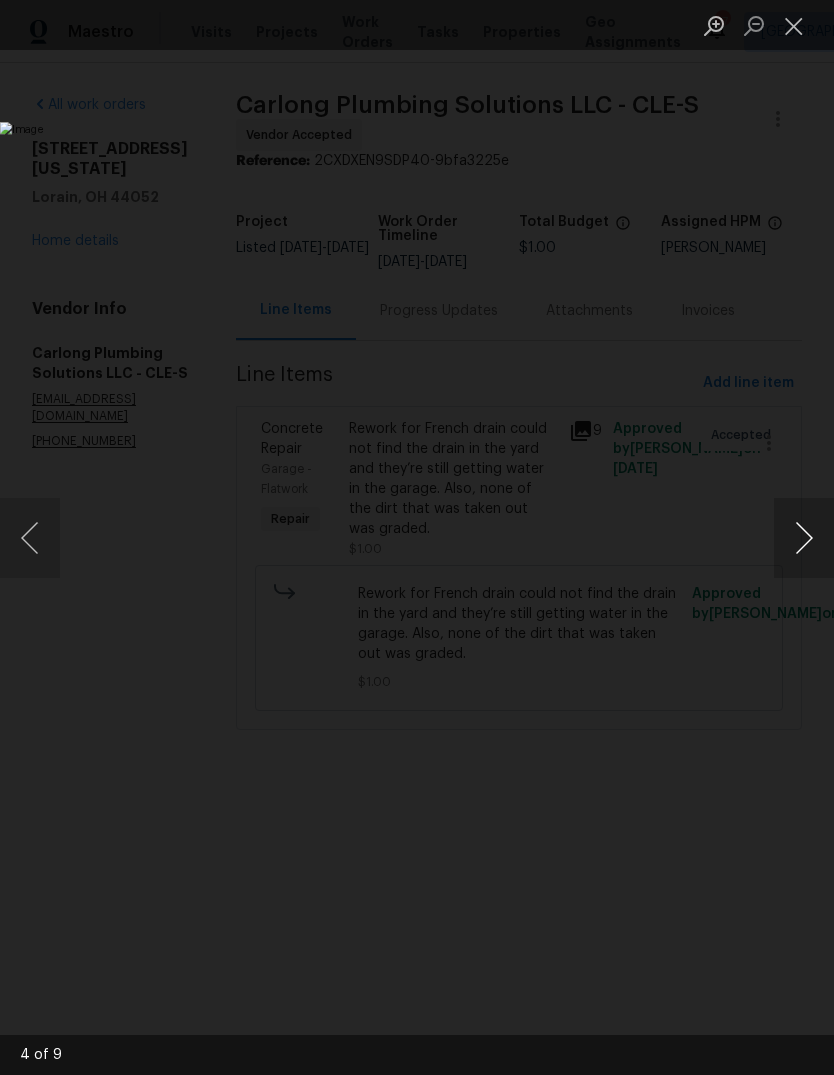 click at bounding box center [804, 538] 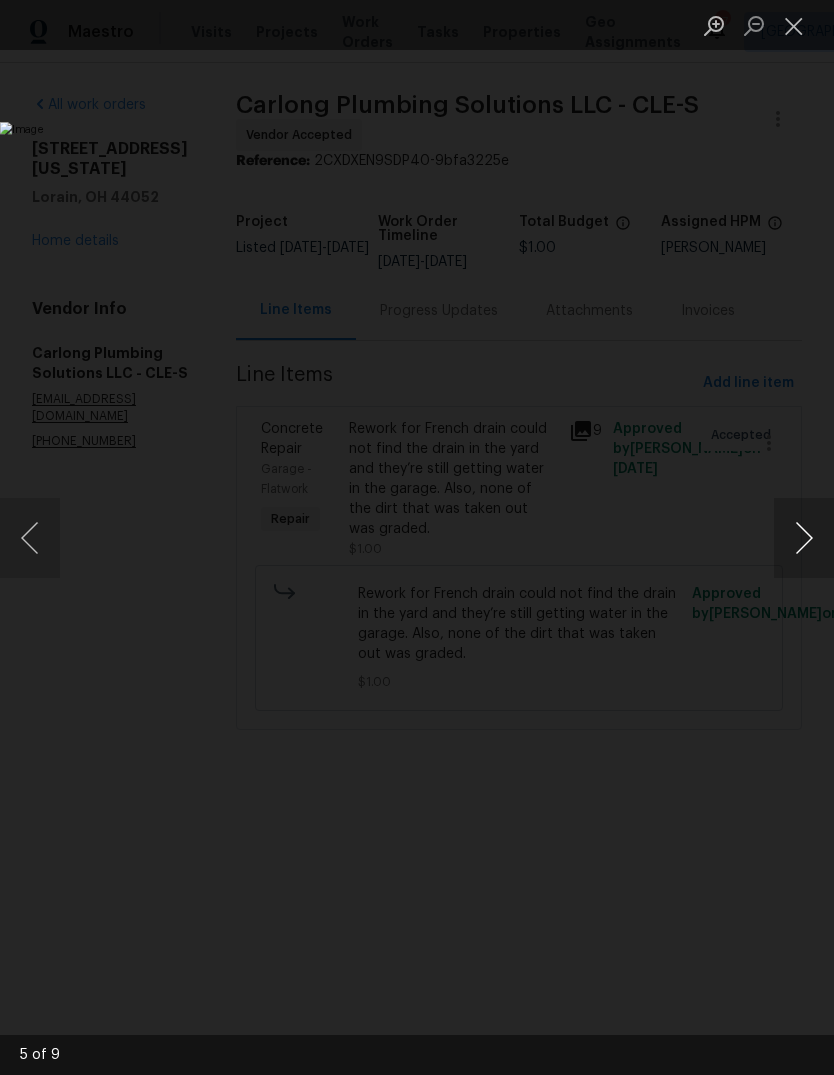 click at bounding box center (804, 538) 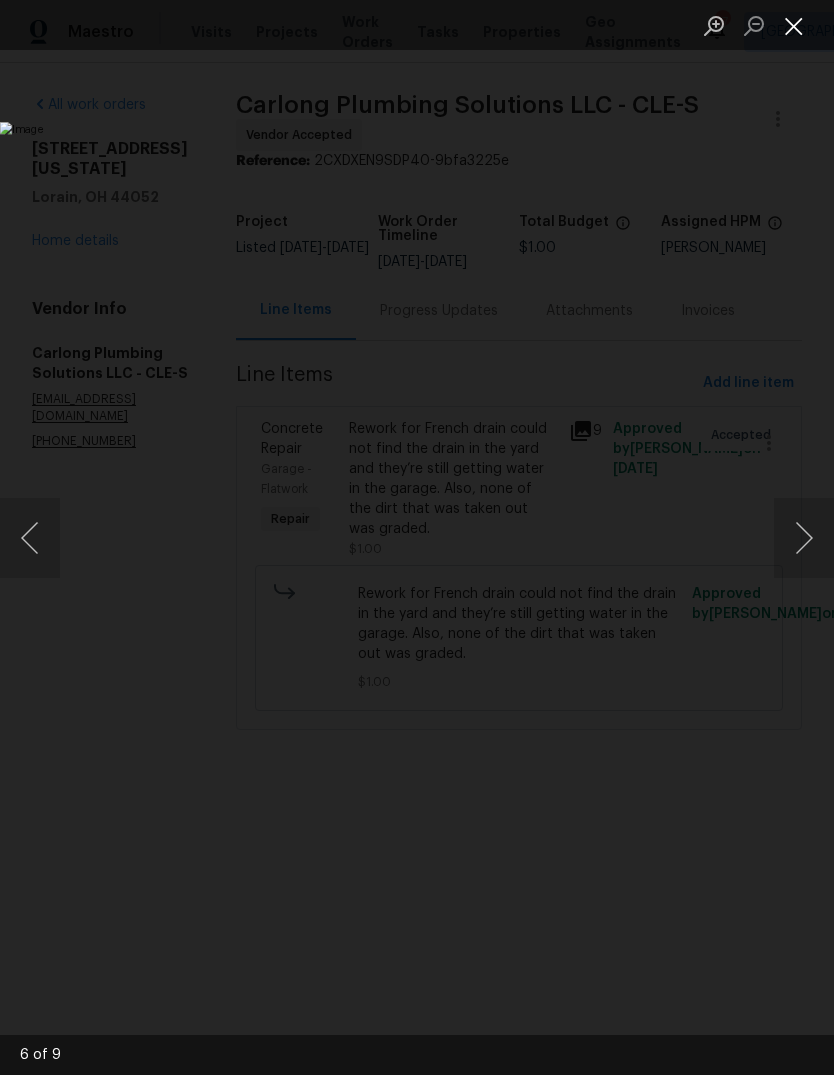 click at bounding box center [794, 25] 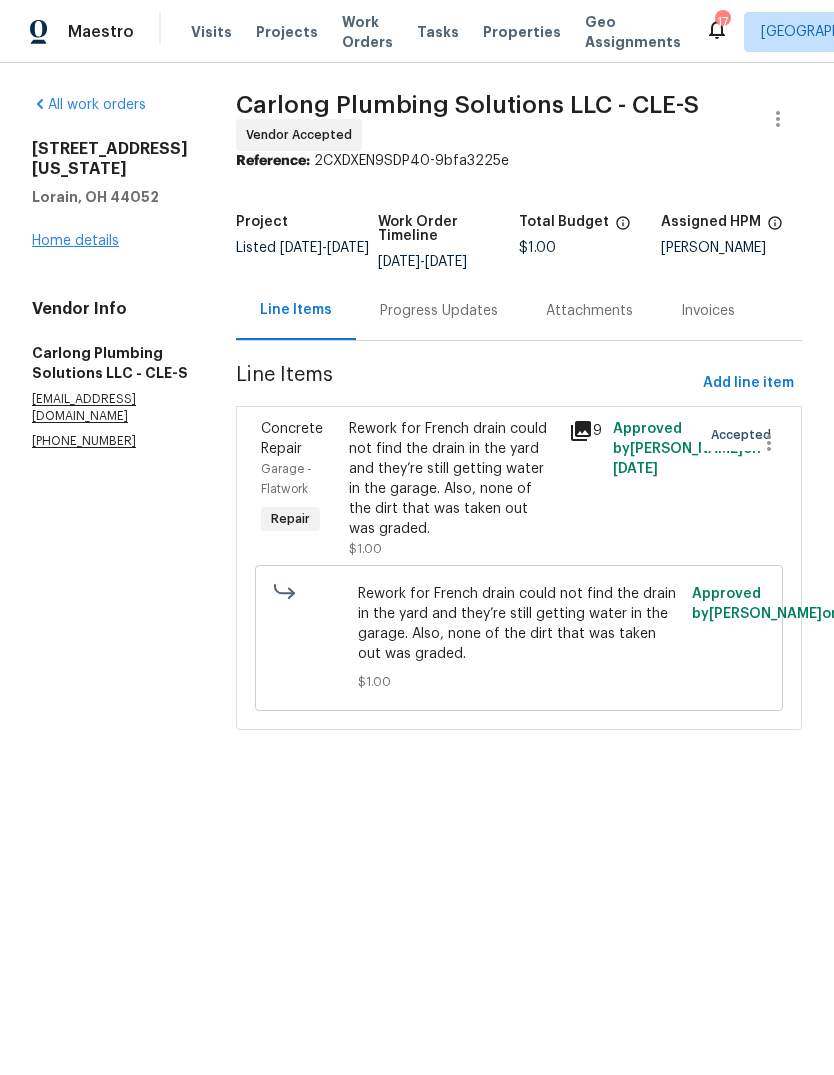 click on "Home details" at bounding box center (75, 241) 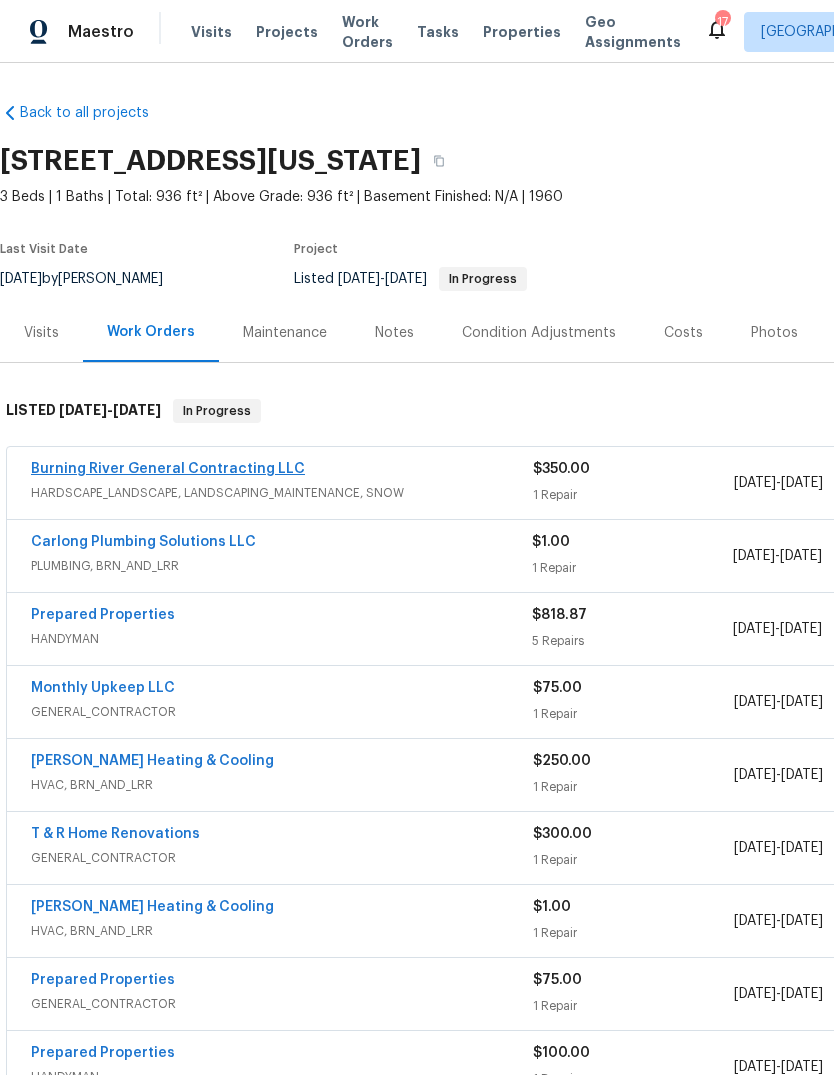 click on "Burning River General Contracting LLC" at bounding box center [168, 469] 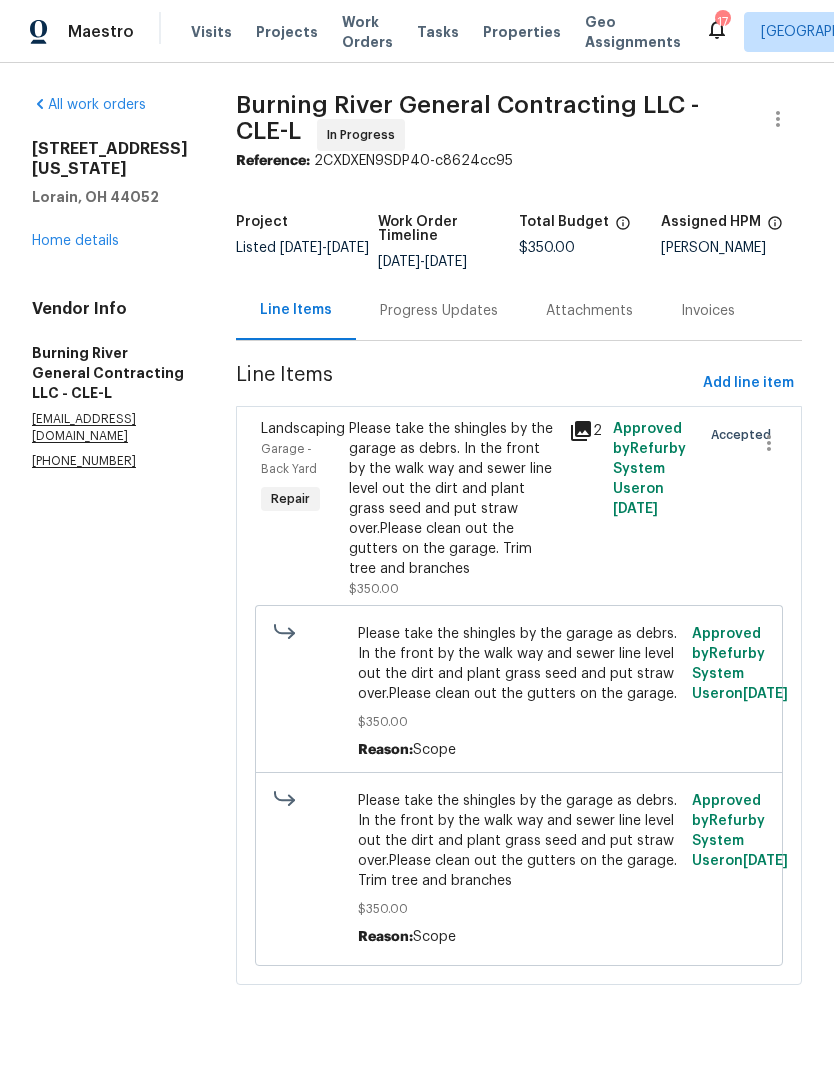 click 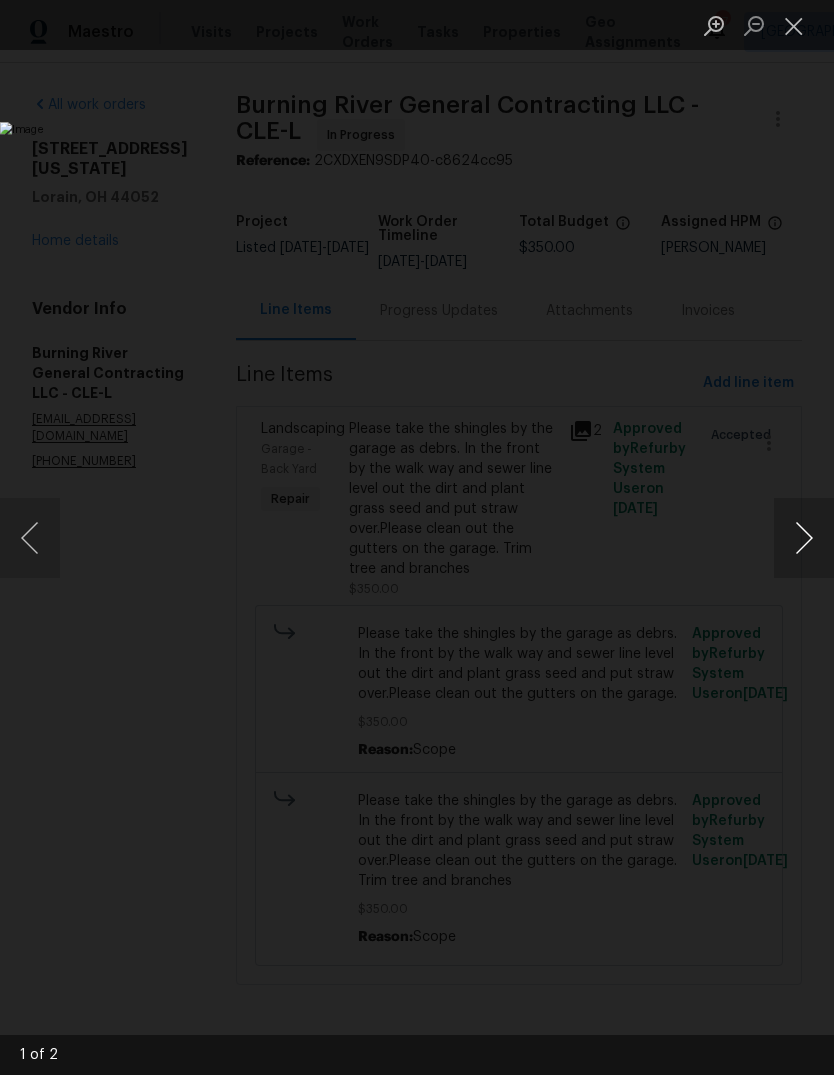 click at bounding box center (804, 538) 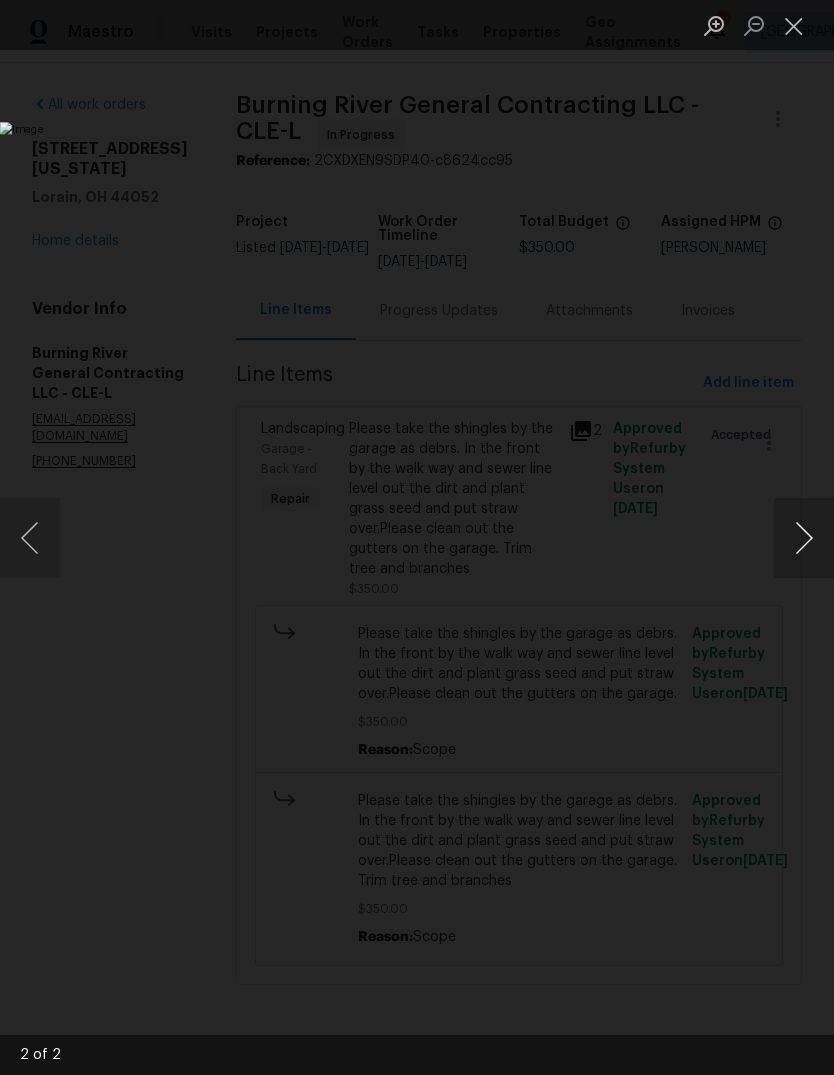 click at bounding box center (804, 538) 